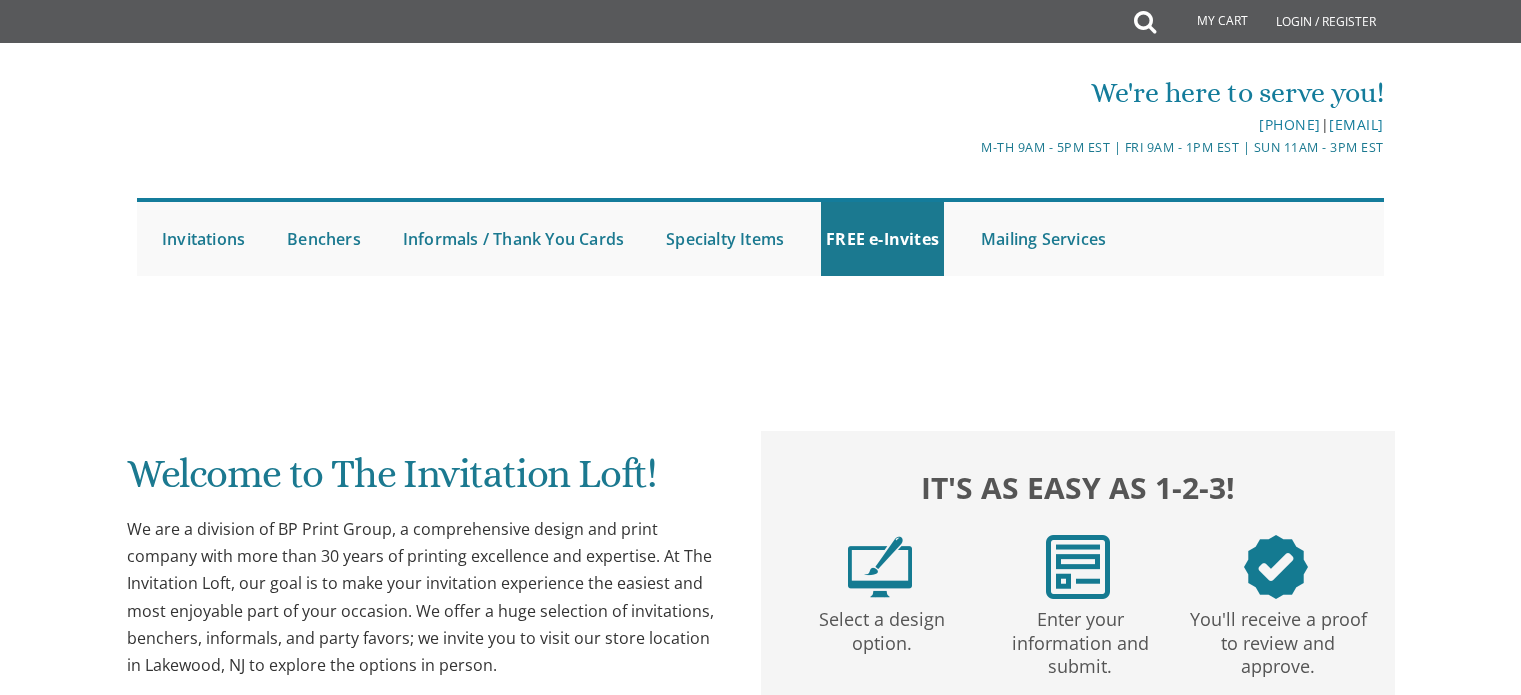 scroll, scrollTop: 0, scrollLeft: 0, axis: both 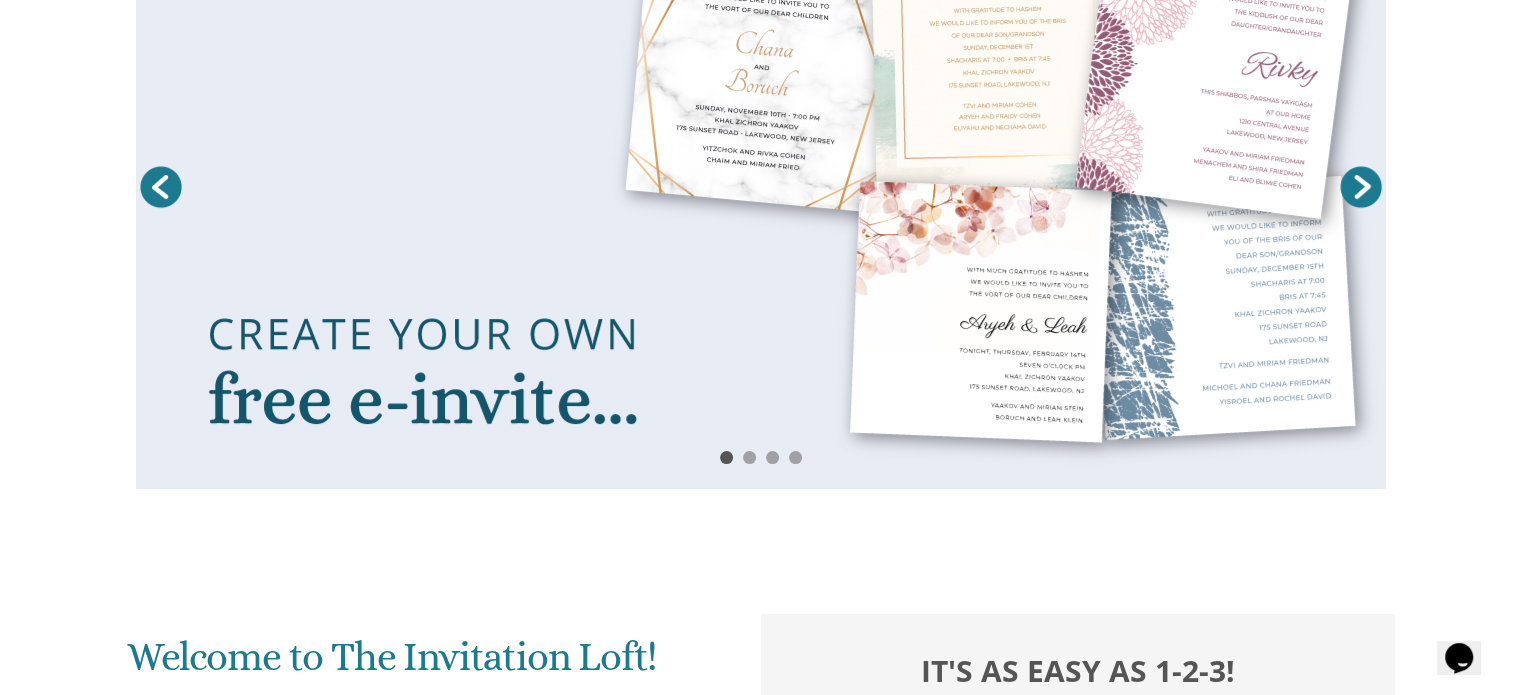 click at bounding box center [761, 192] 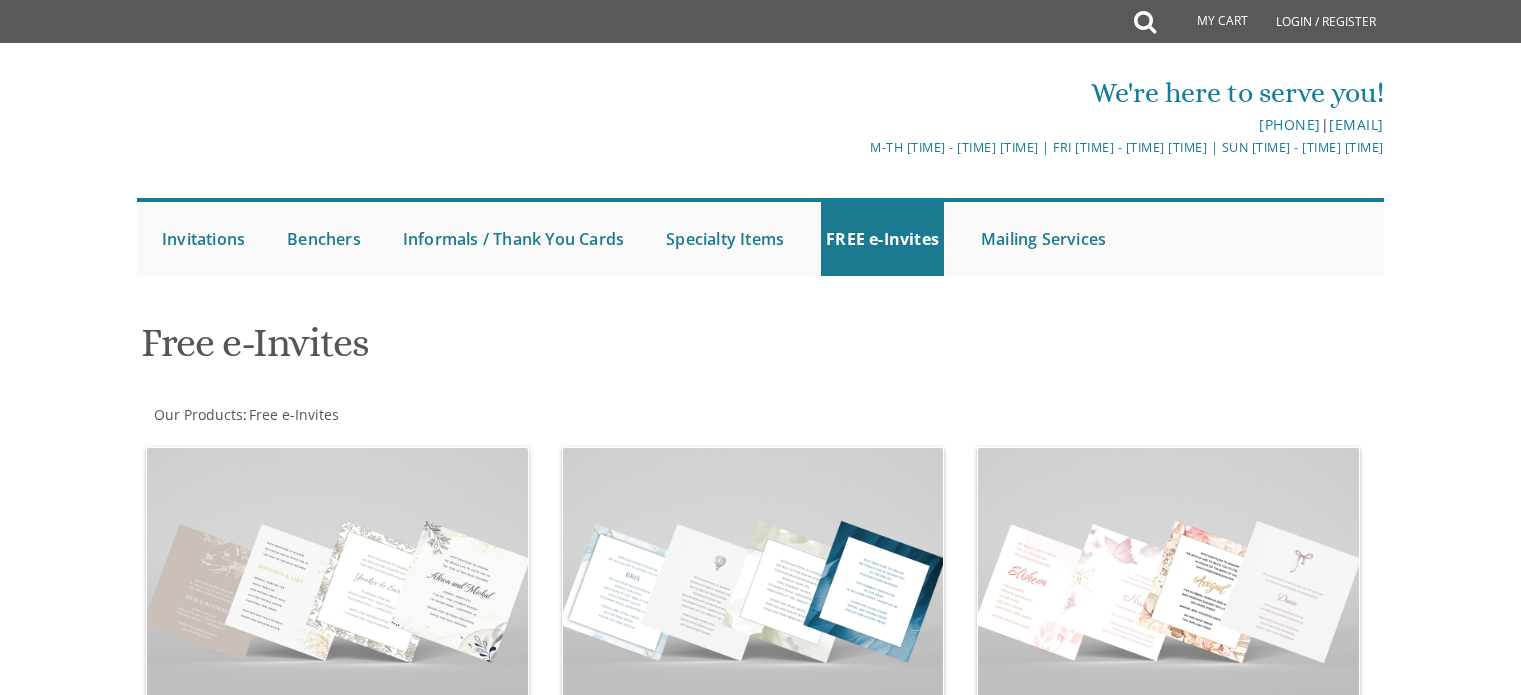 scroll, scrollTop: 0, scrollLeft: 0, axis: both 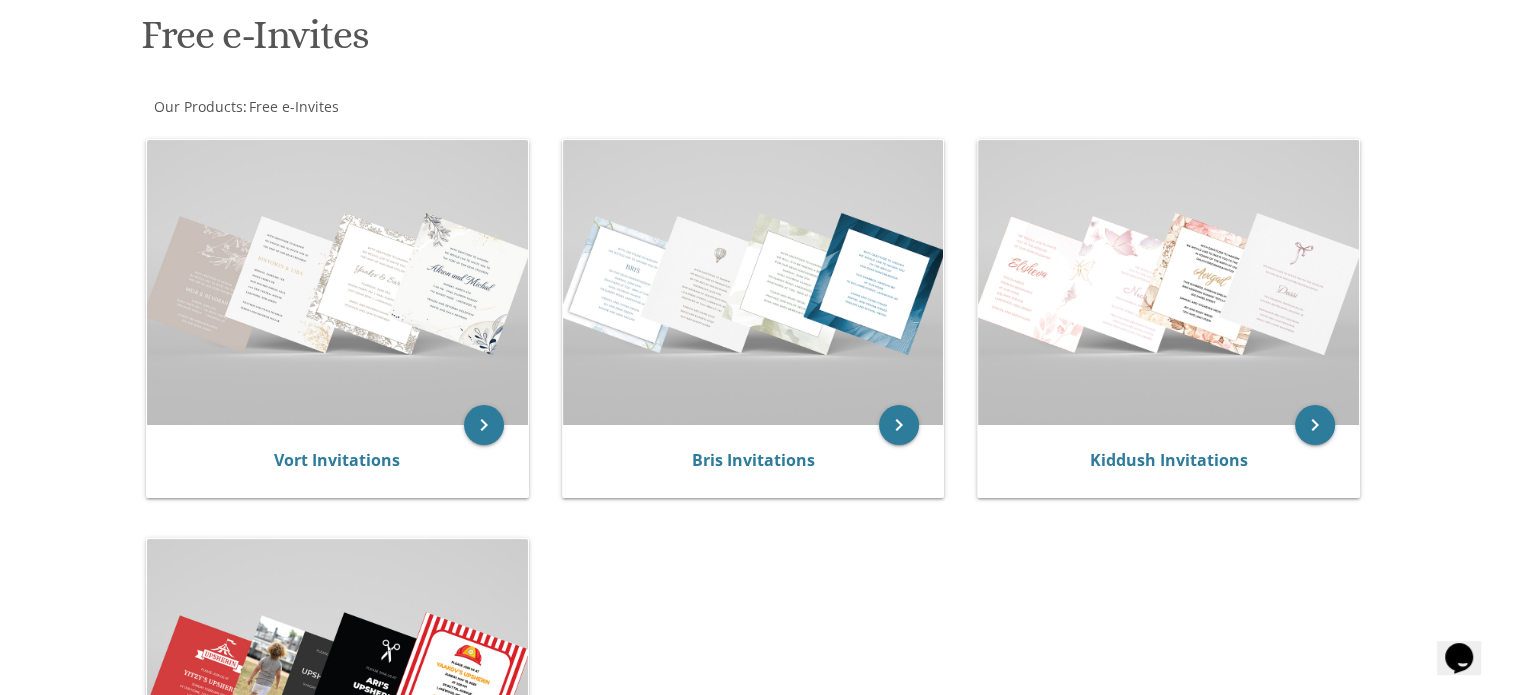 click at bounding box center [753, 282] 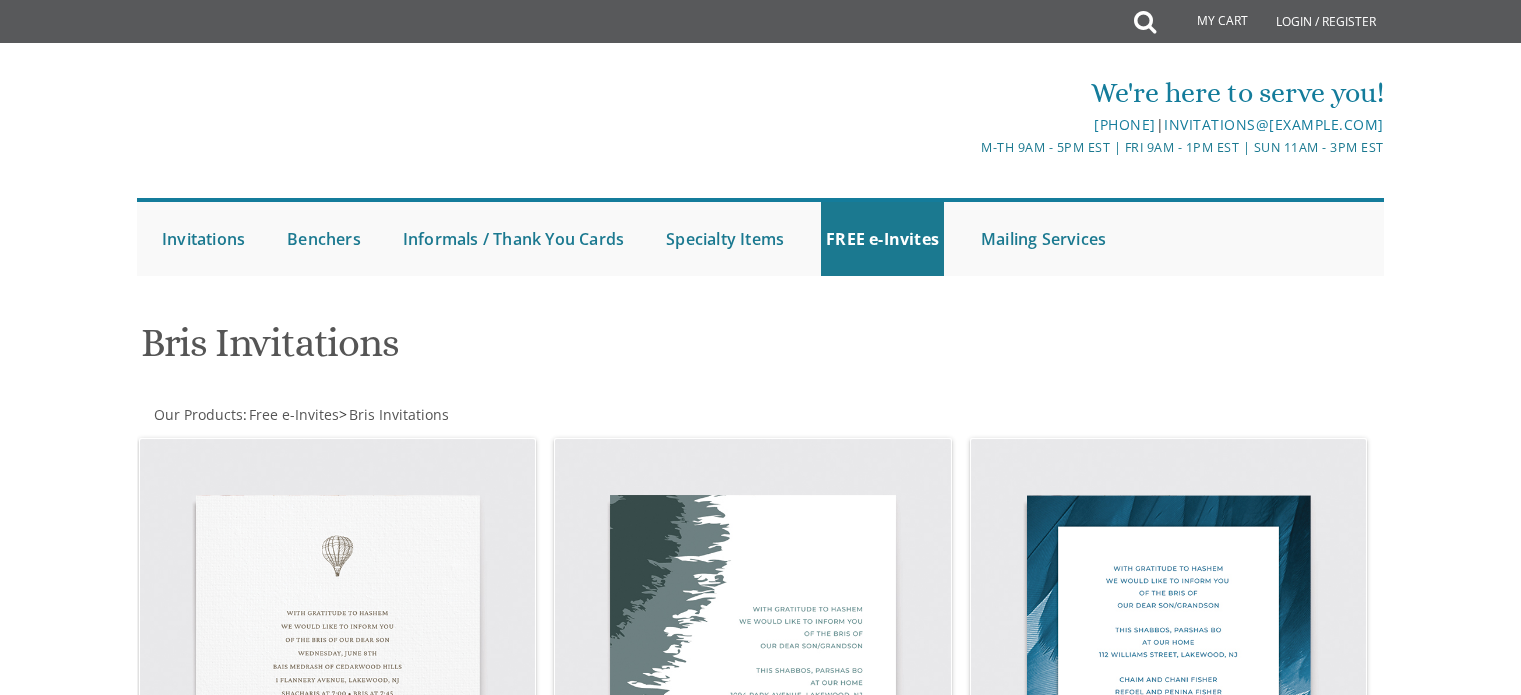 scroll, scrollTop: 0, scrollLeft: 0, axis: both 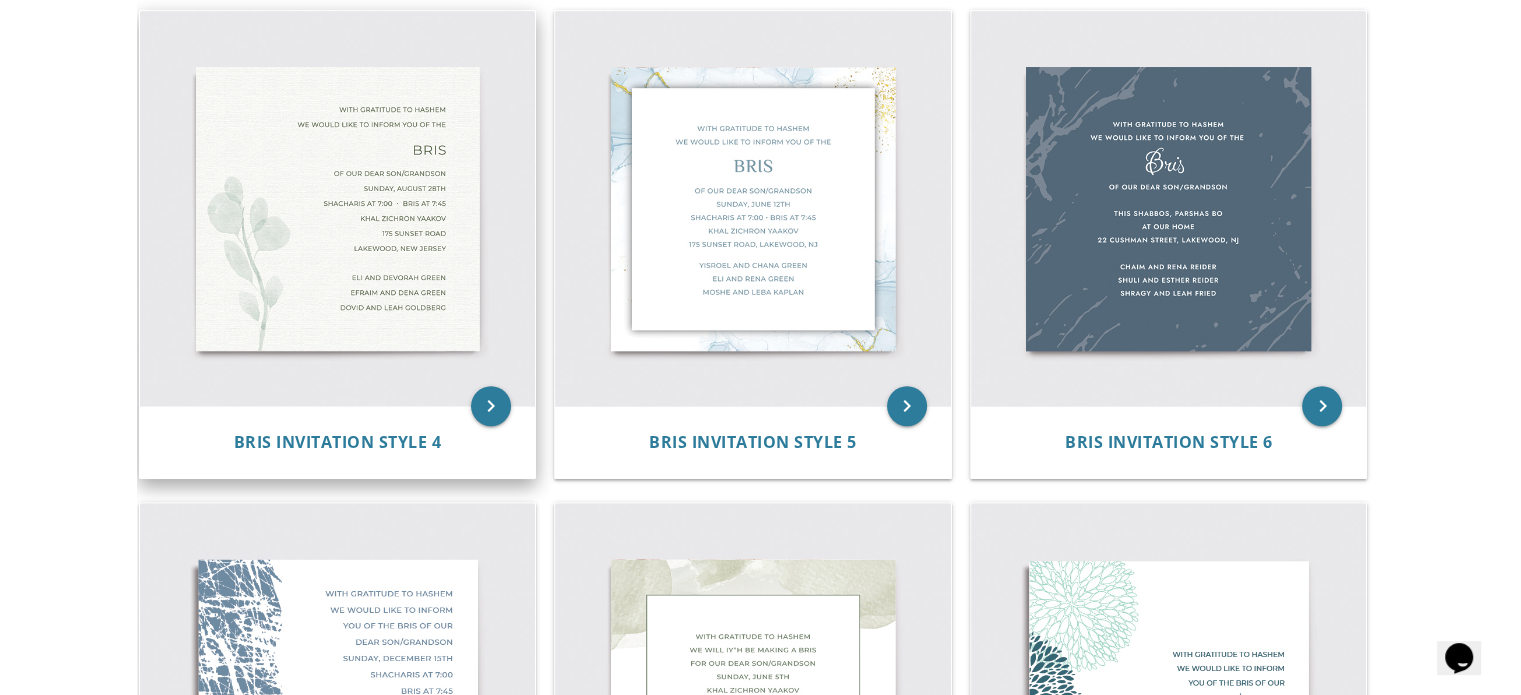 click at bounding box center (338, 209) 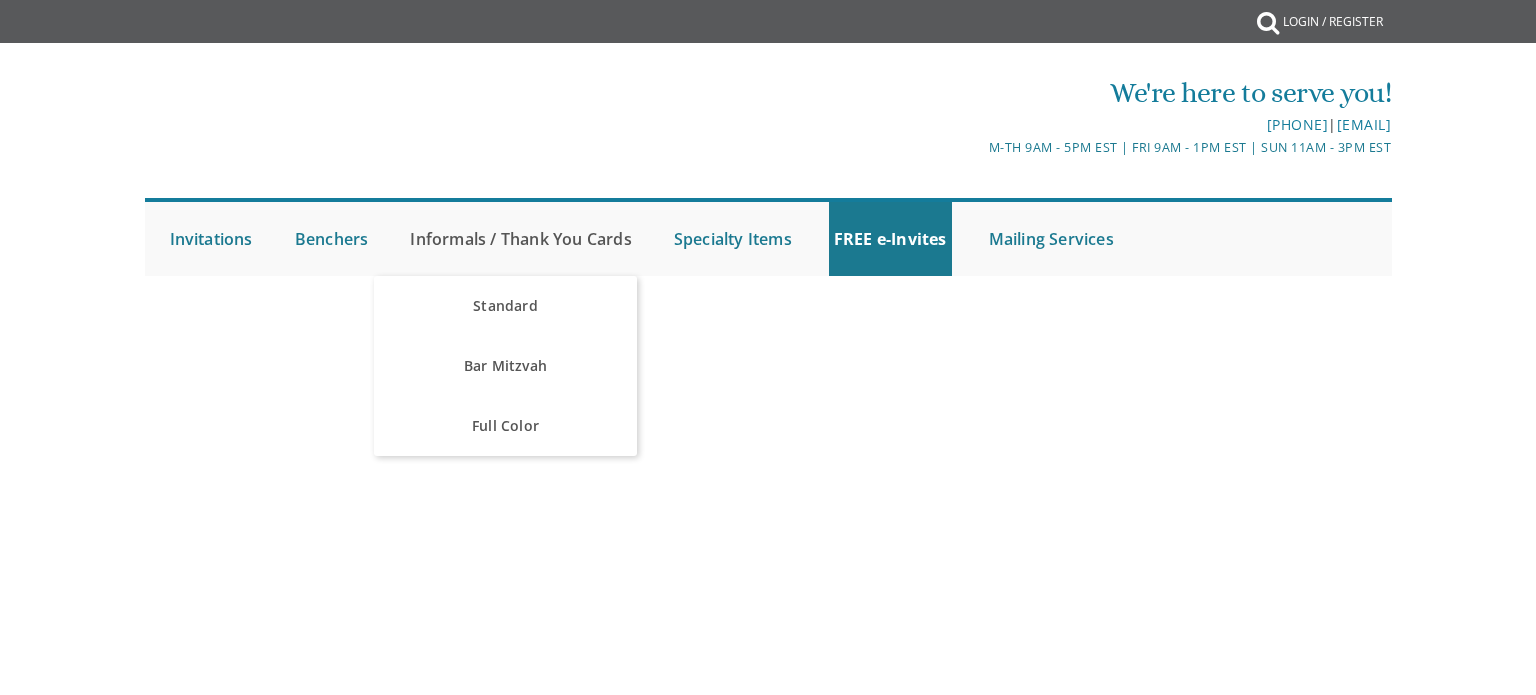 scroll, scrollTop: 0, scrollLeft: 0, axis: both 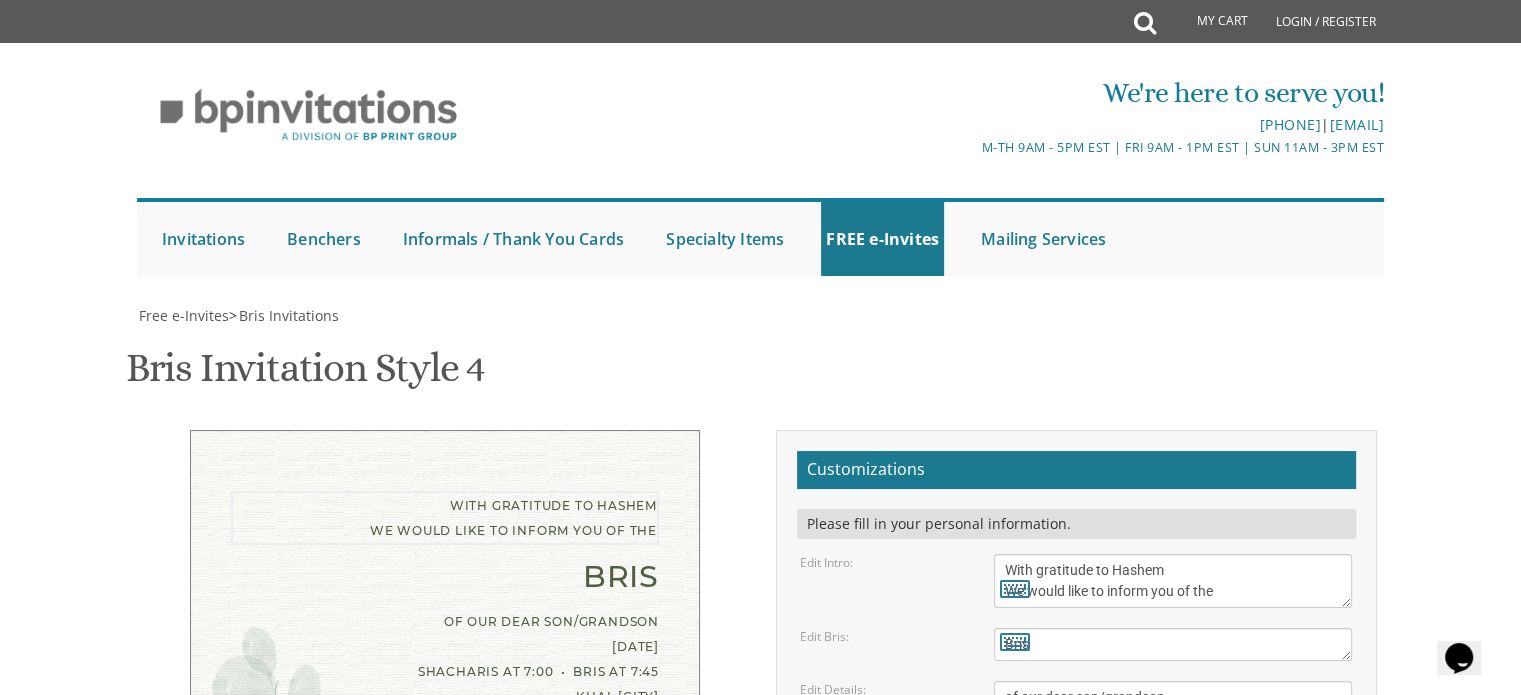 drag, startPoint x: 1238, startPoint y: 211, endPoint x: 933, endPoint y: 157, distance: 309.74344 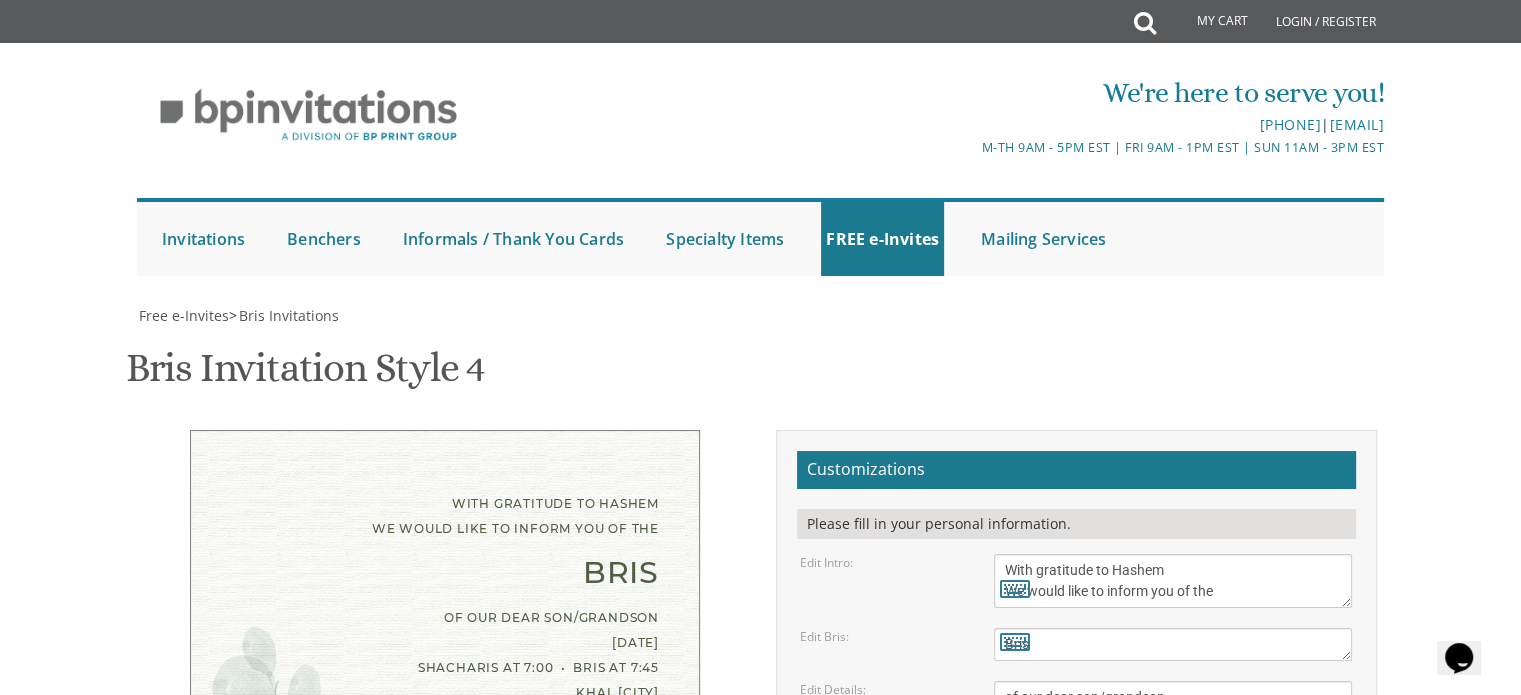 click on "With gratitude to Hashem
We would like to inform you of the" at bounding box center [1173, 581] 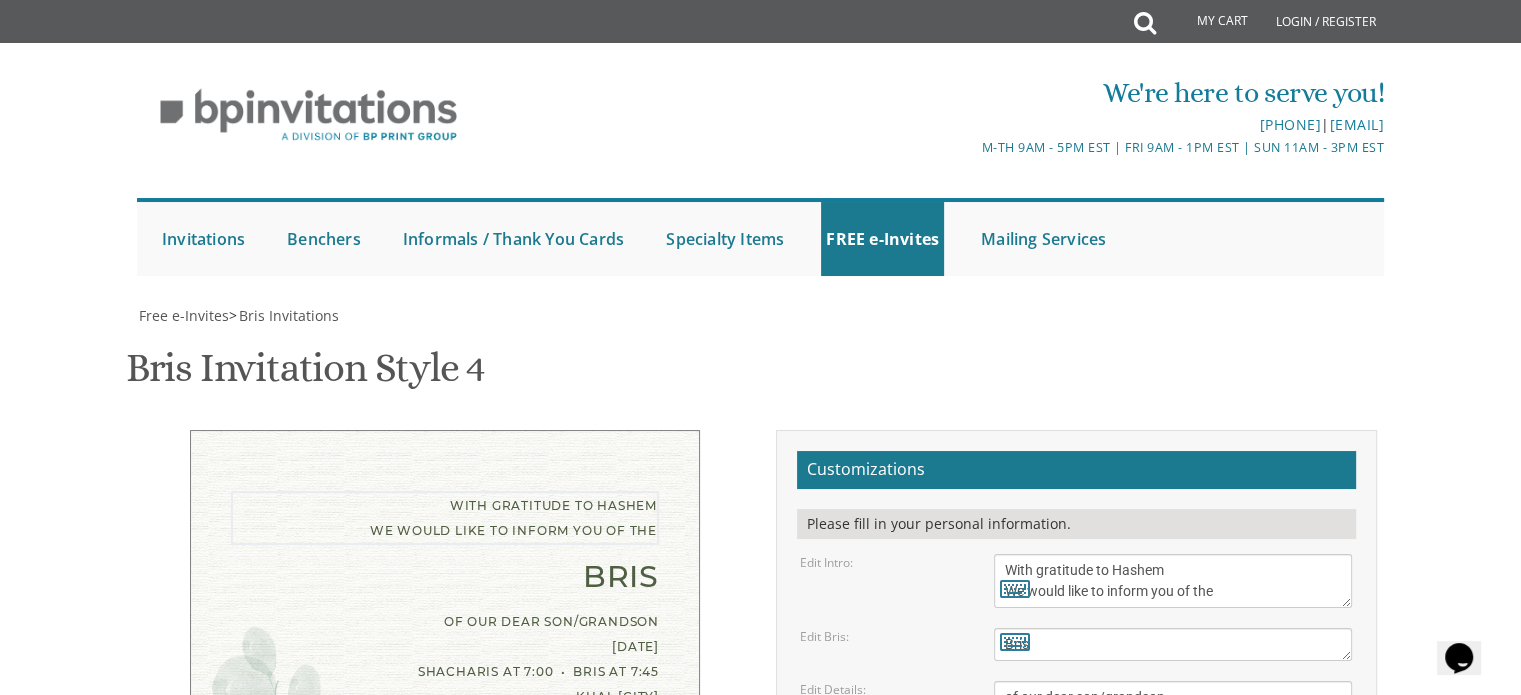 drag, startPoint x: 1240, startPoint y: 215, endPoint x: 981, endPoint y: 166, distance: 263.5944 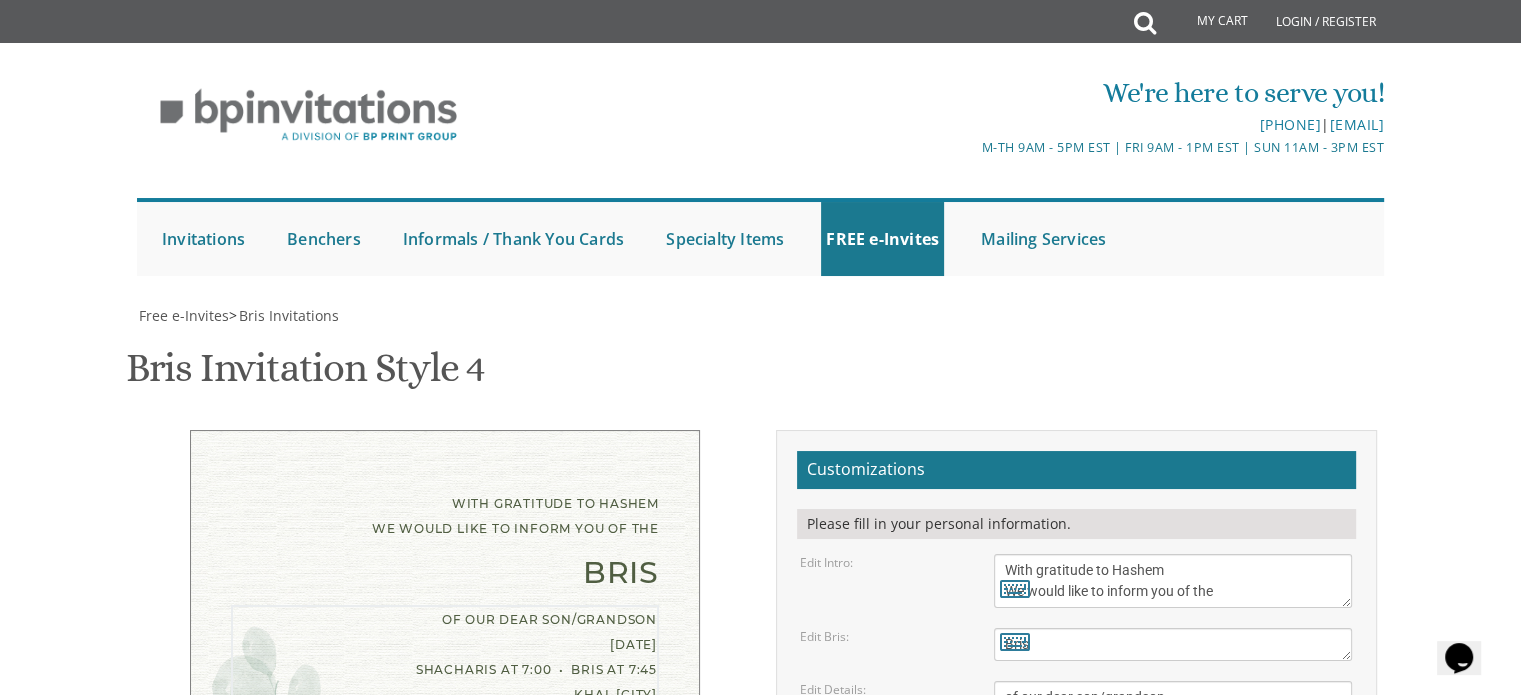 click on "of our dear son/grandson
[DATE]
Shacharis at 7:00  •  Bris at 7:45
Khal [CITY]
[NUMBER] [STREET]
[CITY], [STATE] [POSTAL_CODE]" at bounding box center (1173, 750) 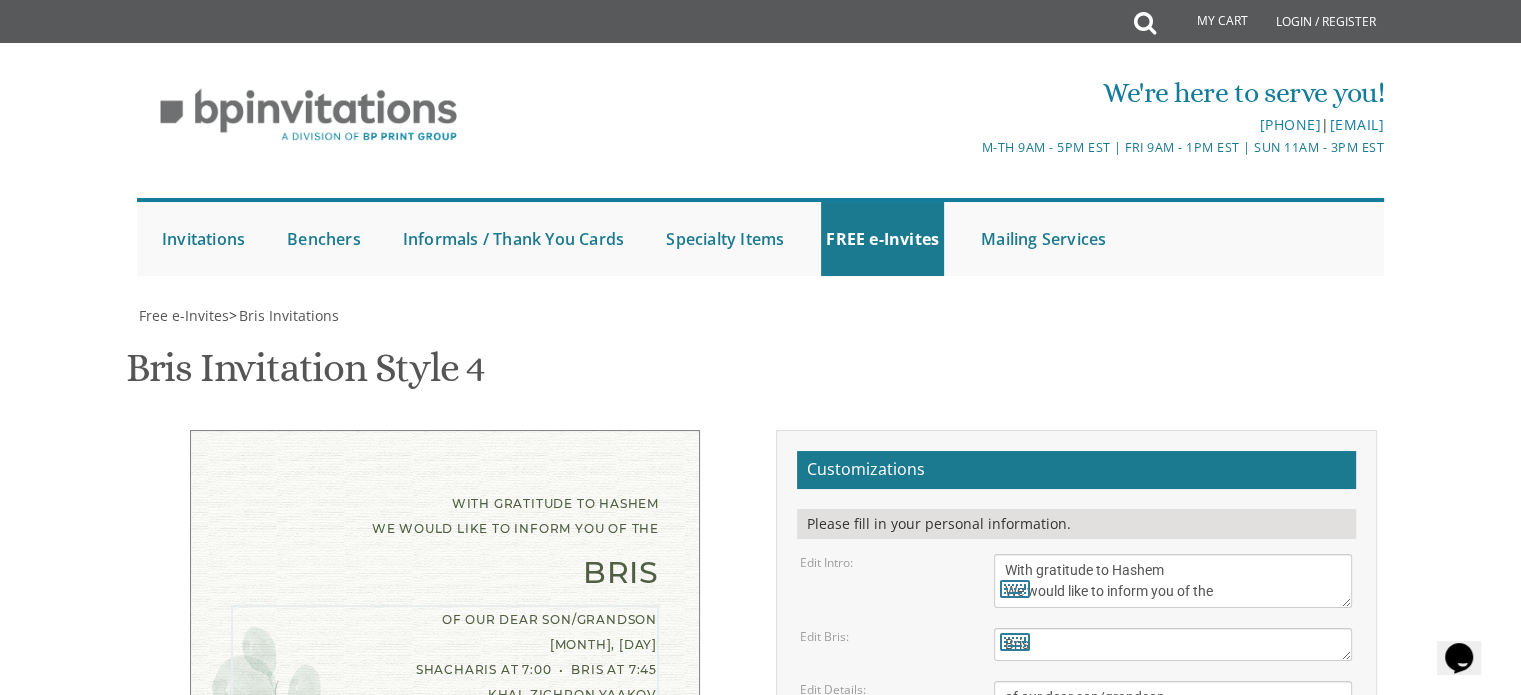 click on "of our dear son/grandson
[DATE]
Shacharis at 7:00  •  Bris at 7:45
Khal [CITY]
[NUMBER] [STREET]
[CITY], [STATE] [POSTAL_CODE]" at bounding box center [1173, 750] 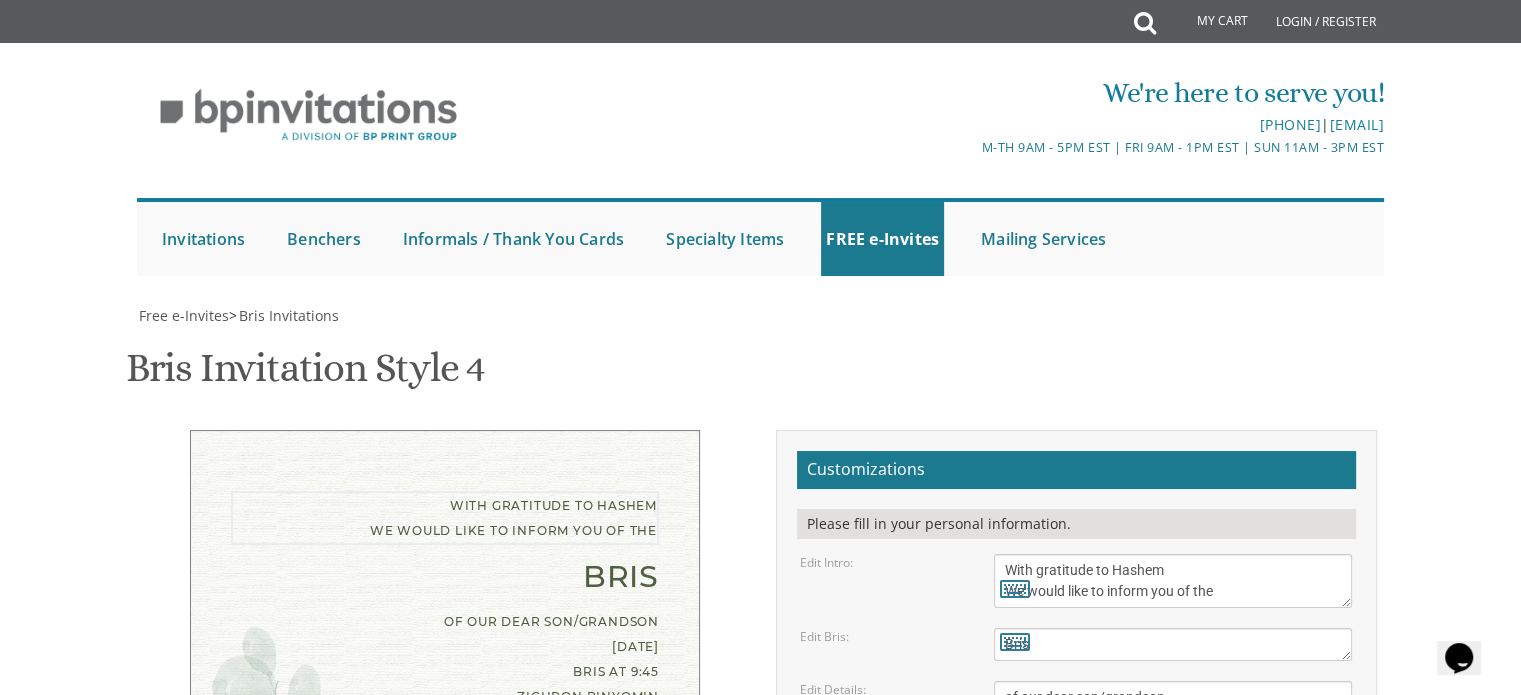 click on "With gratitude to Hashem
We would like to inform you of the" at bounding box center [1173, 581] 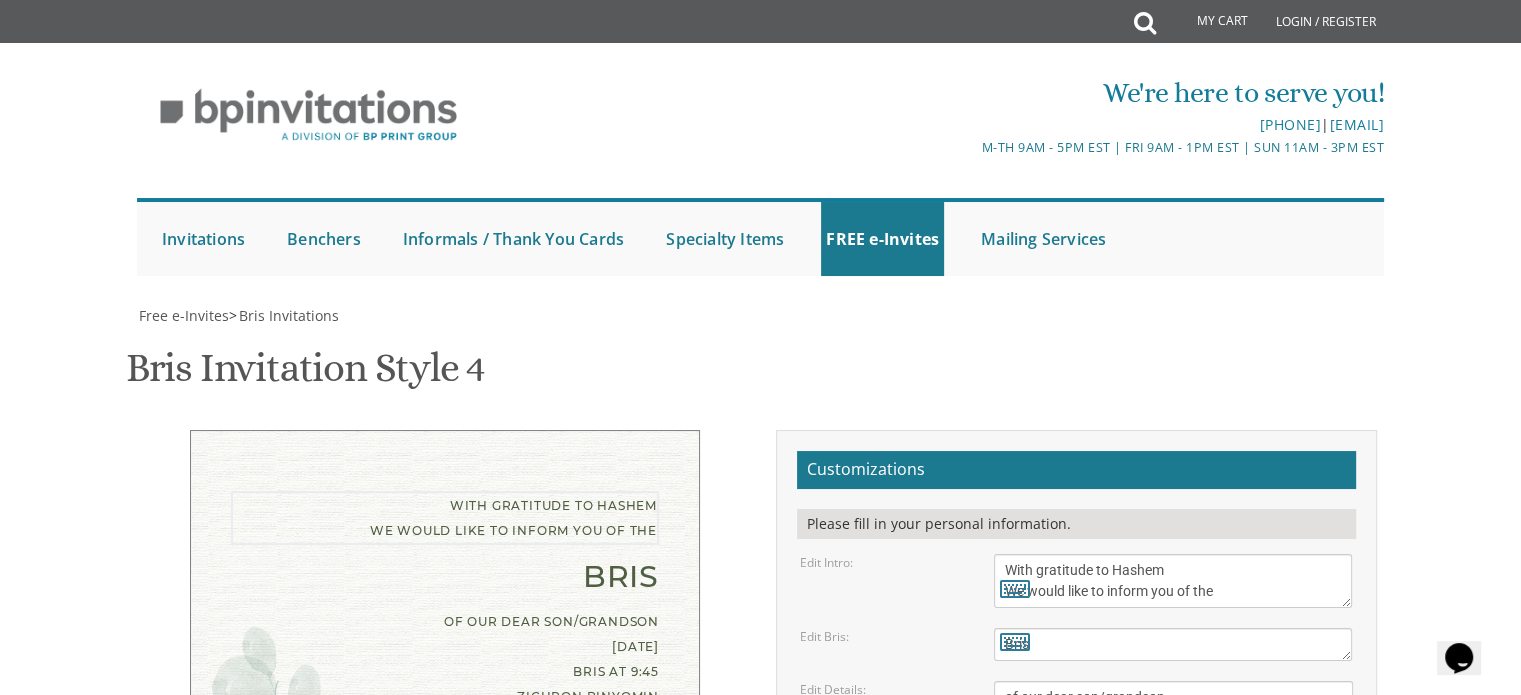 drag, startPoint x: 1348, startPoint y: 299, endPoint x: 1350, endPoint y: 378, distance: 79.025314 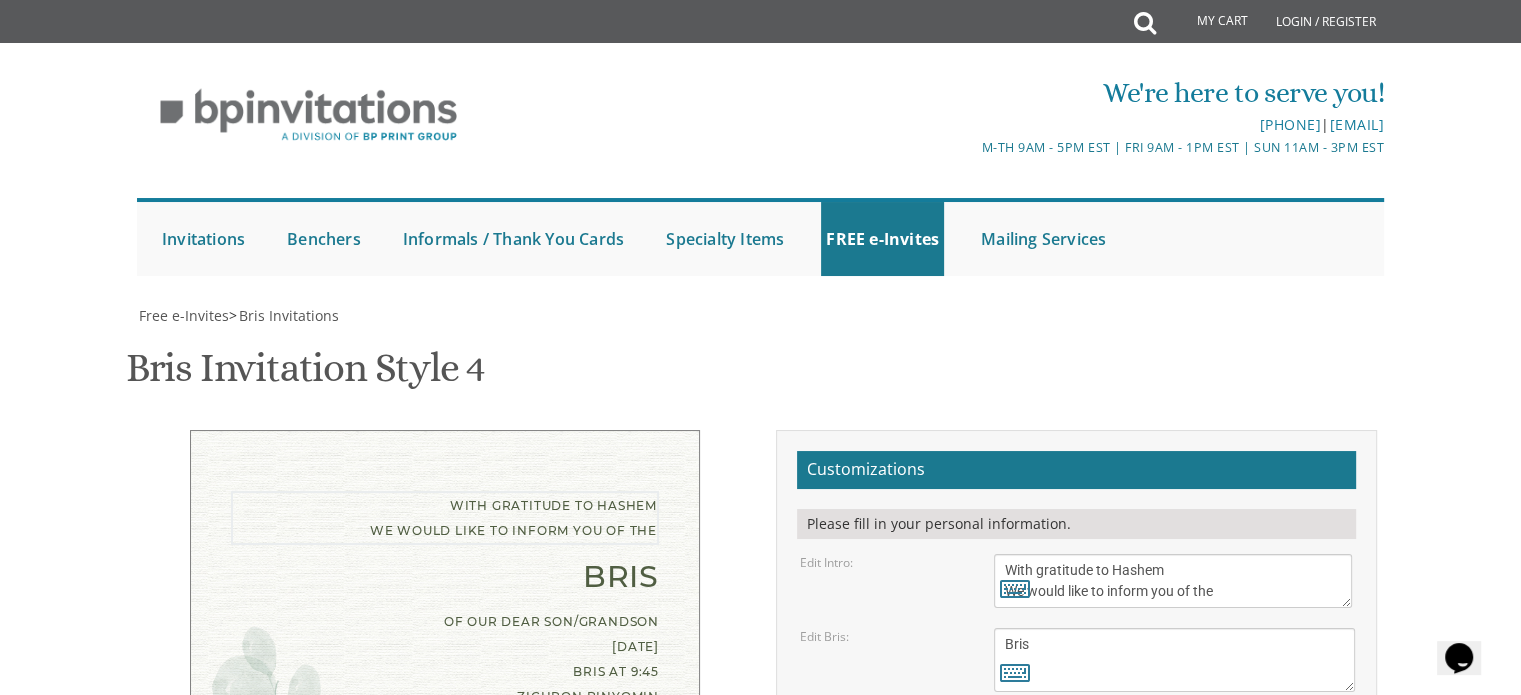 drag, startPoint x: 1349, startPoint y: 146, endPoint x: 1353, endPoint y: 177, distance: 31.257 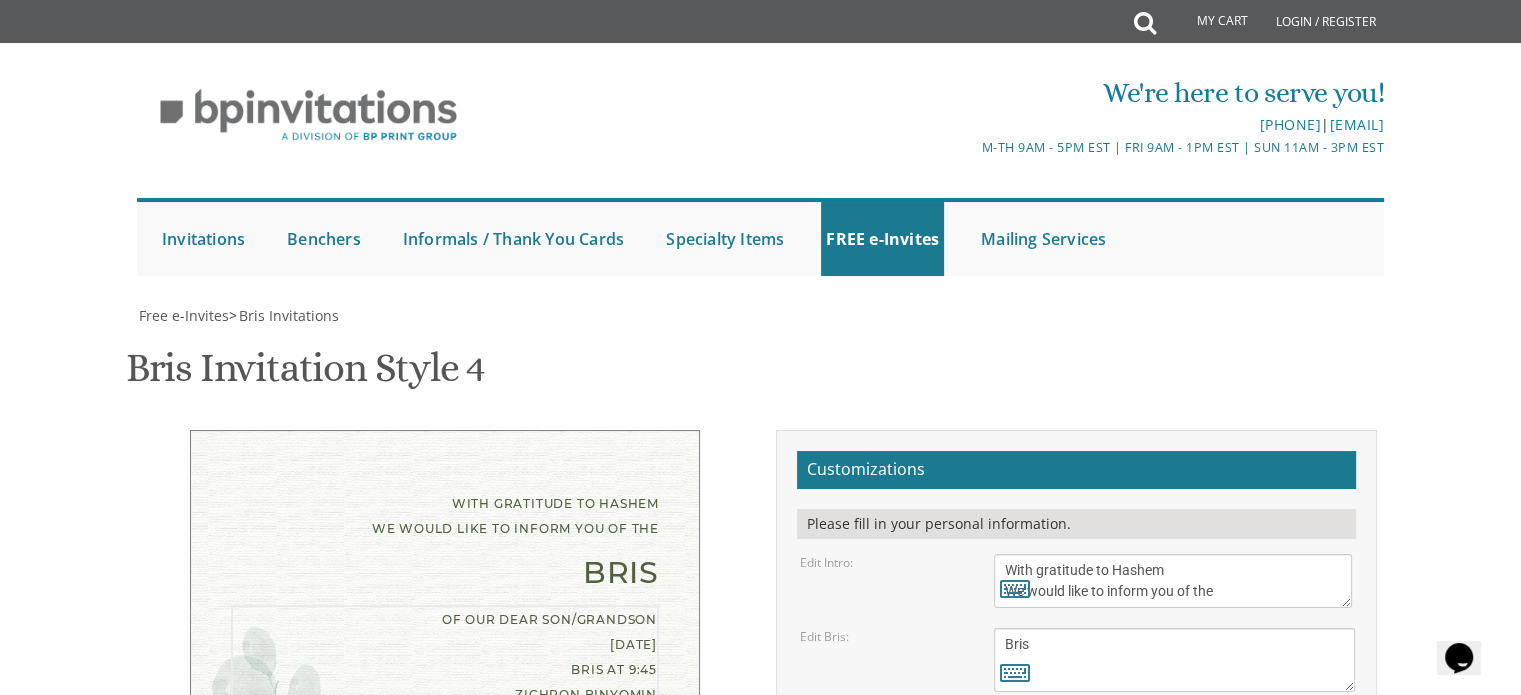 drag, startPoint x: 1124, startPoint y: 295, endPoint x: 1069, endPoint y: 298, distance: 55.081757 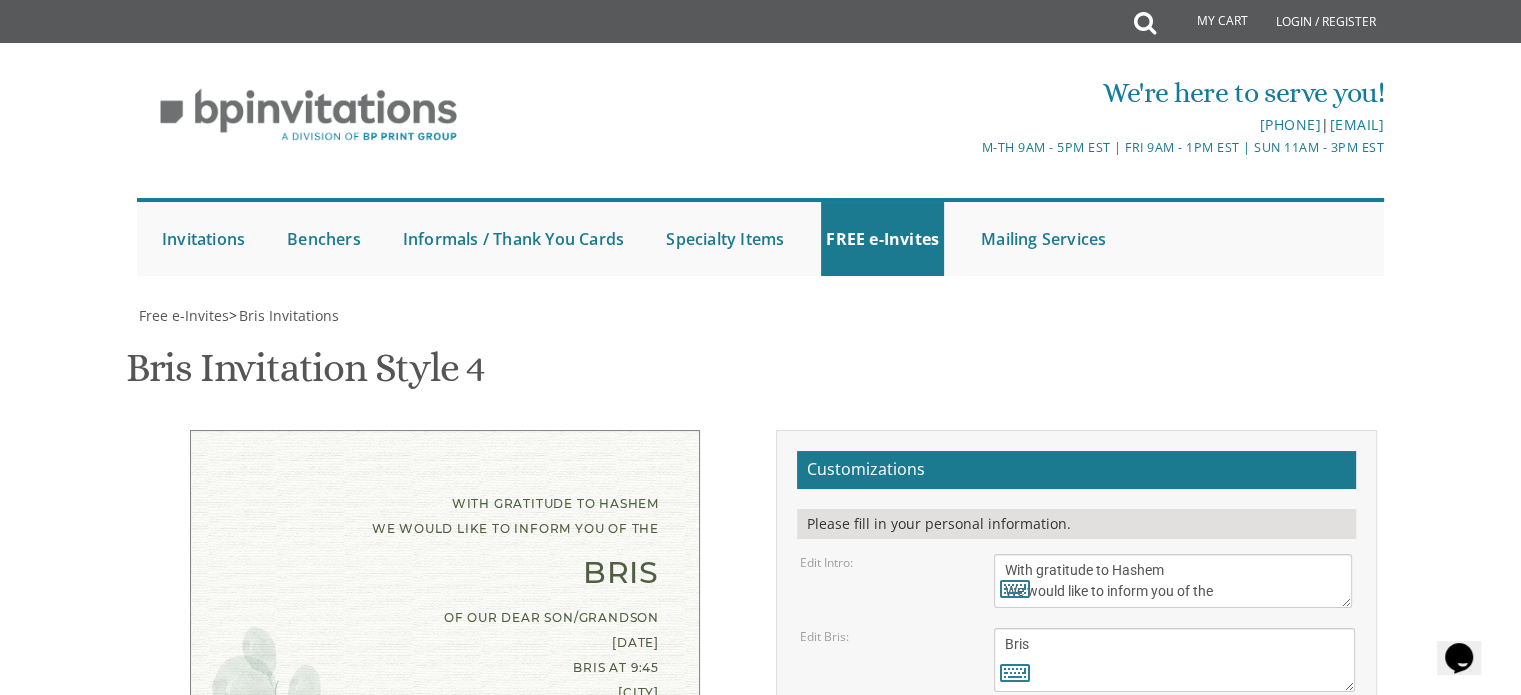 drag, startPoint x: 1181, startPoint y: 485, endPoint x: 1004, endPoint y: 432, distance: 184.76471 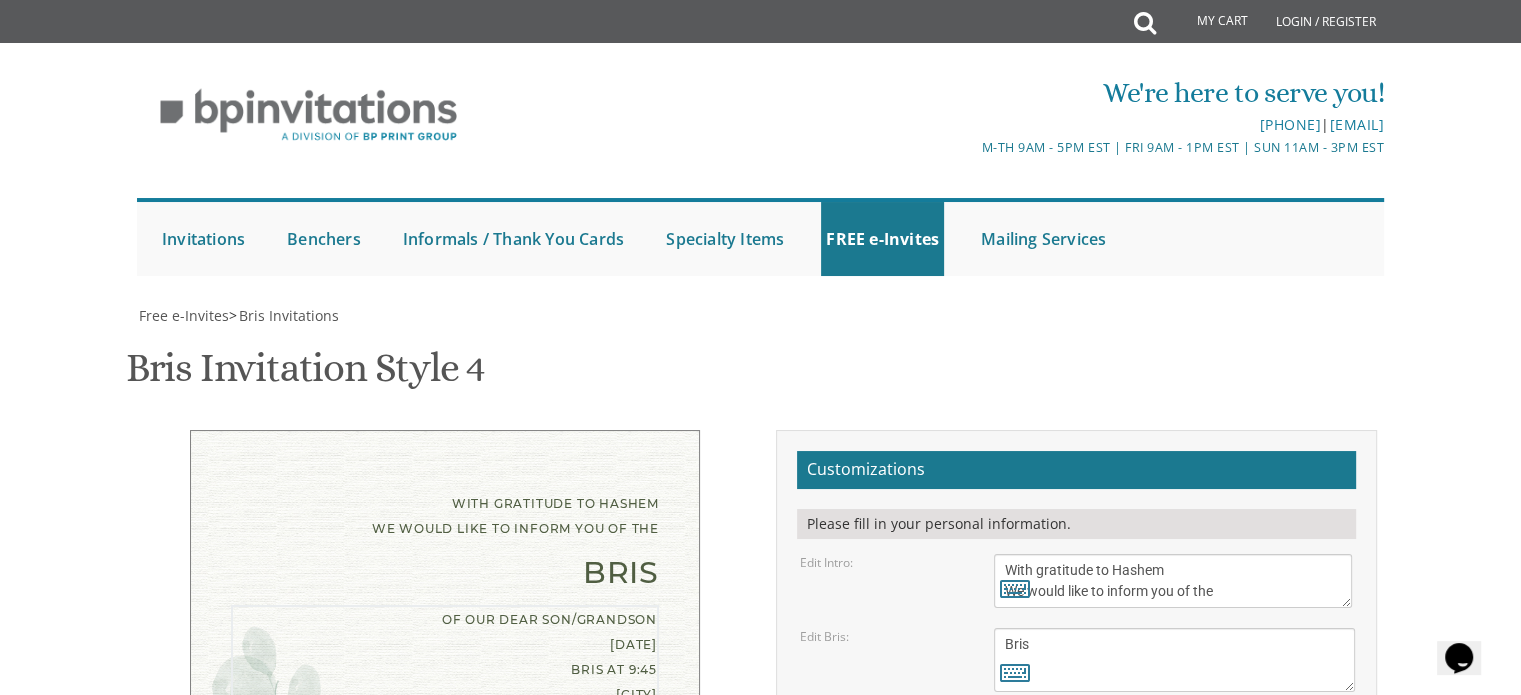 click on "of our dear son/grandson
[DATE]
Shacharis at 7:00  •  Bris at 7:45
Khal [CITY]
[NUMBER] [STREET]
[CITY], [STATE] [POSTAL_CODE]" at bounding box center (1173, 820) 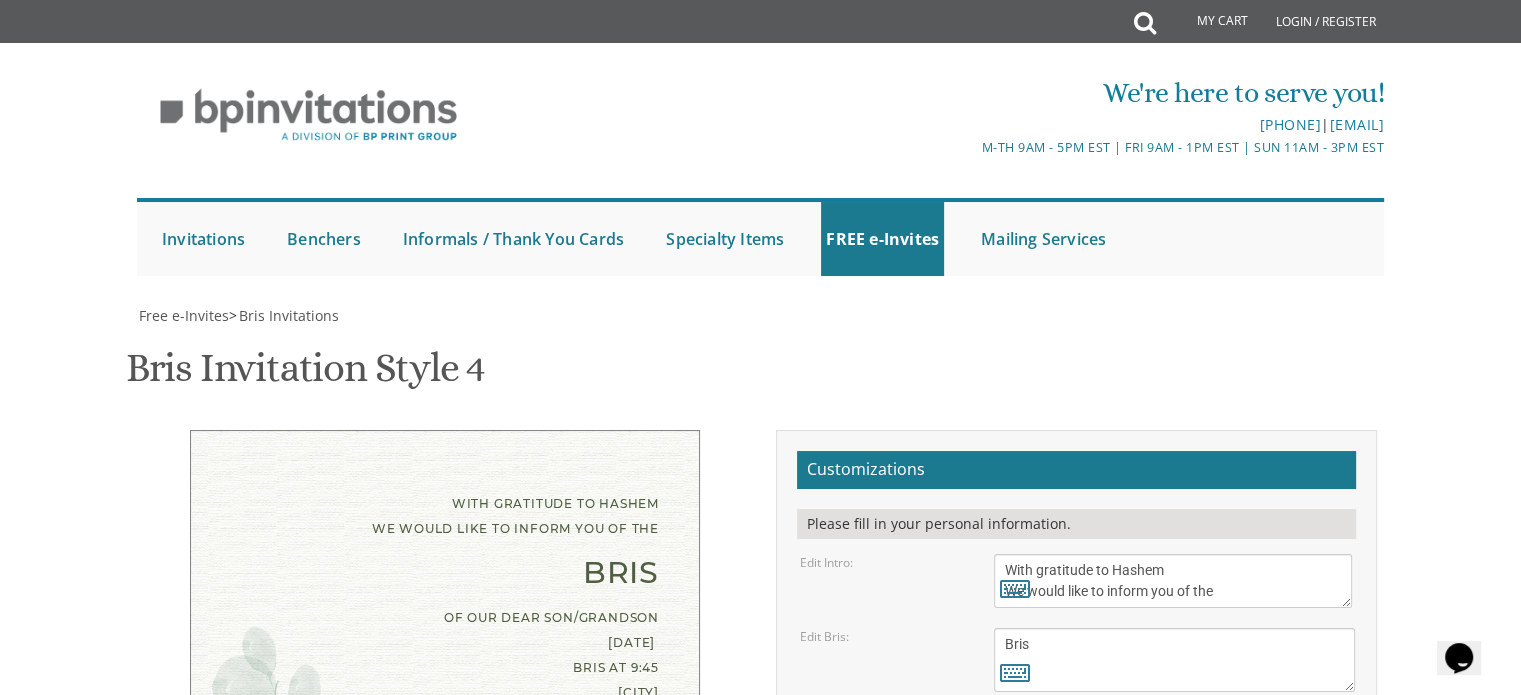 click on "of our dear son/grandson
[DATE]
Shacharis at 7:00  •  Bris at 7:45
Khal [CITY]
[NUMBER] [STREET]
[CITY], [STATE] [POSTAL_CODE]" at bounding box center [1173, 820] 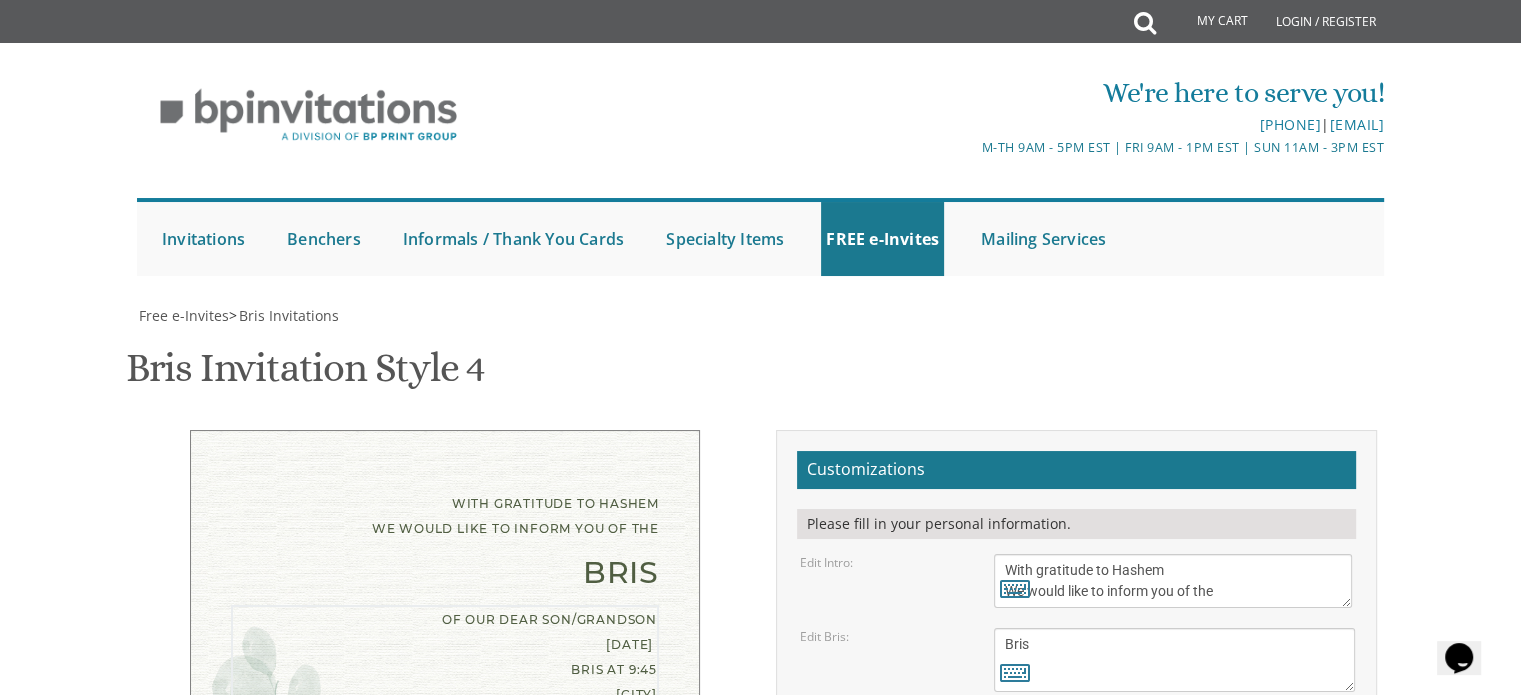 click on "of our dear son/grandson
[DATE]
Shacharis at 7:00  •  Bris at 7:45
Khal [CITY]
[NUMBER] [STREET]
[CITY], [STATE] [POSTAL_CODE]" at bounding box center (1173, 820) 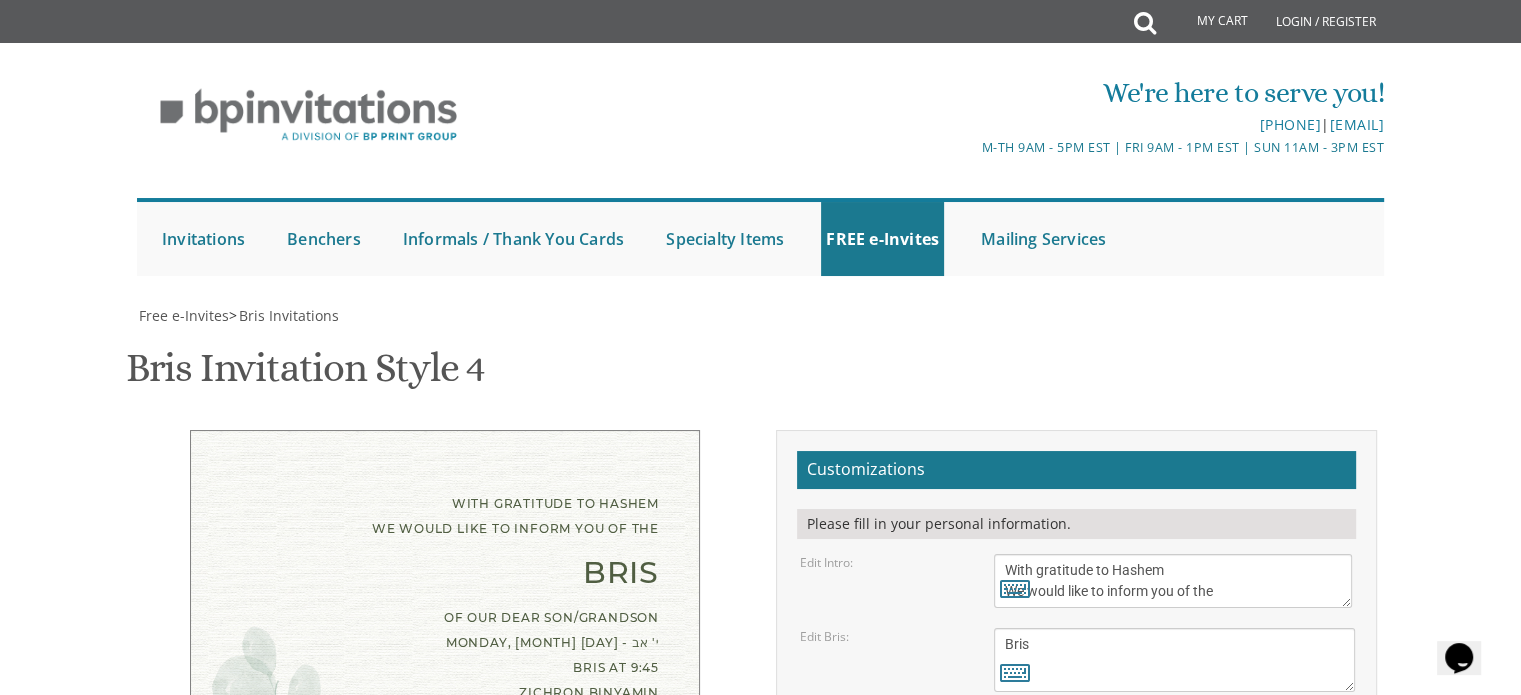 drag, startPoint x: 1193, startPoint y: 487, endPoint x: 1096, endPoint y: 463, distance: 99.92497 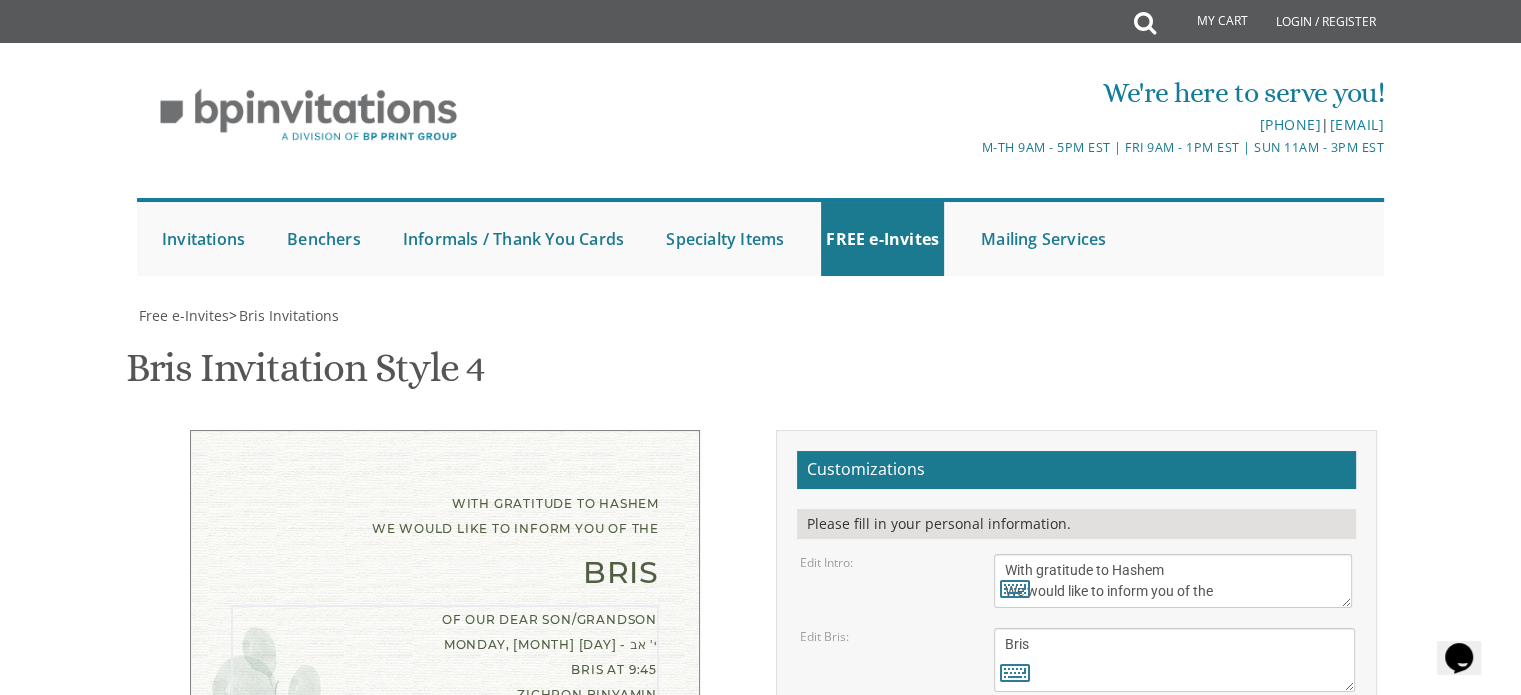 click on "of our dear son/grandson
[DATE]
Shacharis at 7:00  •  Bris at 7:45
Khal [CITY]
[NUMBER] [STREET]
[CITY], [STATE] [POSTAL_CODE]" at bounding box center (1173, 820) 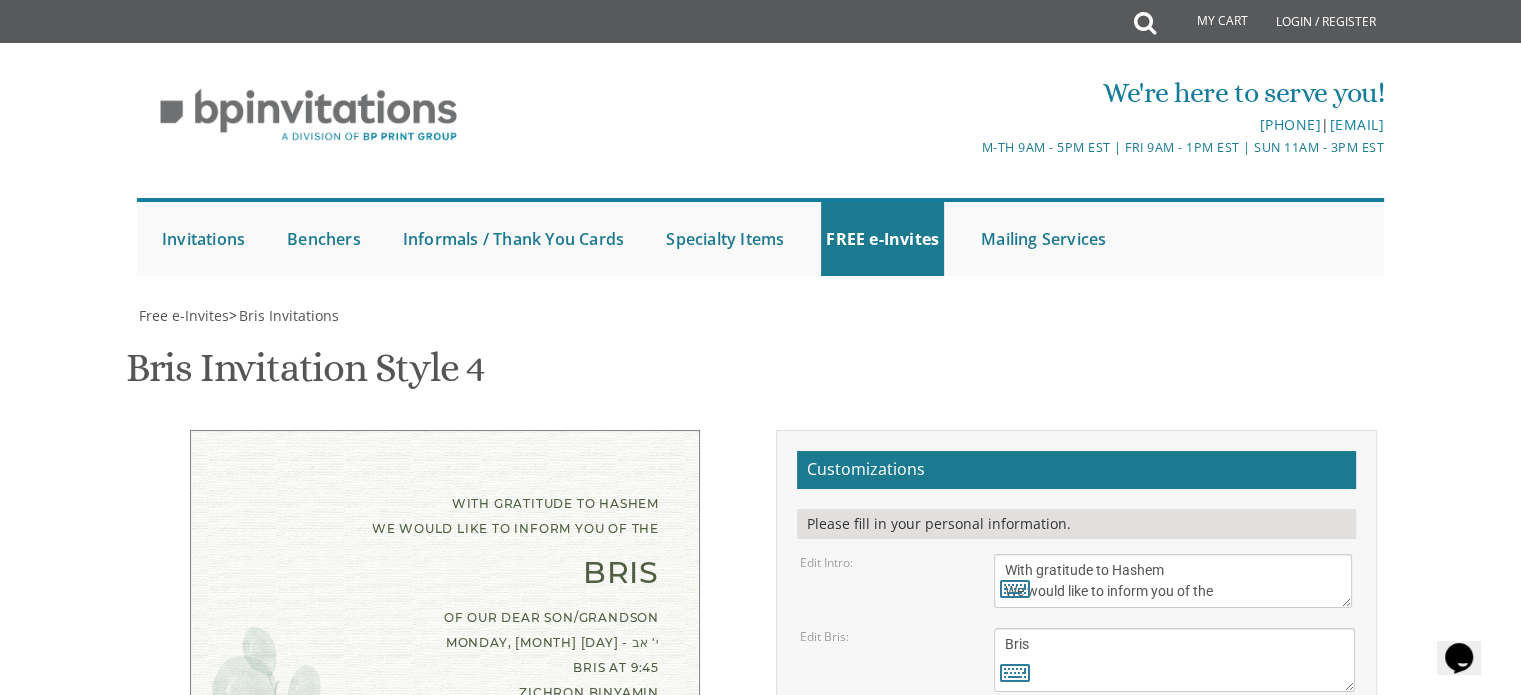 drag, startPoint x: 1344, startPoint y: 441, endPoint x: 1359, endPoint y: 447, distance: 16.155495 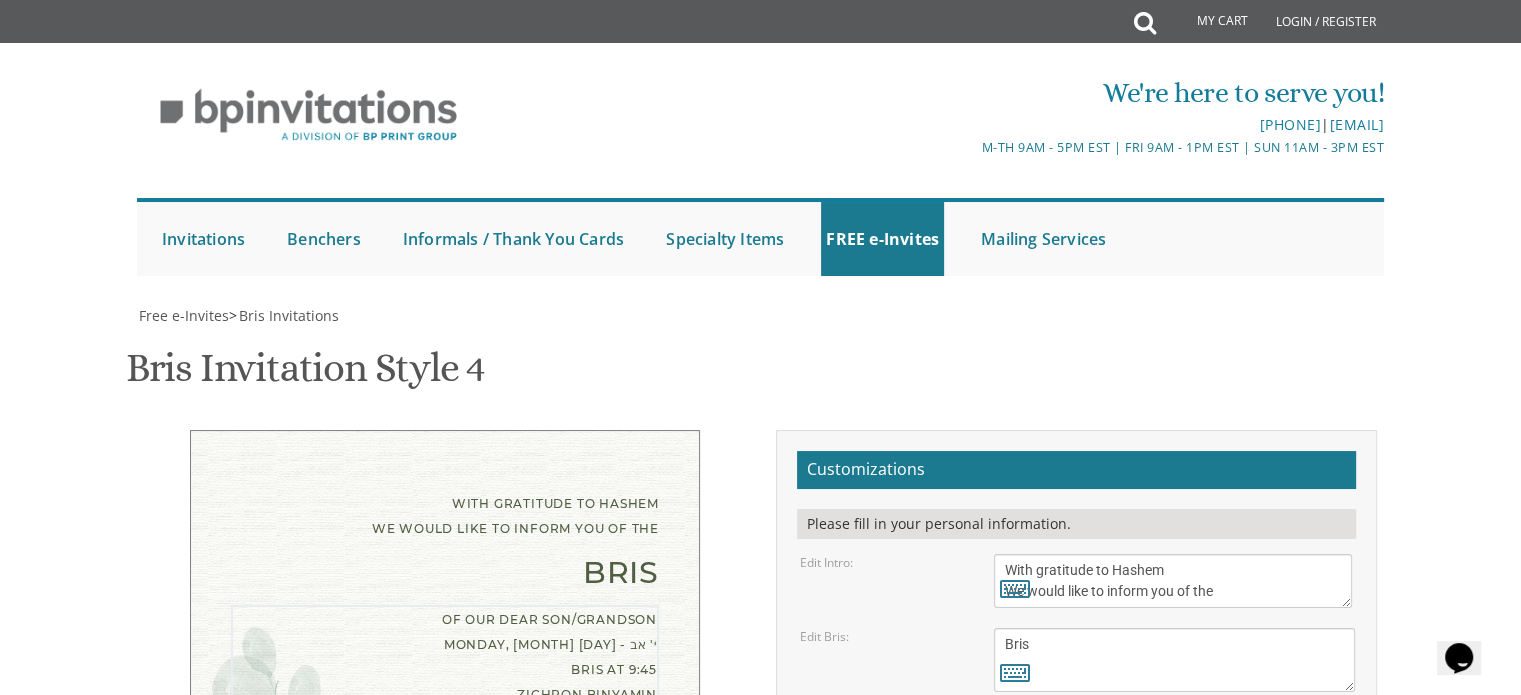 click on "of our dear son/grandson
[DATE]
Shacharis at 7:00  •  Bris at 7:45
Khal [CITY]
[NUMBER] [STREET]
[CITY], [STATE] [POSTAL_CODE]" at bounding box center [1179, 793] 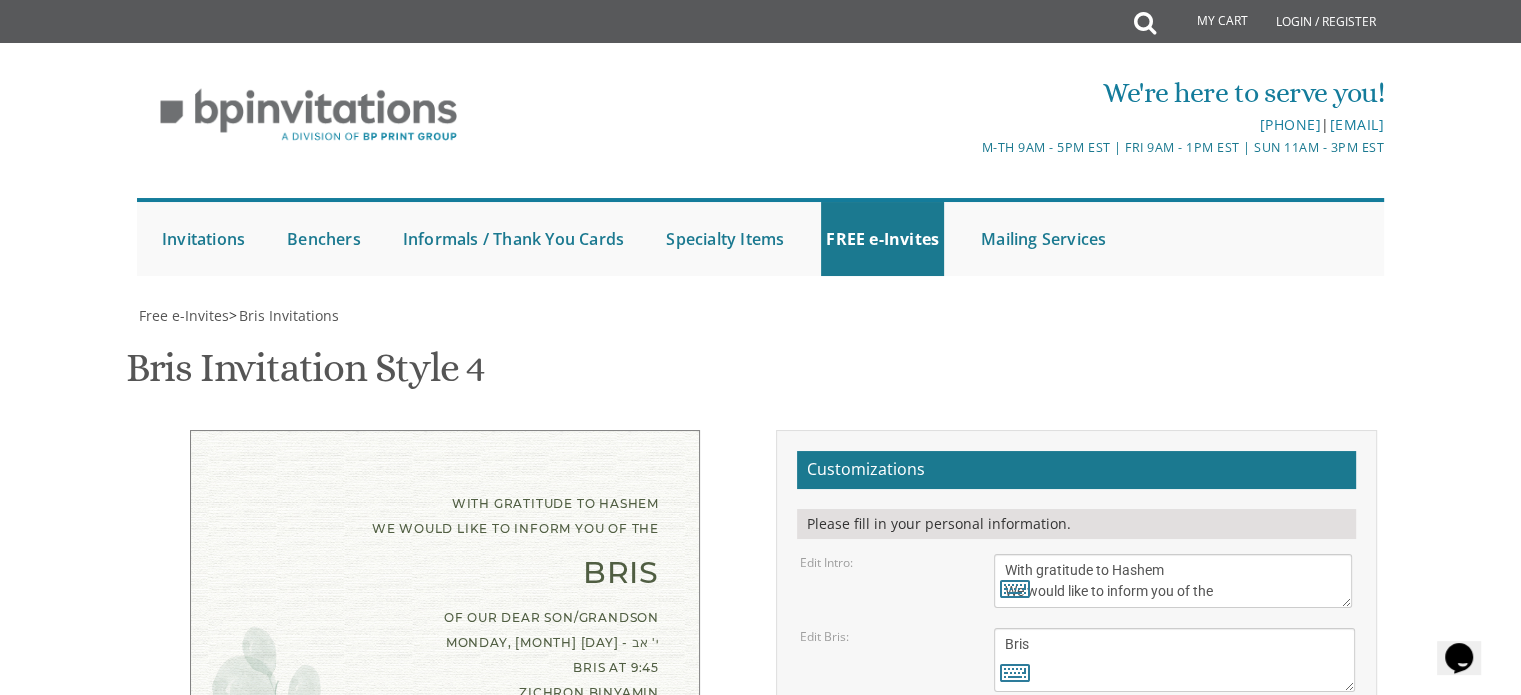 click on "[FIRST] and [FIRST] [LAST]
[FIRST] and [FIRST] [LAST]
[FIRST] and [FIRST] [LAST]" at bounding box center (1173, 931) 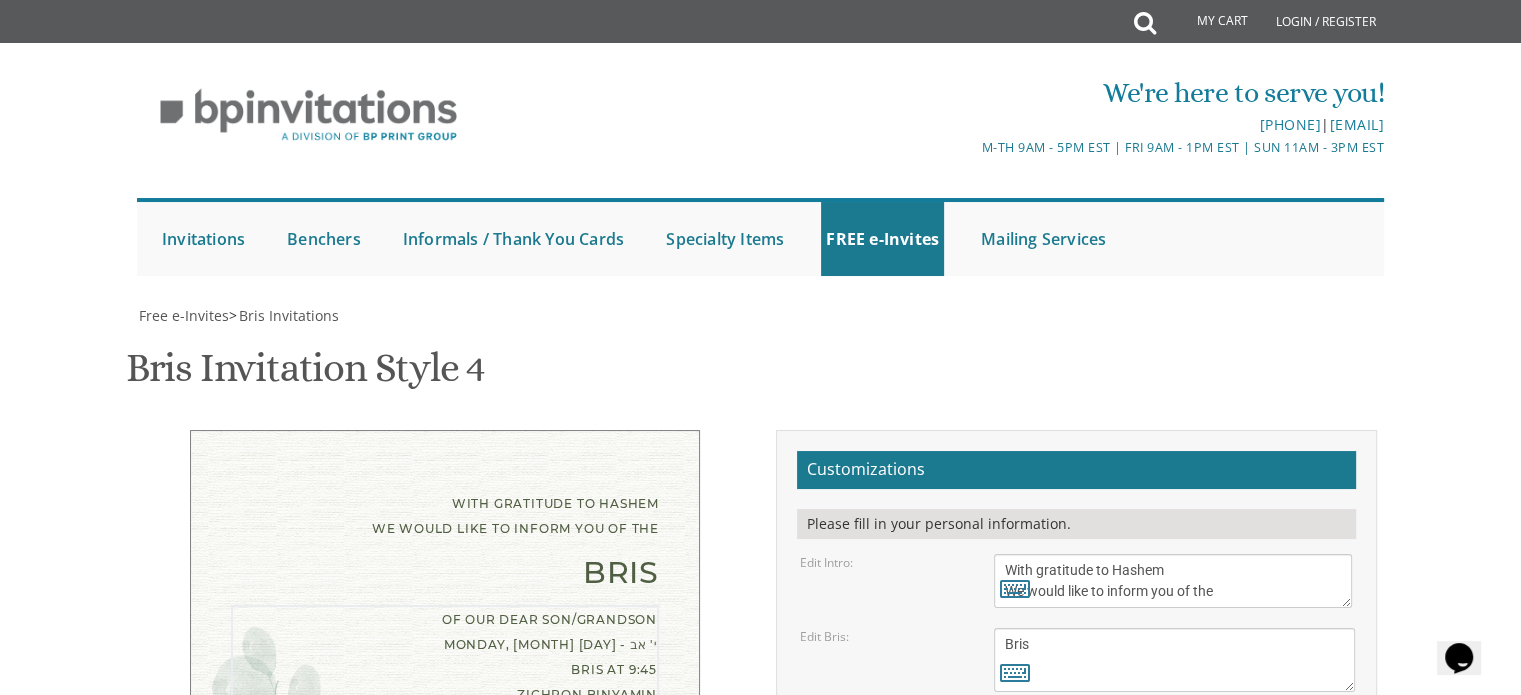 click on "of our dear son/grandson
[DATE]
Shacharis at 7:00  •  Bris at 7:45
Khal [CITY]
[NUMBER] [STREET]
[CITY], [STATE] [POSTAL_CODE]" at bounding box center [1179, 793] 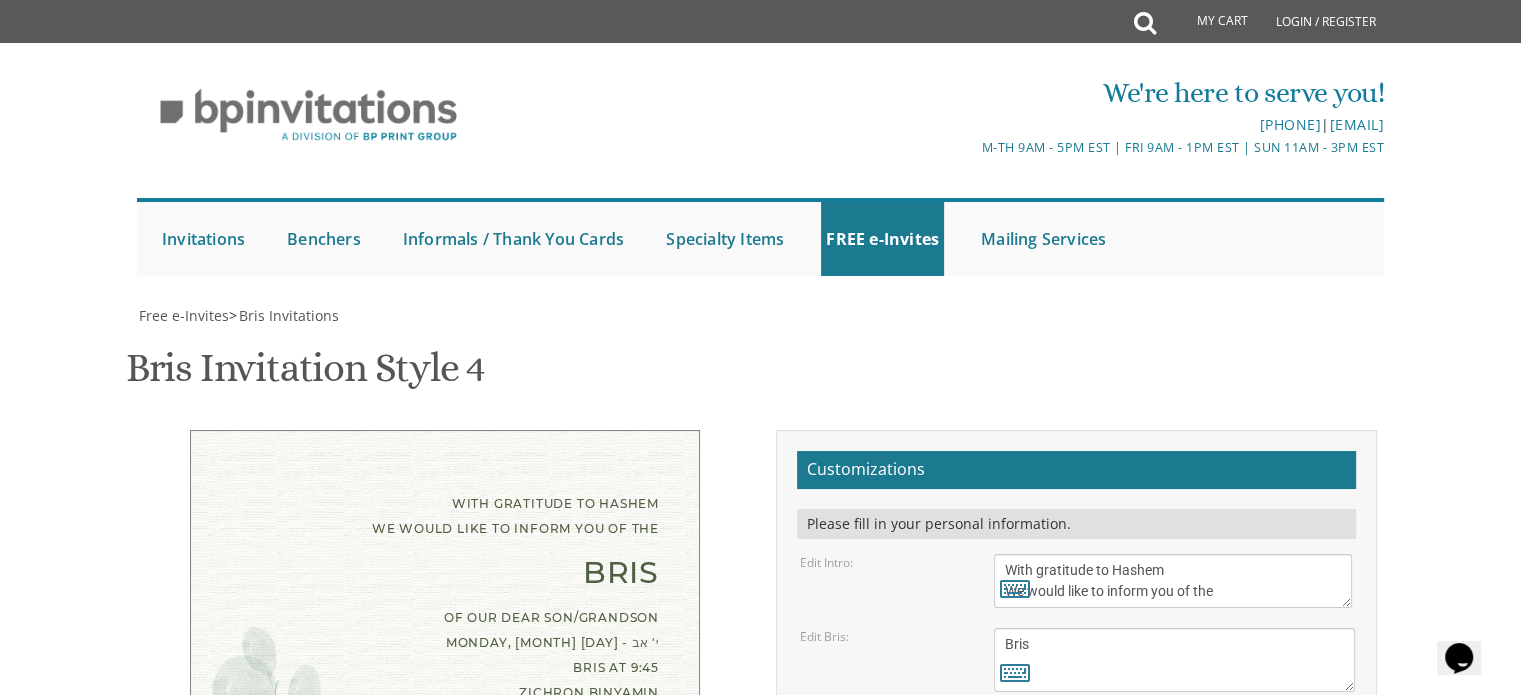 click on "Download Image" at bounding box center (971, 1122) 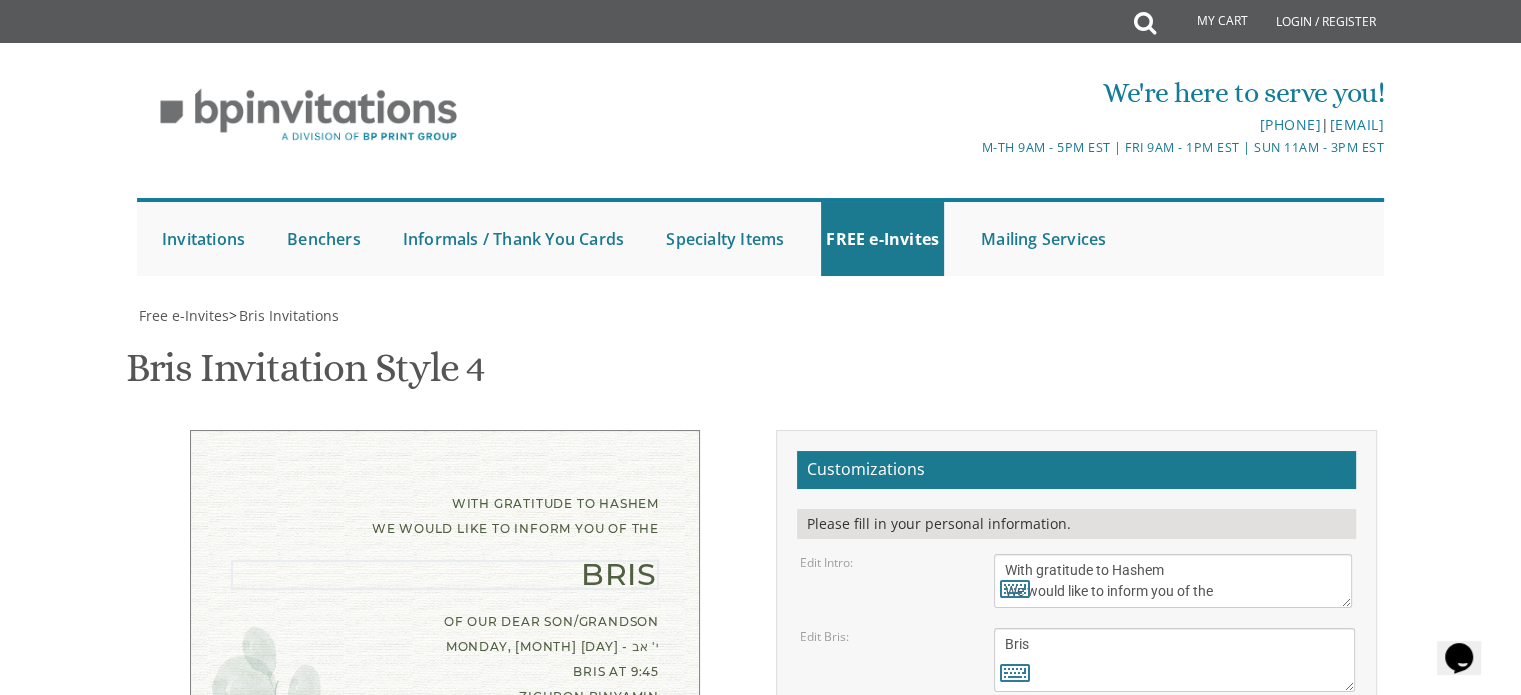 click on "Bris" at bounding box center [1174, 660] 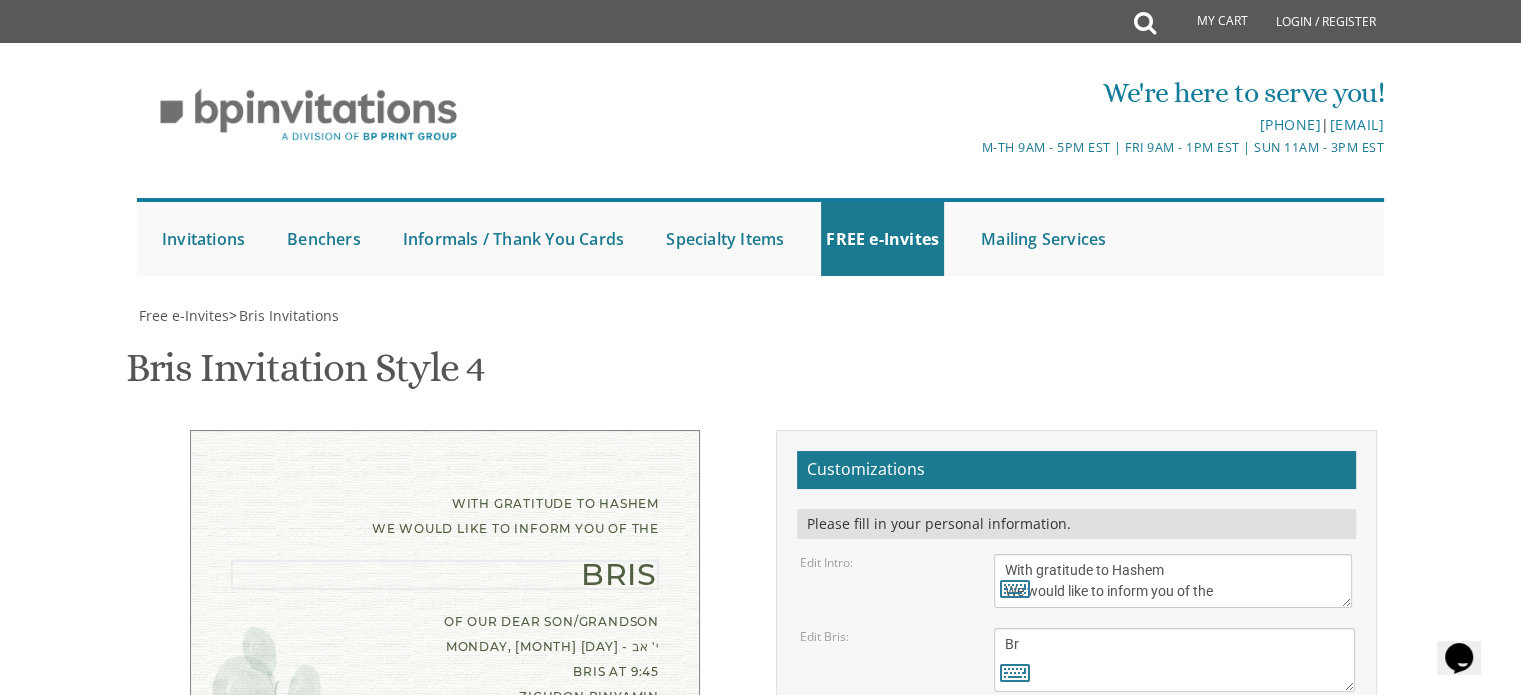 type on "B" 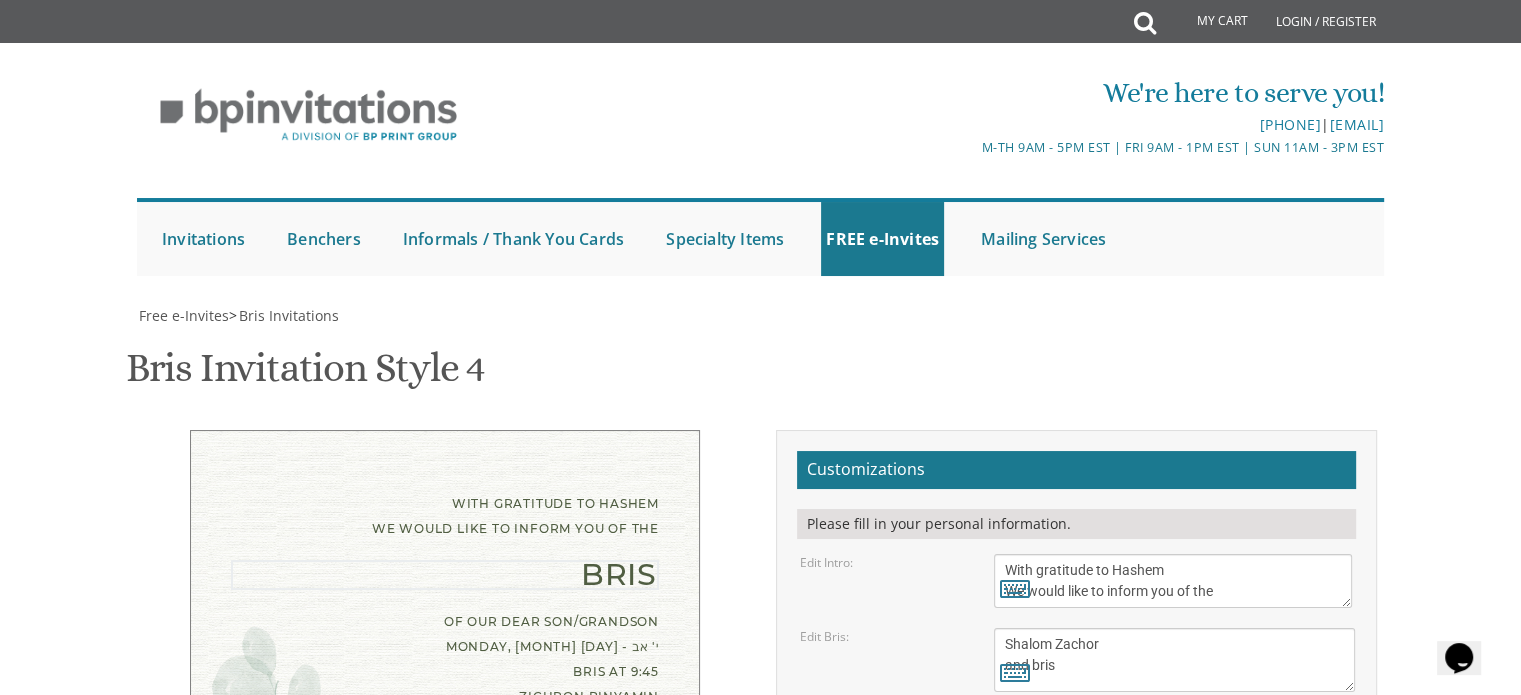 click on "of our dear son/grandson
[DATE]
Shacharis at 7:00  •  Bris at 7:45
Khal [CITY]
[NUMBER] [STREET]
[CITY], [STATE] [POSTAL_CODE]" at bounding box center (1179, 793) 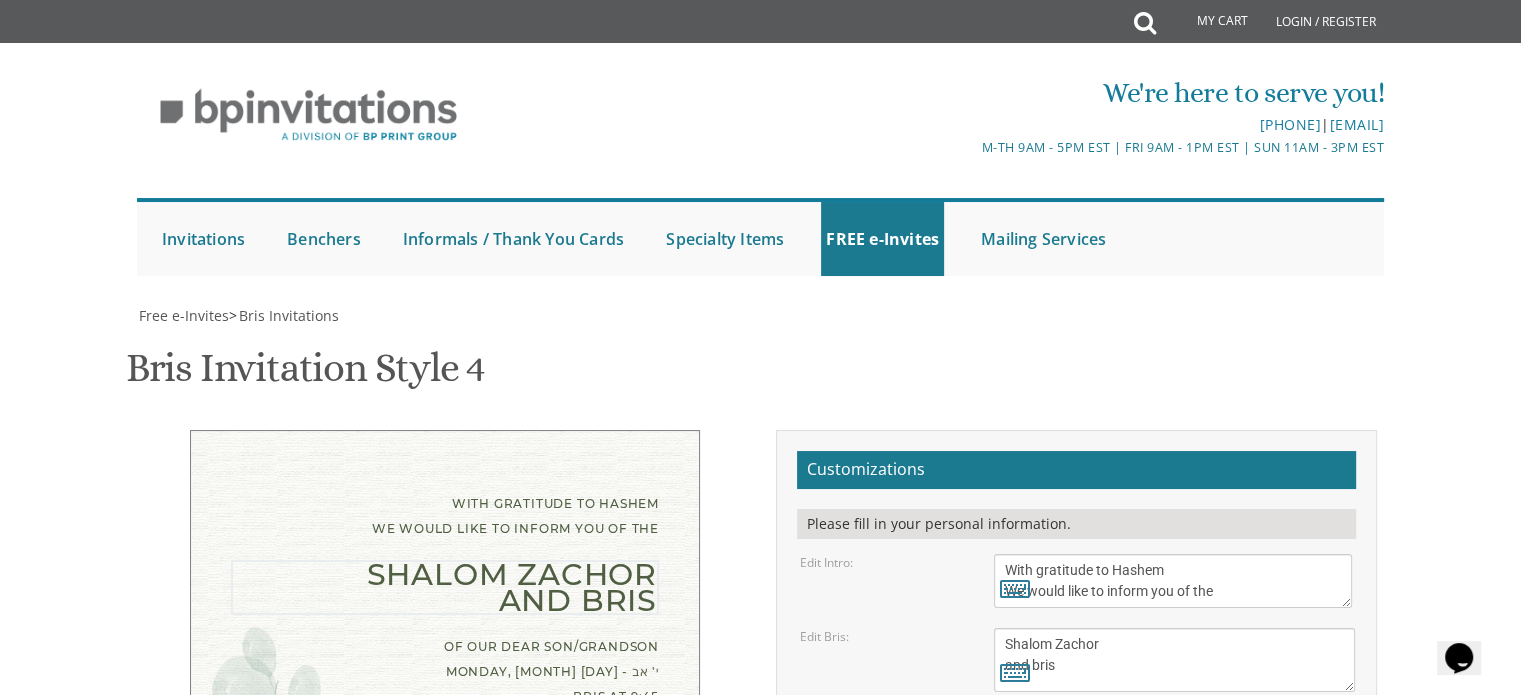 drag, startPoint x: 1088, startPoint y: 321, endPoint x: 972, endPoint y: 317, distance: 116.06895 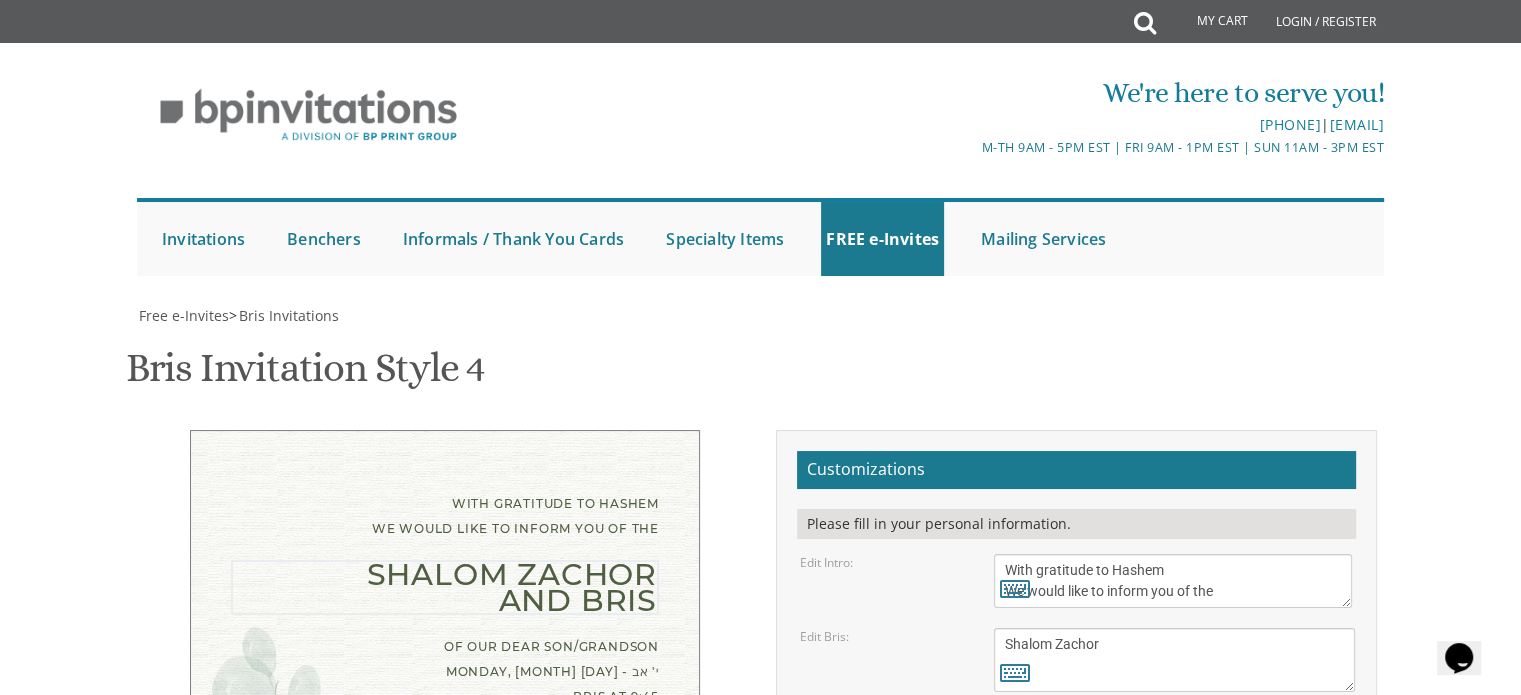 type on "Shalom Zachor" 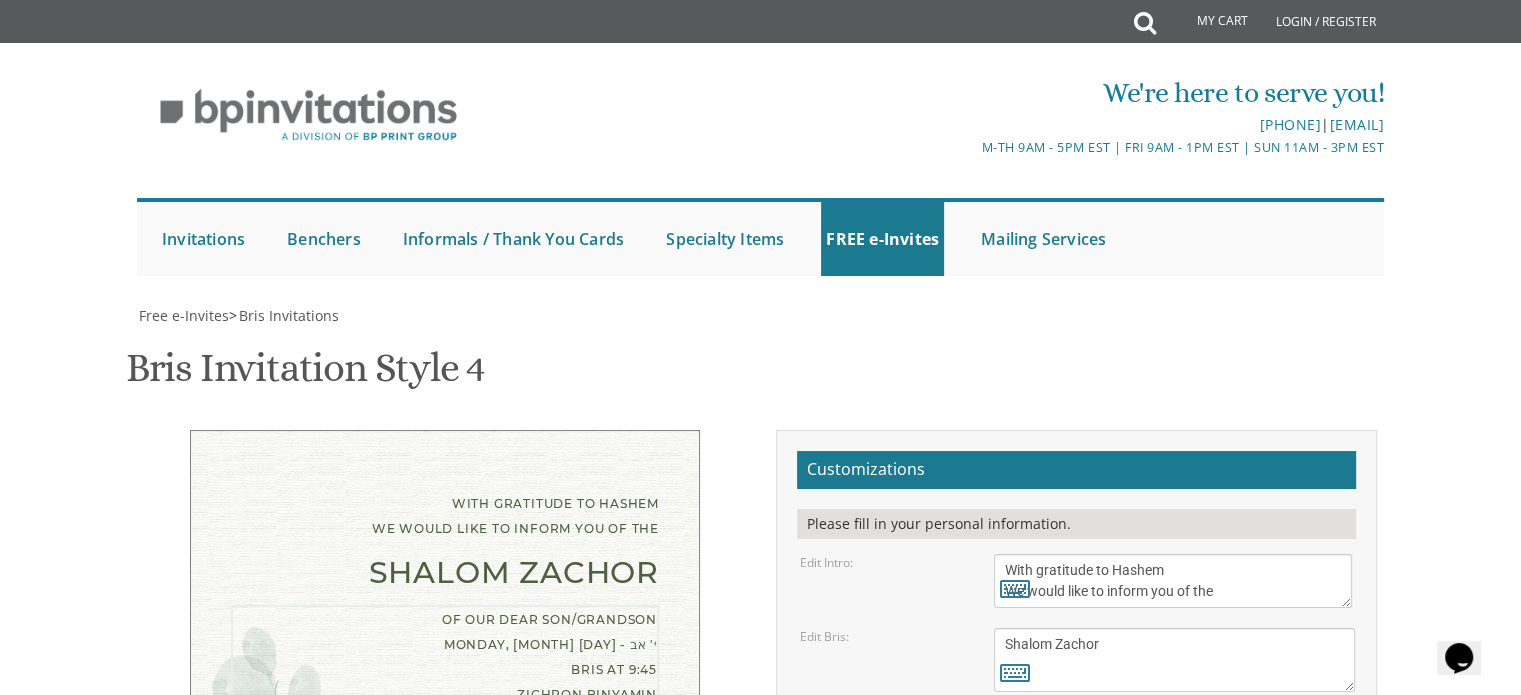 drag, startPoint x: 1192, startPoint y: 399, endPoint x: 996, endPoint y: 388, distance: 196.30843 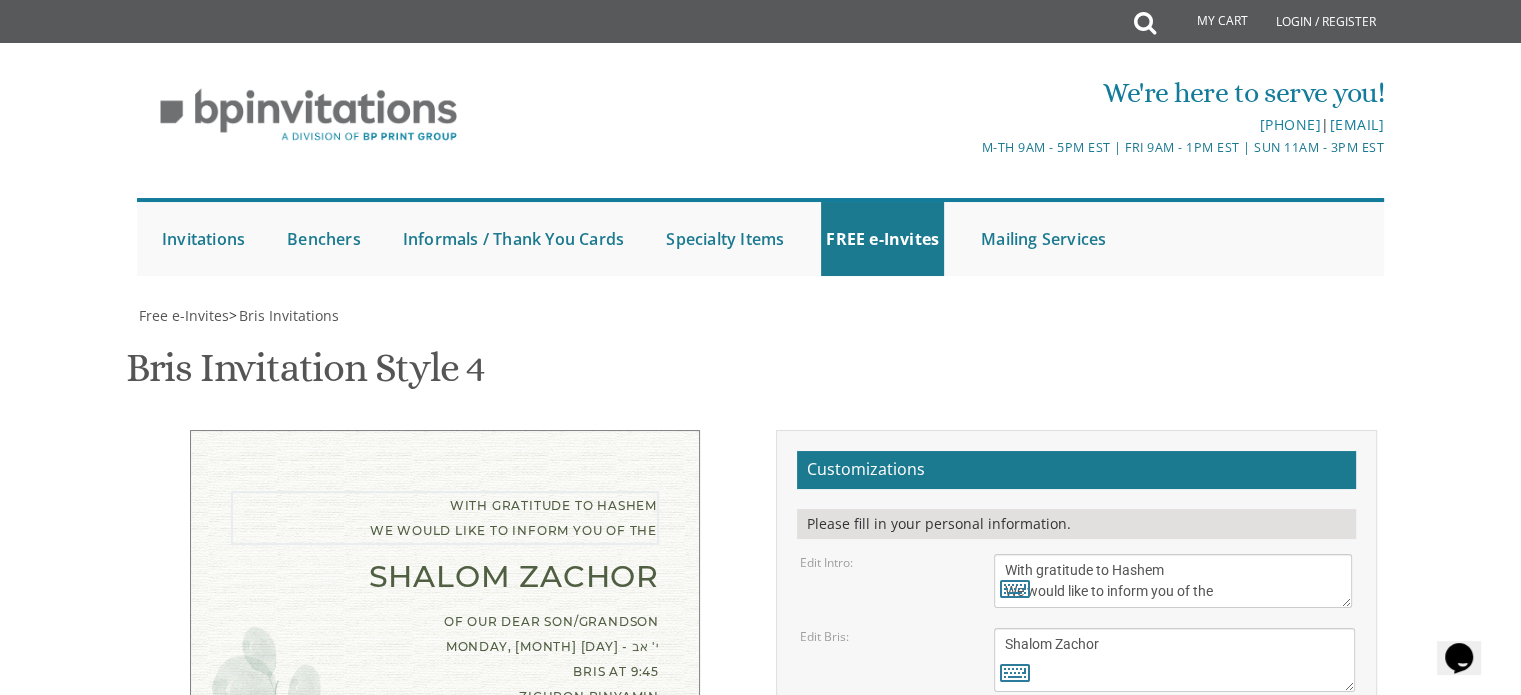 click on "With gratitude to Hashem
We would like to inform you of the" at bounding box center [1173, 581] 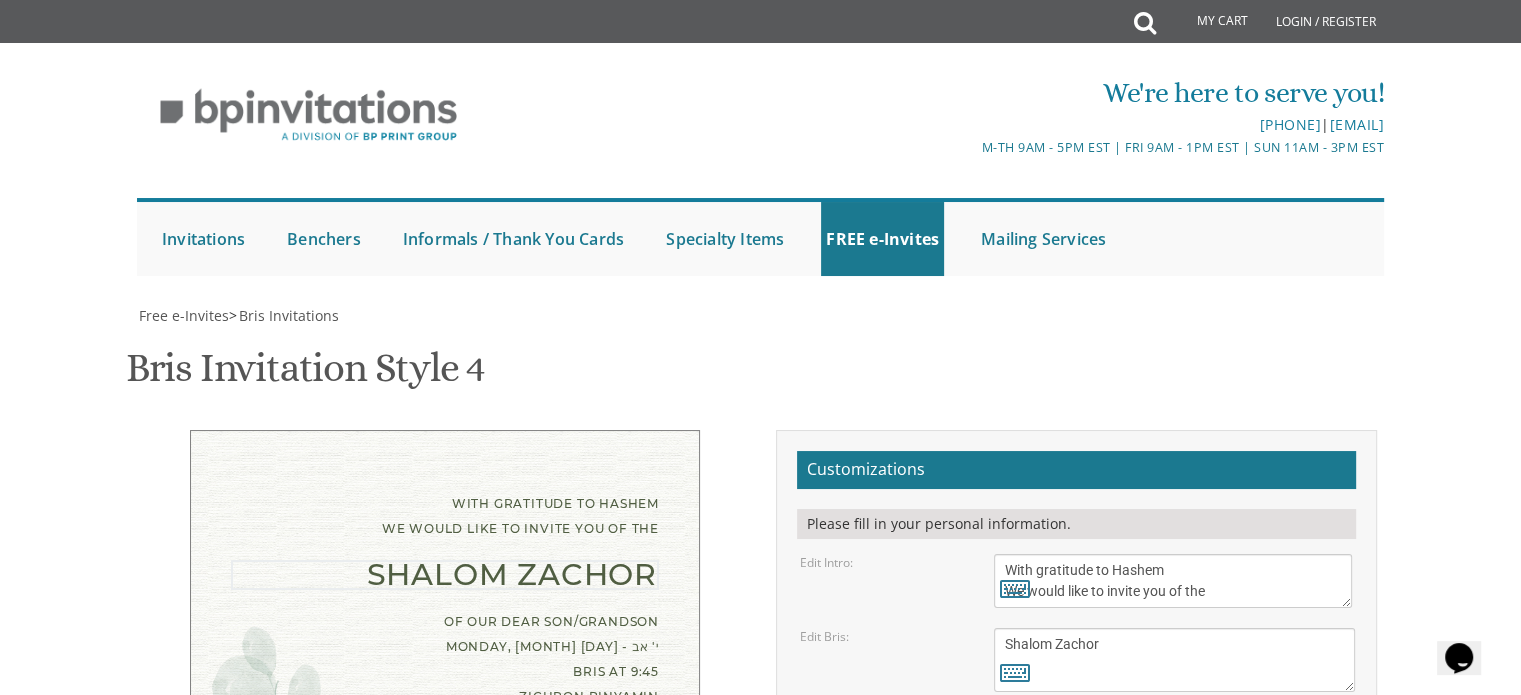 click on "Bris" at bounding box center (1174, 660) 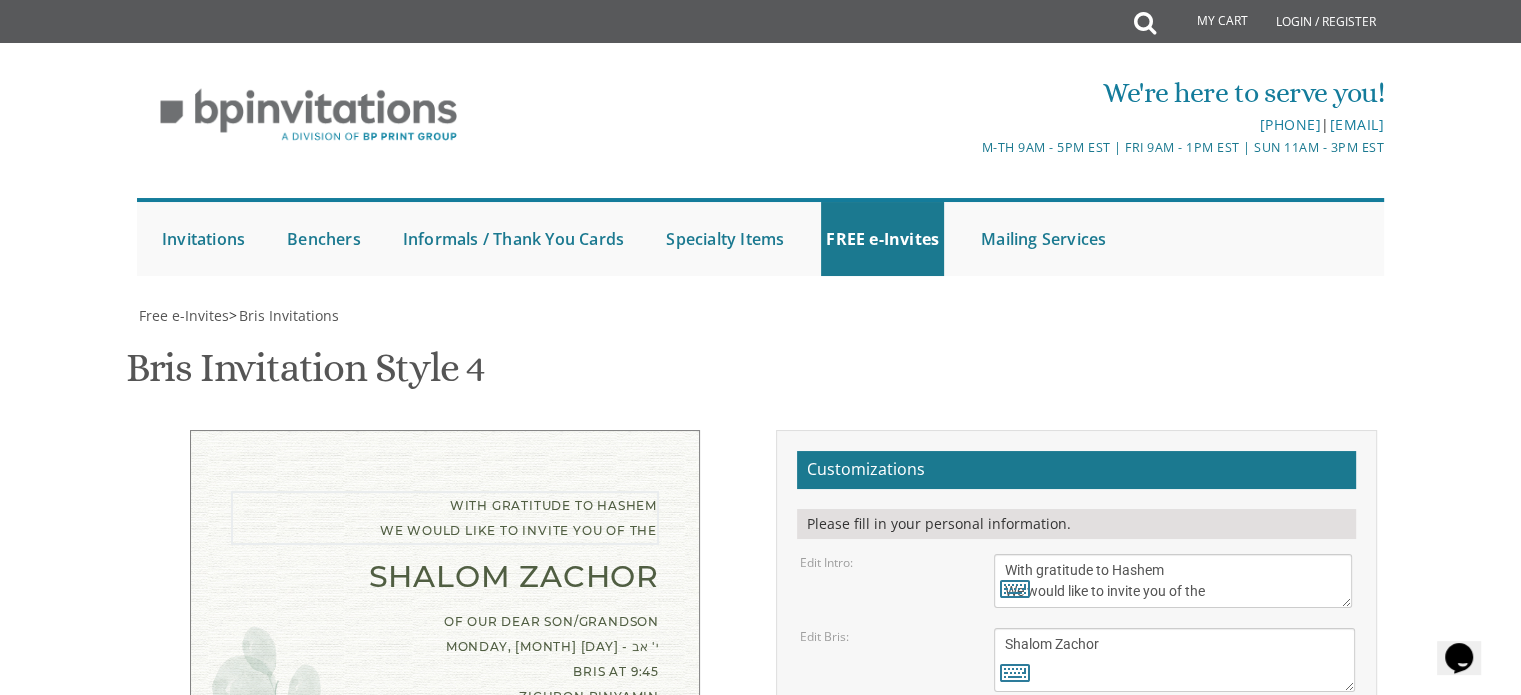 click on "With gratitude to Hashem
We would like to inform you of the" at bounding box center (1173, 581) 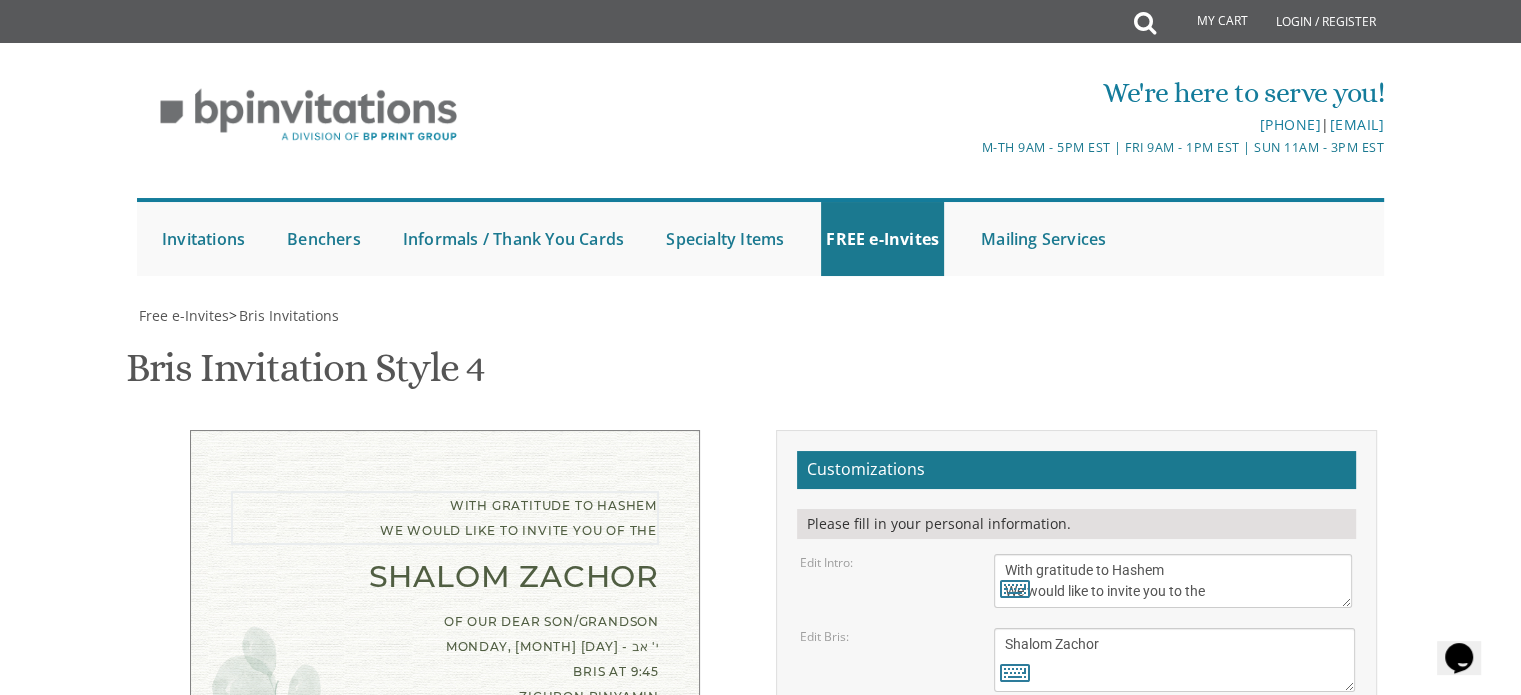 type on "With gratitude to Hashem
We would like to invite you to the" 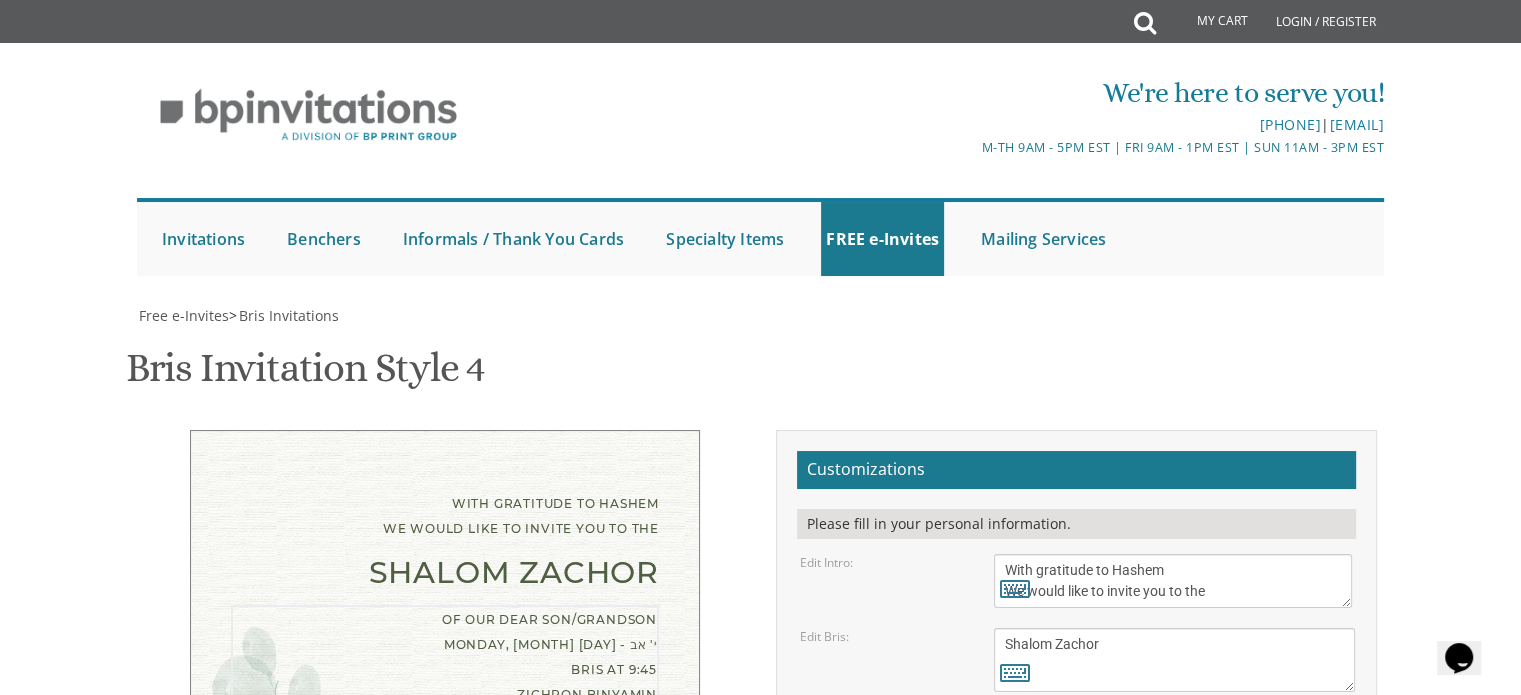 drag, startPoint x: 1001, startPoint y: 395, endPoint x: 1080, endPoint y: 417, distance: 82.006096 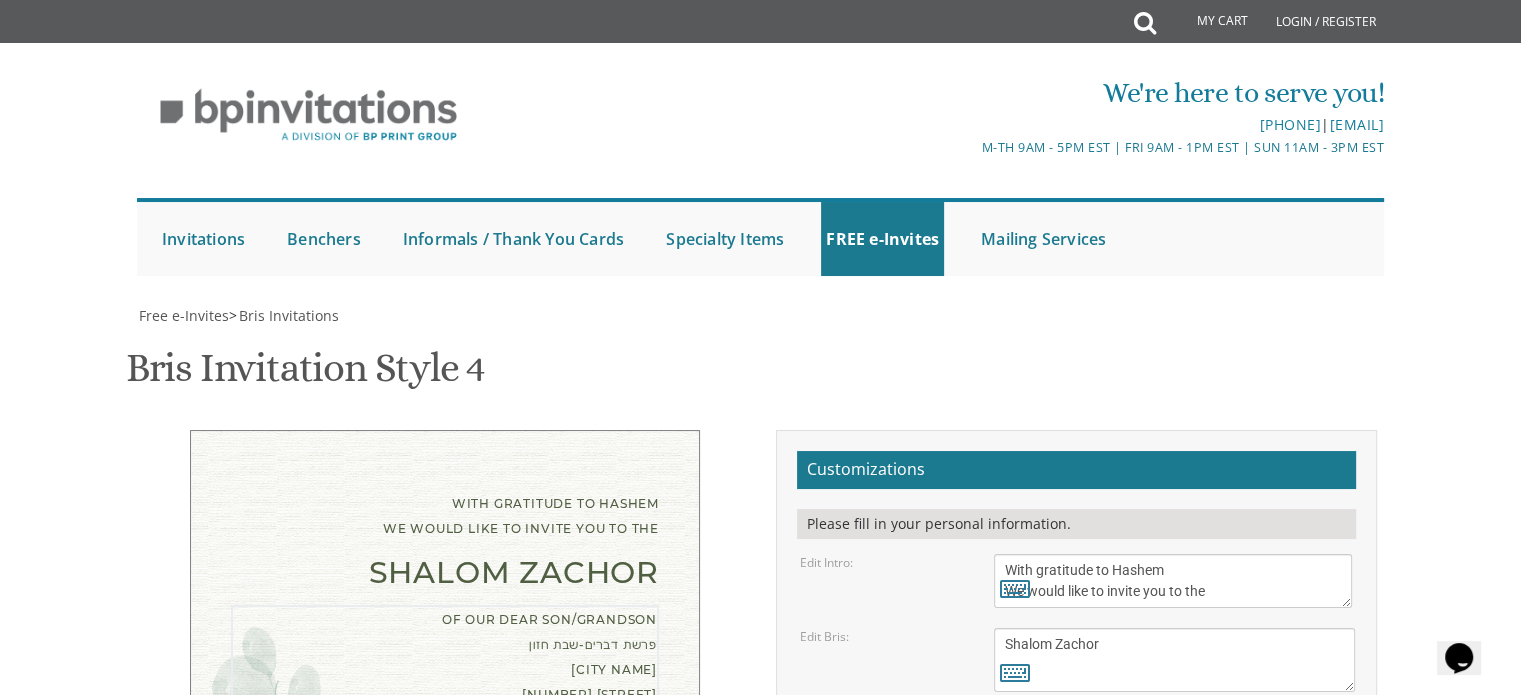 drag, startPoint x: 1004, startPoint y: 422, endPoint x: 1152, endPoint y: 470, distance: 155.5892 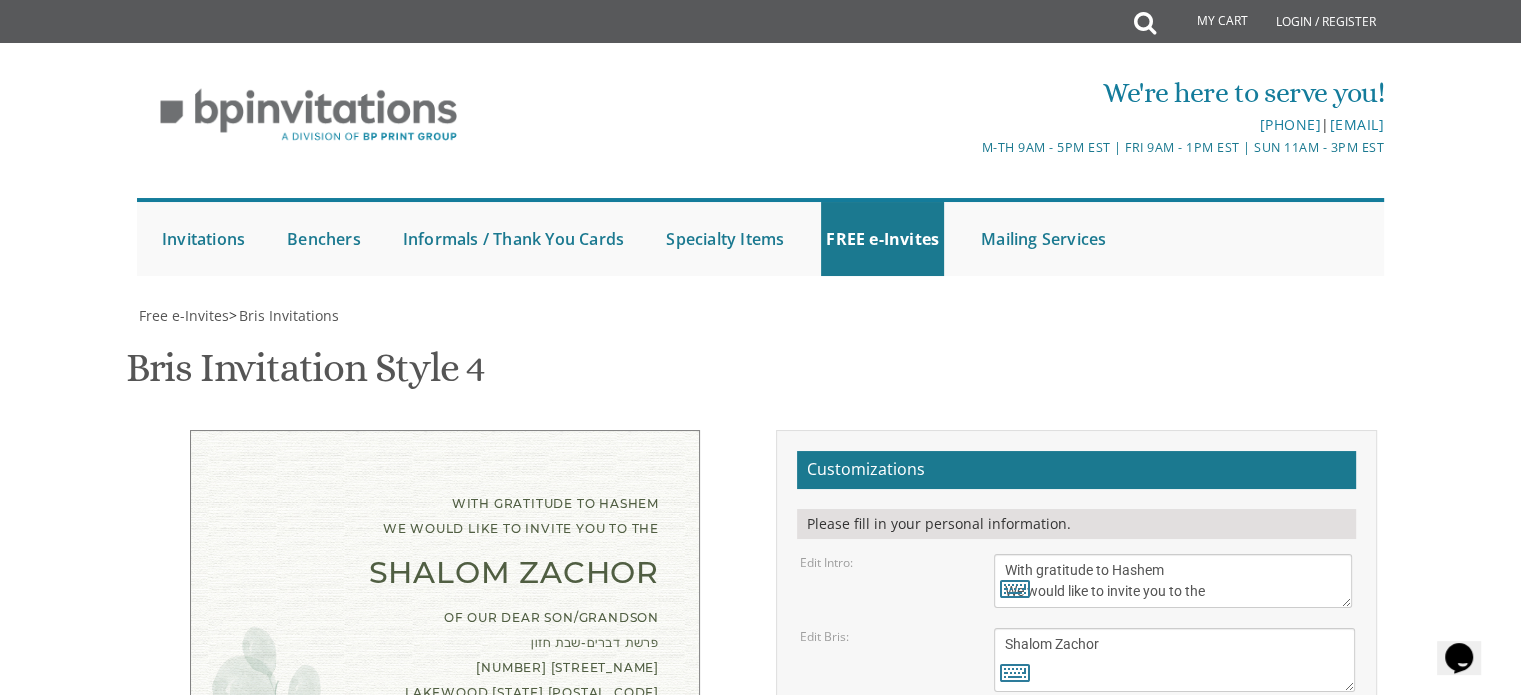 click on "[FIRST] and [FIRST] [LAST]
[FIRST] and [FIRST] [LAST]
[FIRST] and [FIRST] [LAST]" at bounding box center (1173, 931) 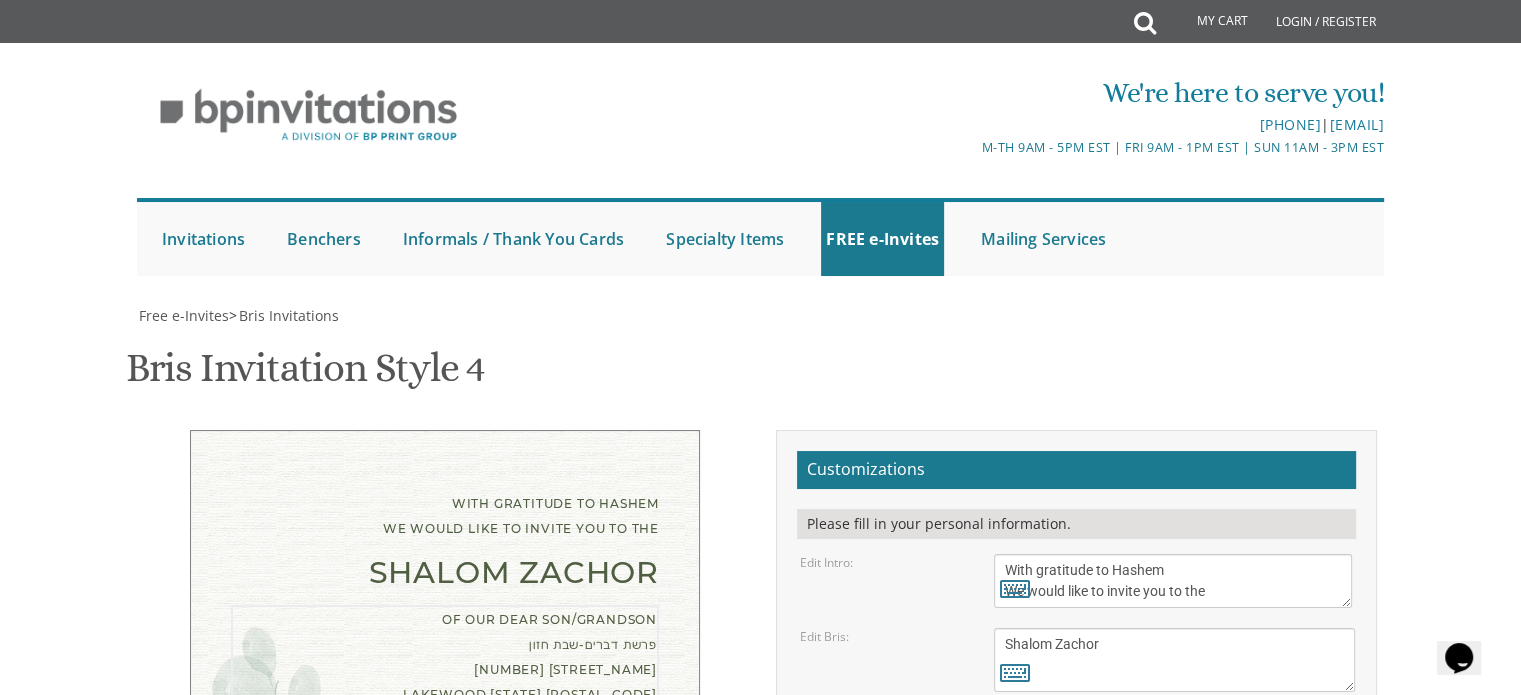 click on "of our dear son/grandson
[DATE]
Shacharis at 7:00  •  Bris at 7:45
Khal [CITY]
[NUMBER] [STREET]
[CITY], [STATE] [POSTAL_CODE]" at bounding box center [1179, 793] 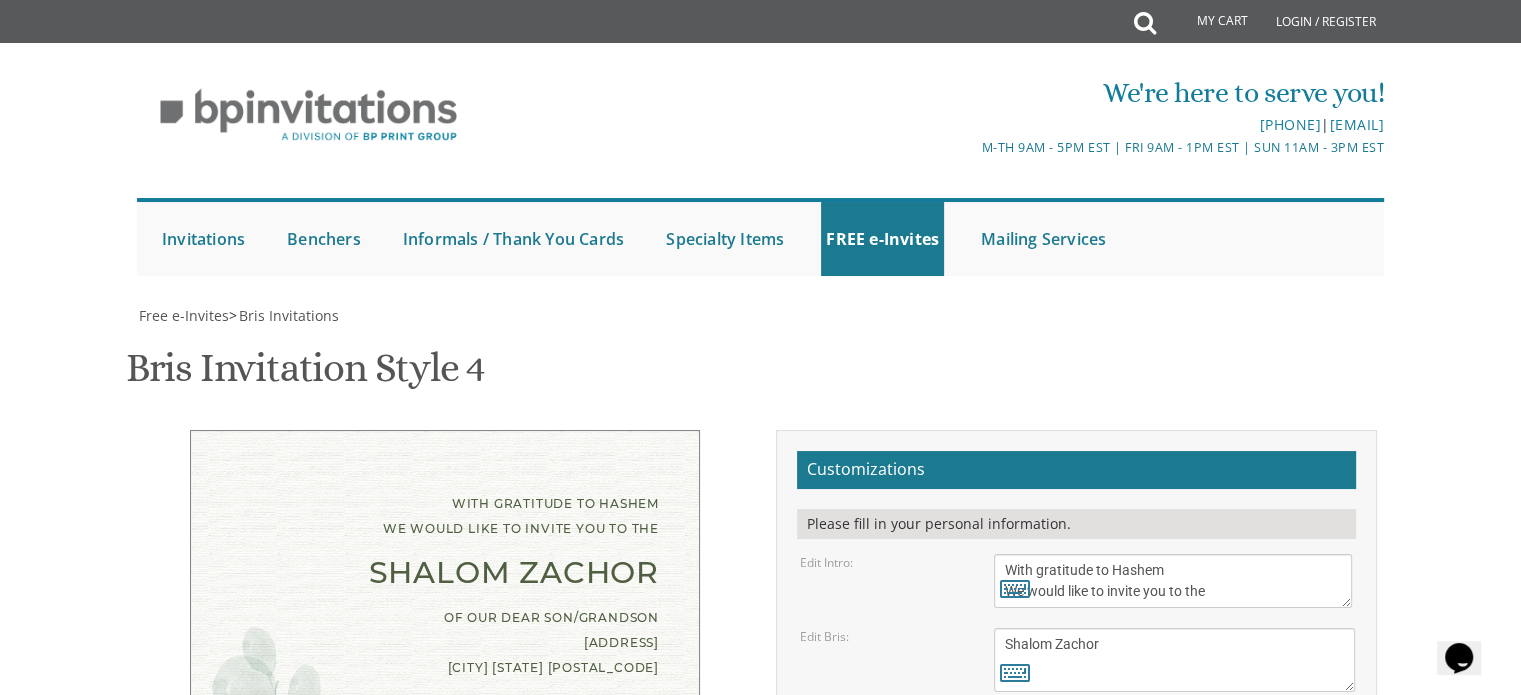 click on "[FIRST] and [FIRST] [LAST]
[FIRST] and [FIRST] [LAST]
[FIRST] and [FIRST] [LAST]" at bounding box center [1173, 931] 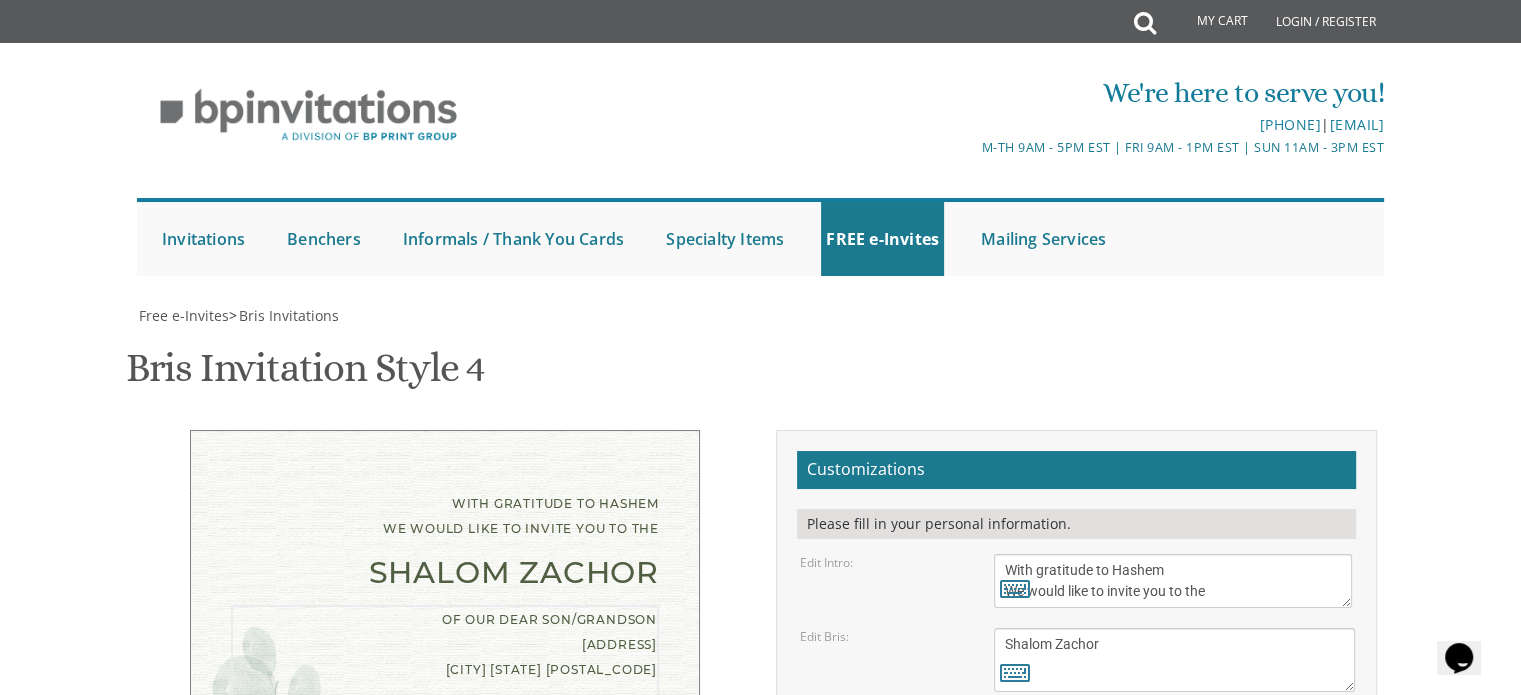 click on "of our dear son/grandson
[DATE]
Shacharis at 7:00  •  Bris at 7:45
Khal [CITY]
[NUMBER] [STREET]
[CITY], [STATE] [POSTAL_CODE]" at bounding box center [1179, 793] 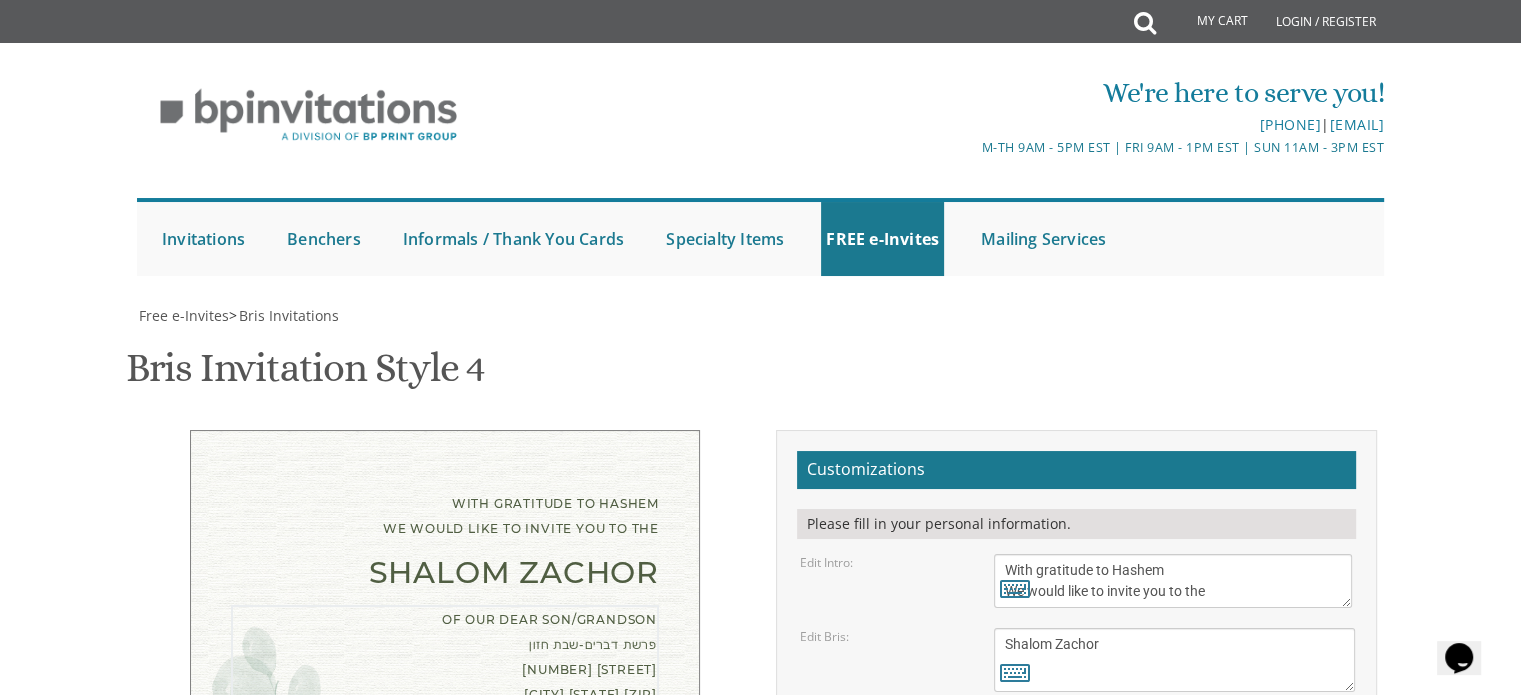 click on "of our dear son/grandson
[DATE]
Shacharis at 7:00  •  Bris at 7:45
Khal [CITY]
[NUMBER] [STREET]
[CITY], [STATE] [POSTAL_CODE]" at bounding box center (1179, 793) 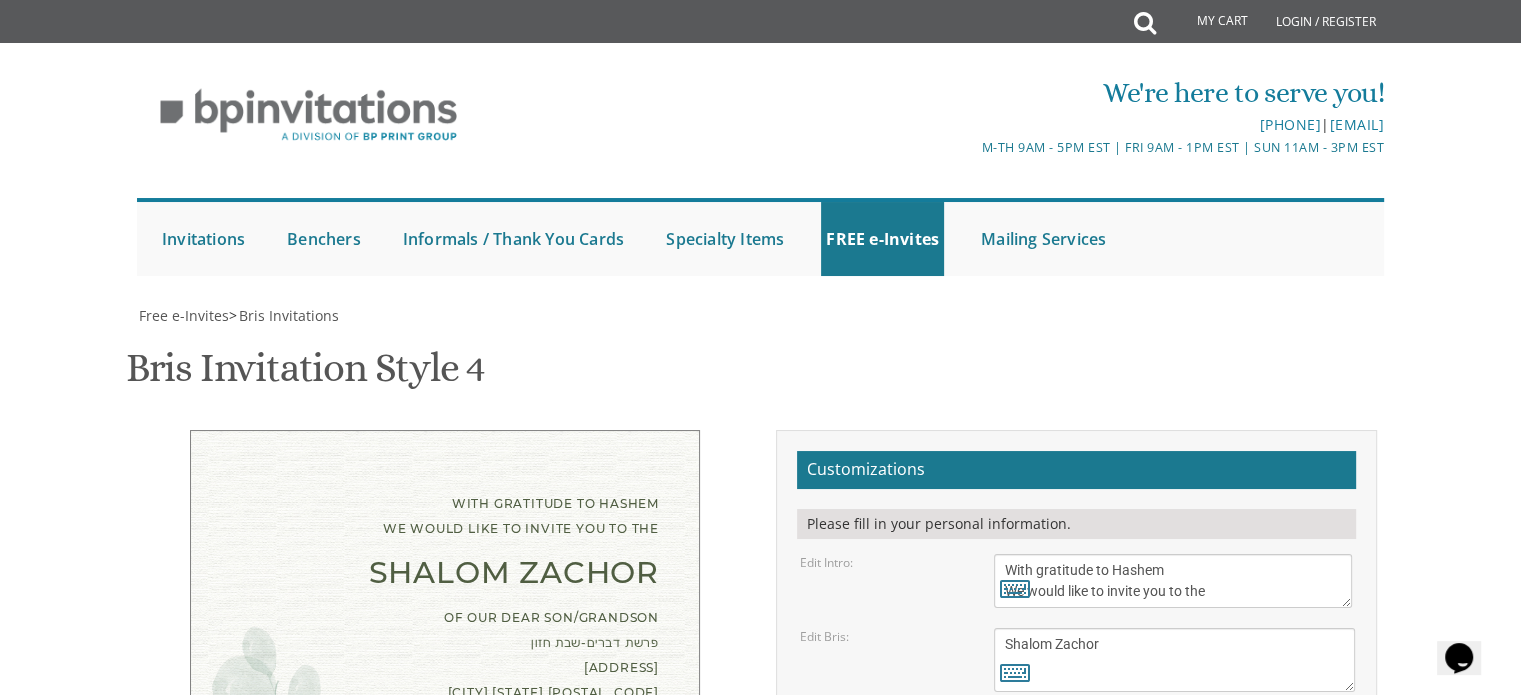 scroll, scrollTop: 984, scrollLeft: 0, axis: vertical 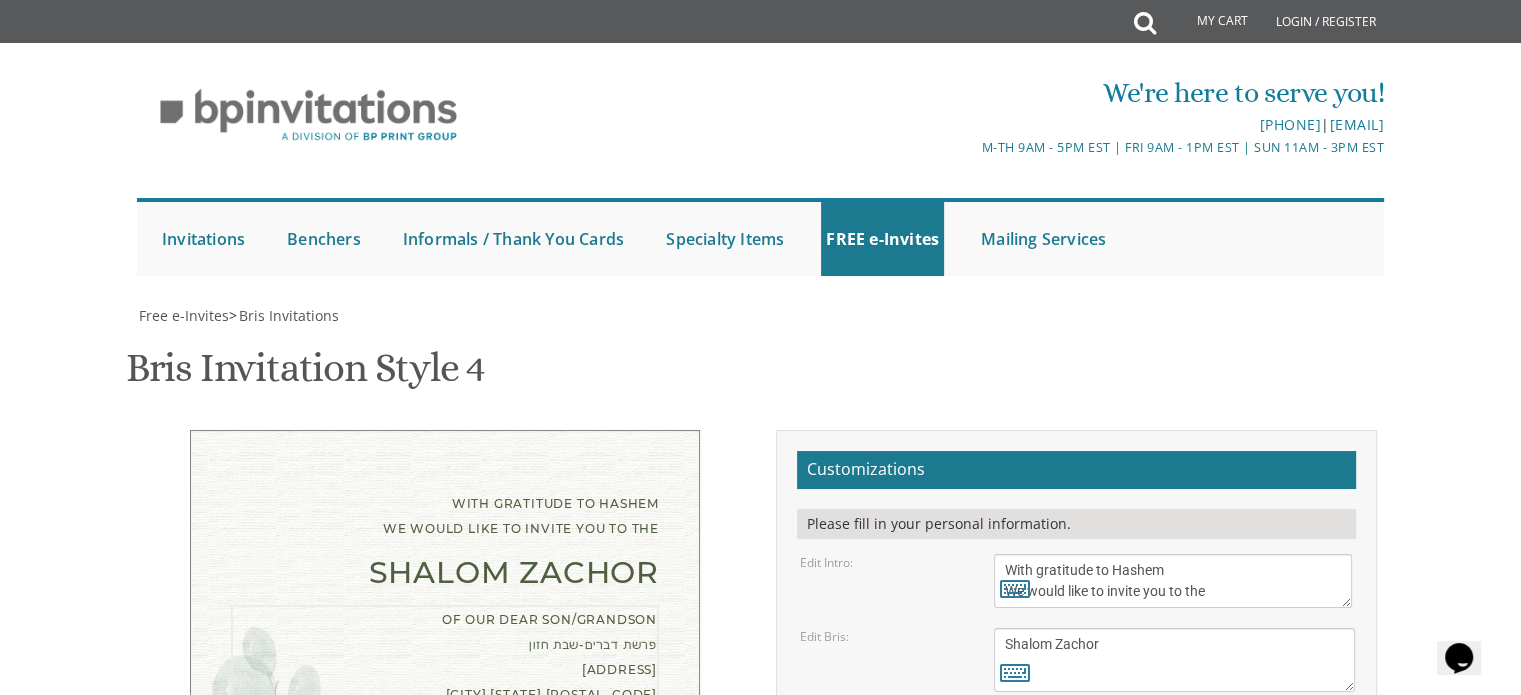 click on "[FIRST] and [FIRST] [LAST]
[FIRST] and [FIRST] [LAST]
[FIRST] and [FIRST] [LAST]" at bounding box center (1173, 931) 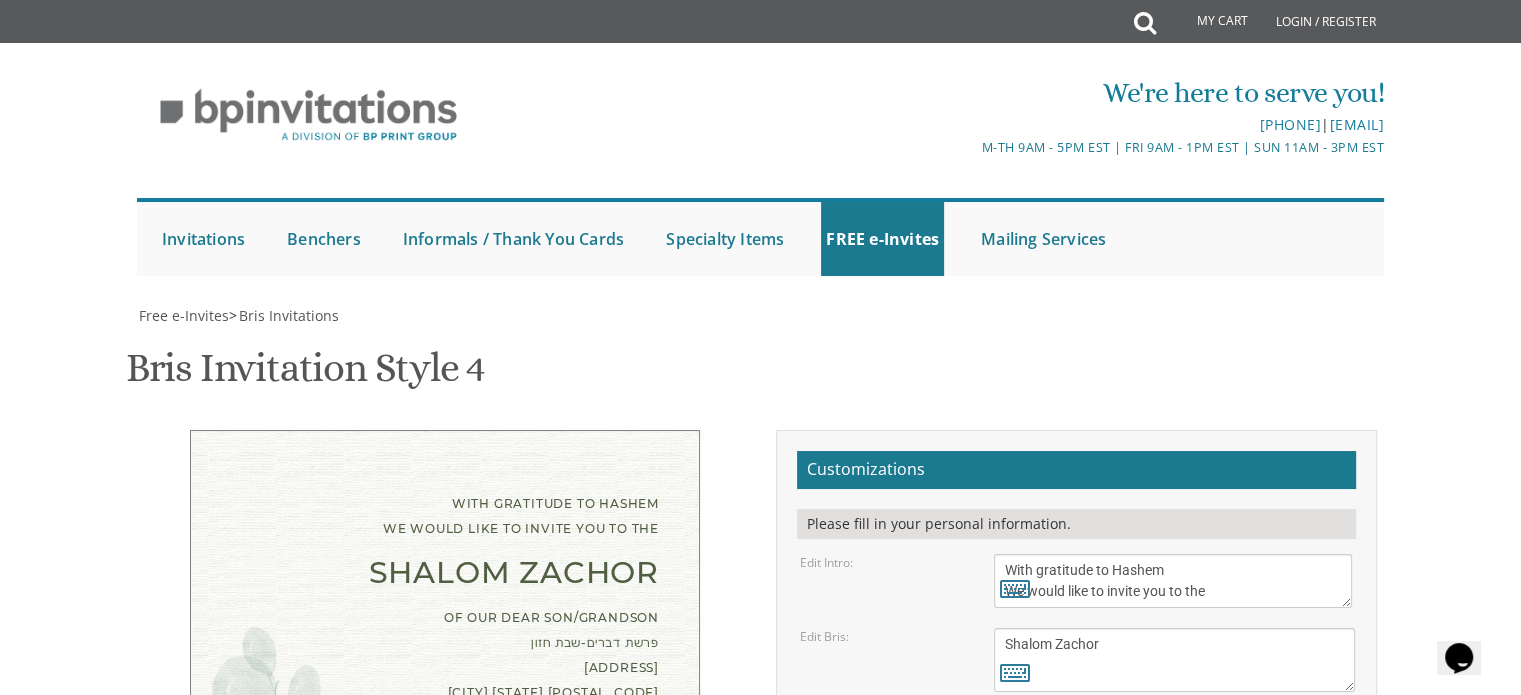 type on "[FIRST] and [LAST]
Rabbi and Mrs. [FIRST] [LAST]
Rabbi and Mrs. [LAST] [LAST]" 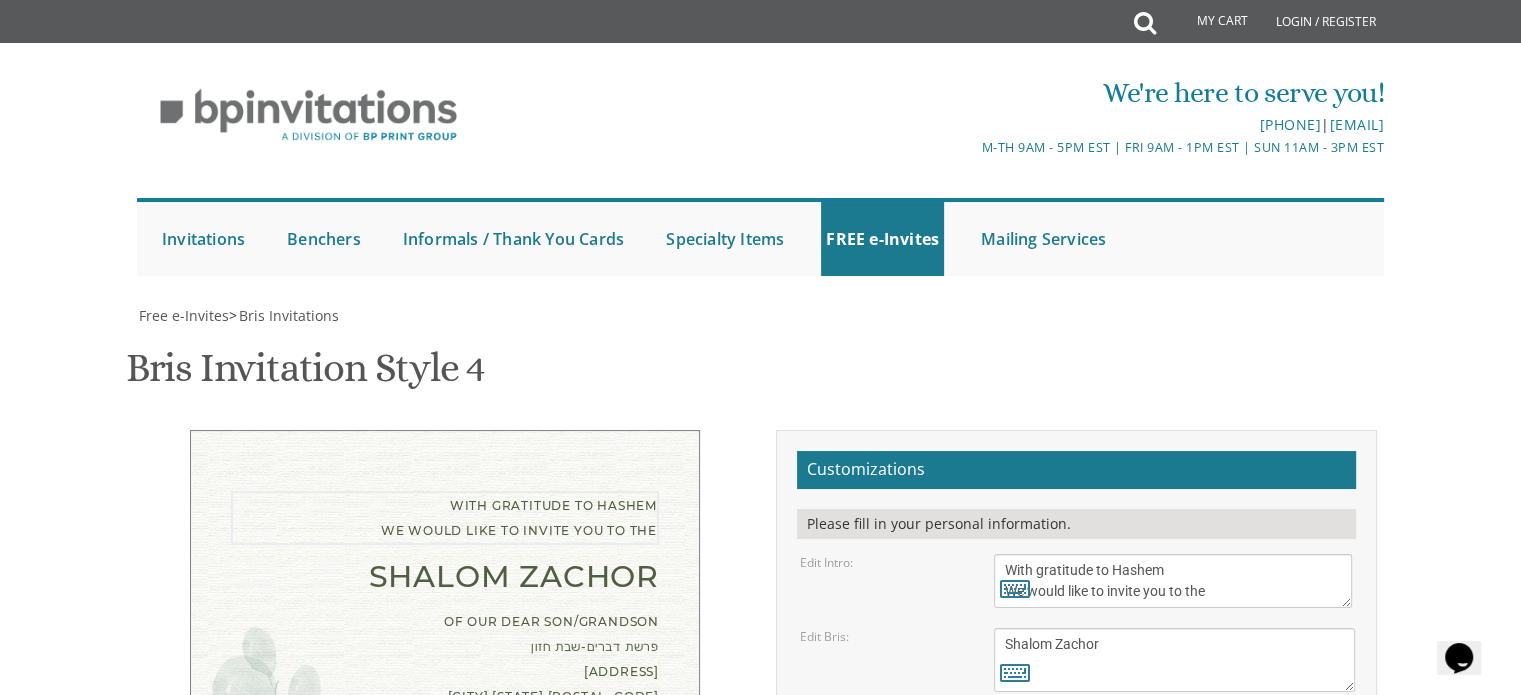 click on "With gratitude to Hashem
We would like to inform you of the" at bounding box center [1173, 581] 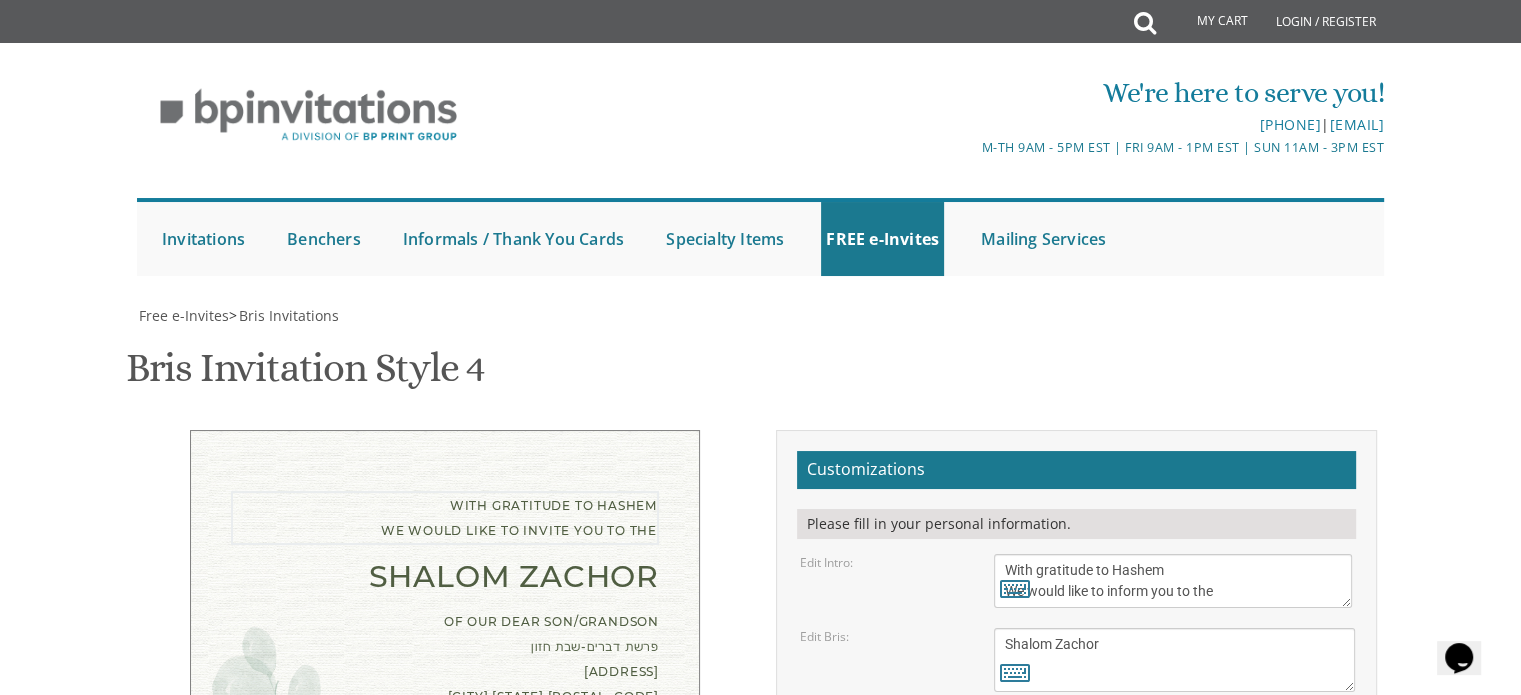 click on "With gratitude to Hashem
We would like to inform you of the" at bounding box center [1173, 581] 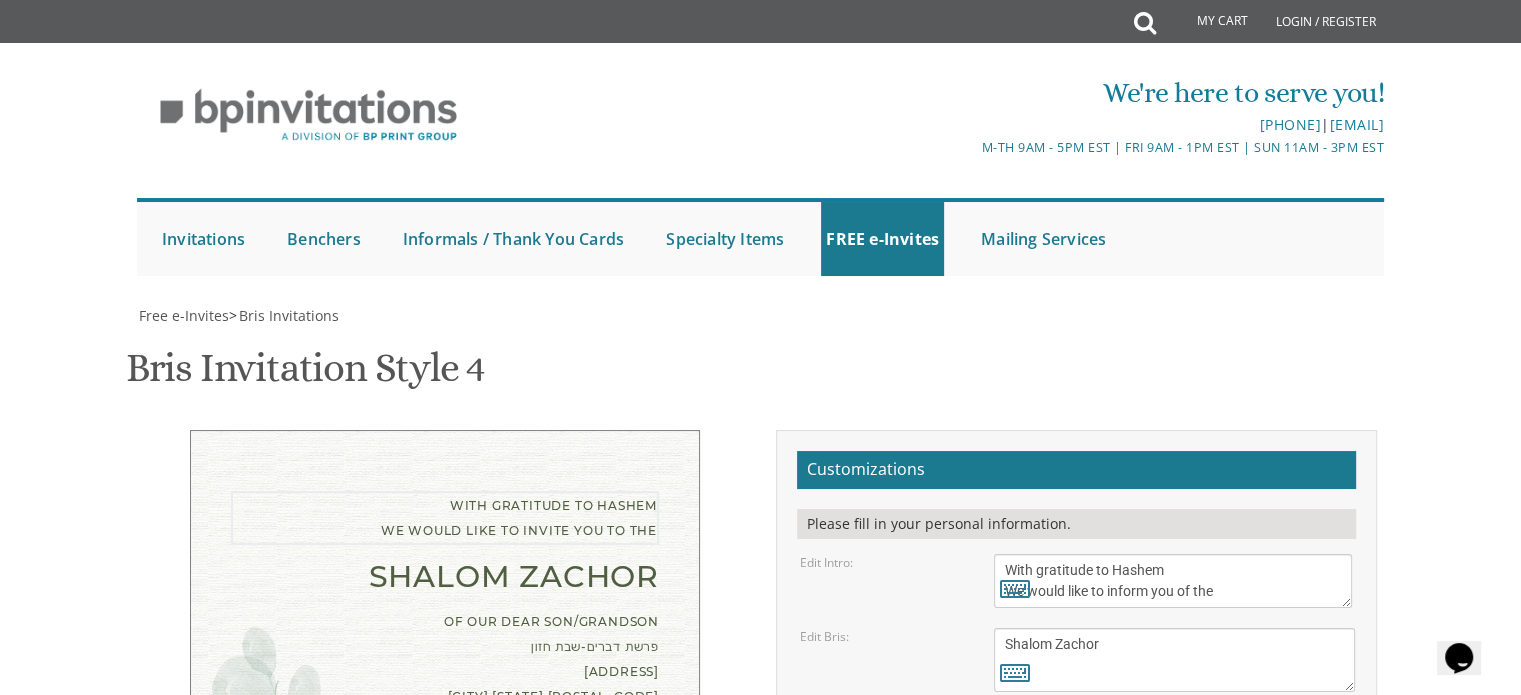 type on "With gratitude to Hashem
We would like to inform you of the" 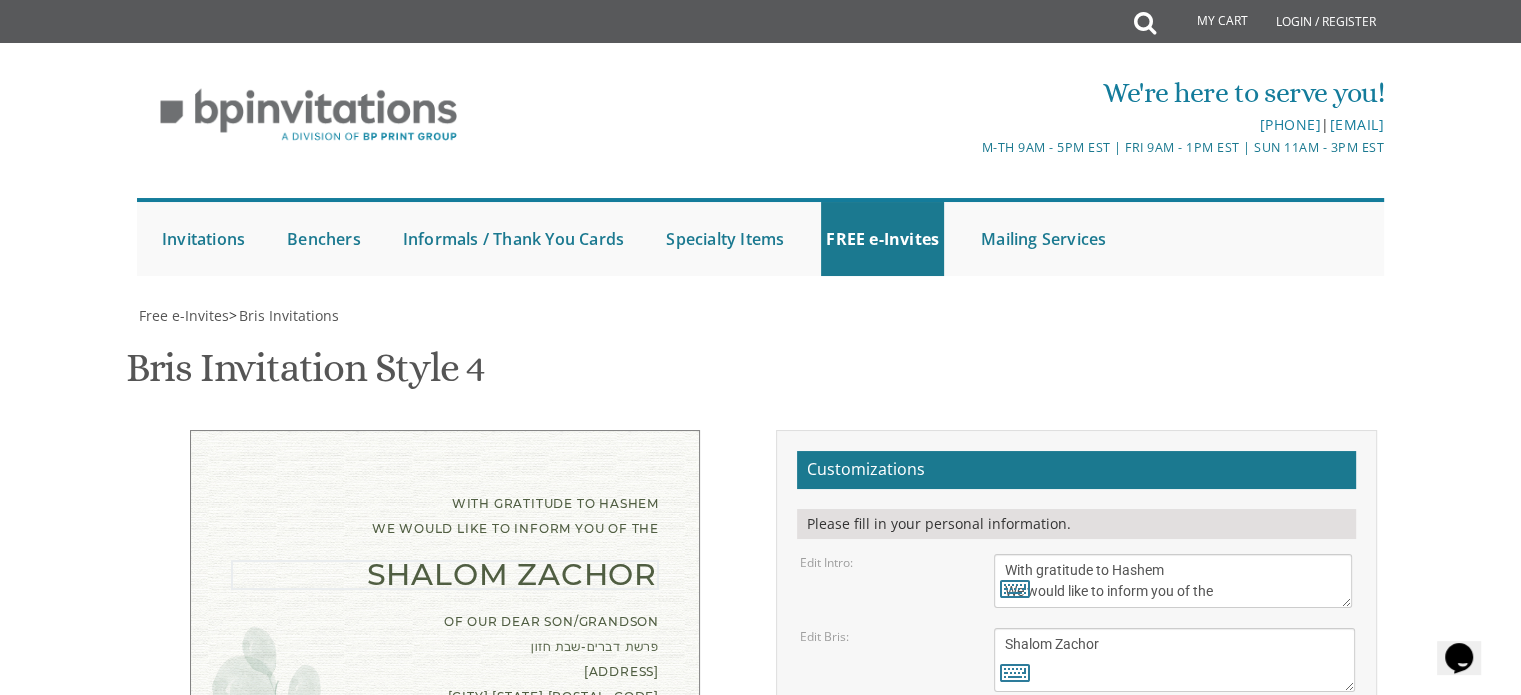 drag, startPoint x: 1143, startPoint y: 335, endPoint x: 933, endPoint y: 323, distance: 210.34258 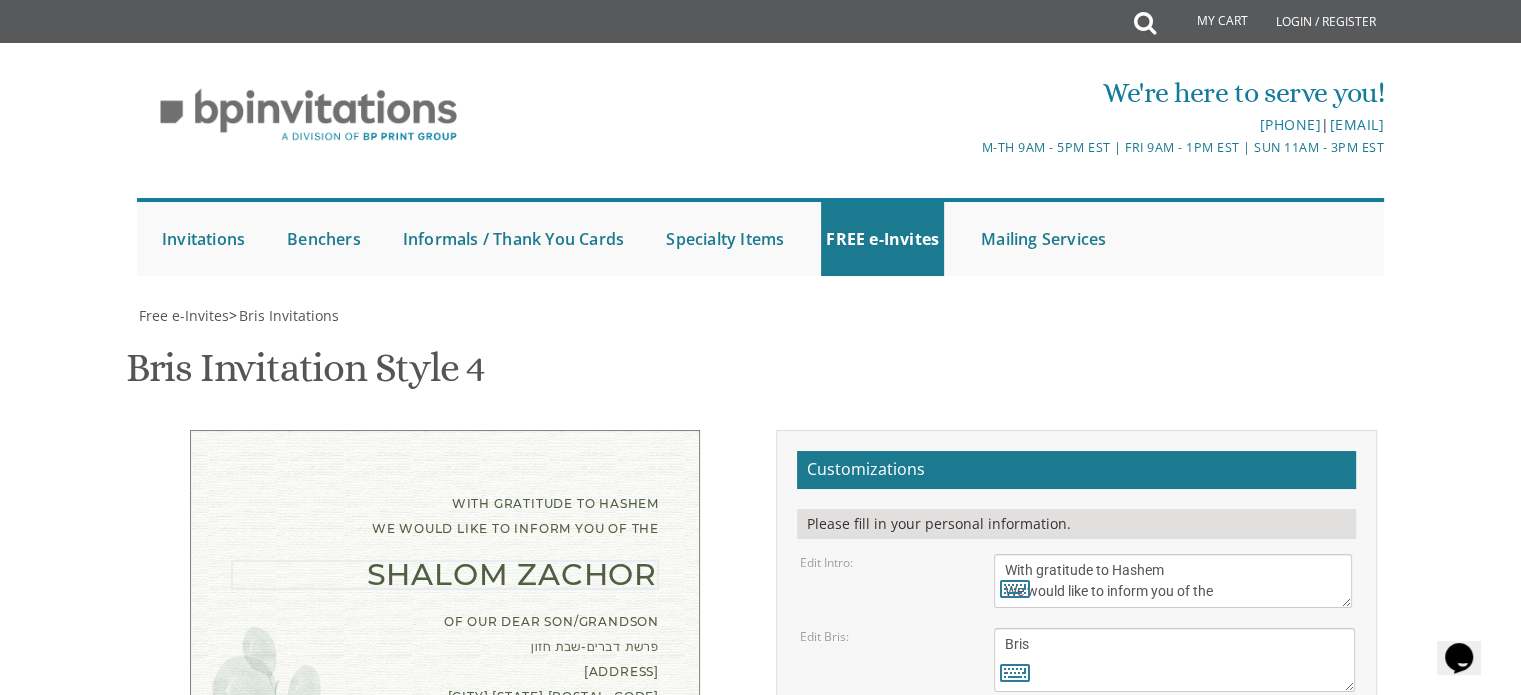 scroll, scrollTop: 0, scrollLeft: 0, axis: both 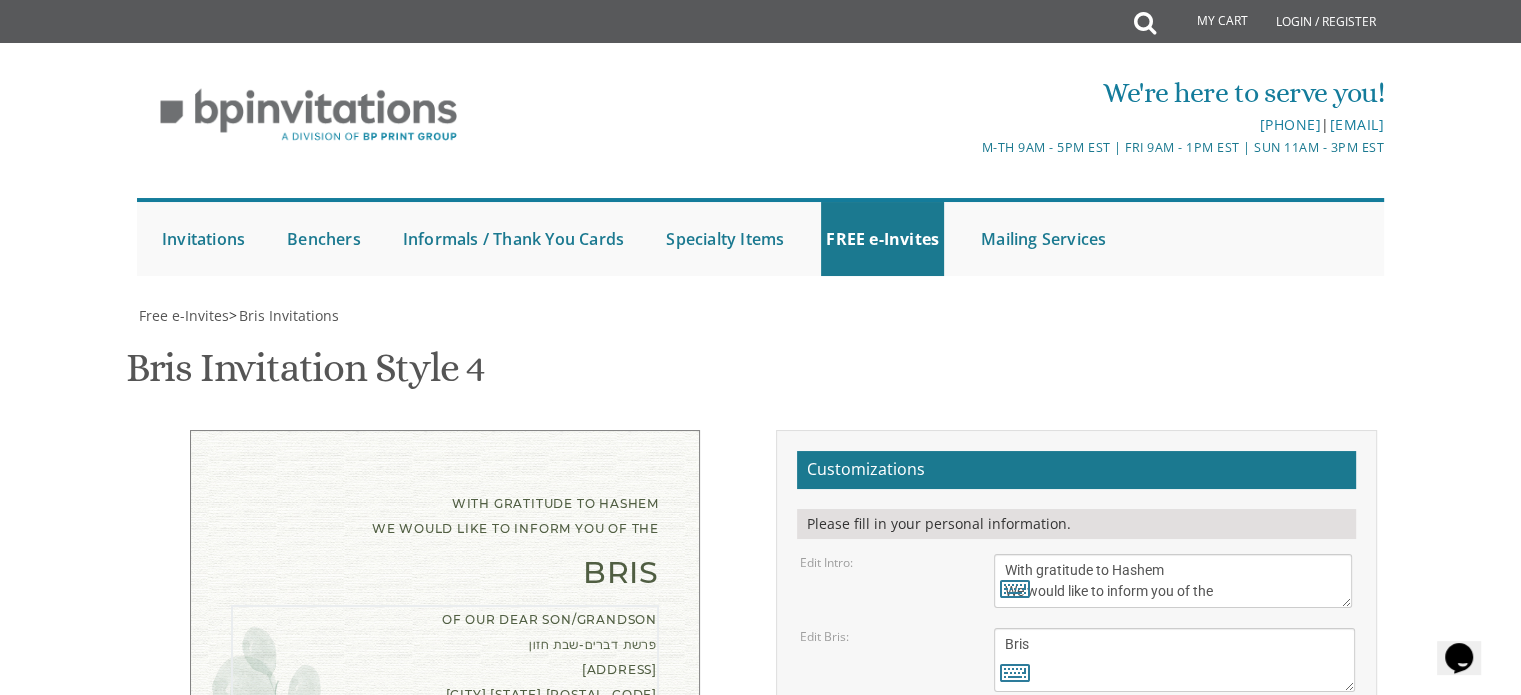 drag, startPoint x: 1004, startPoint y: 431, endPoint x: 1110, endPoint y: 535, distance: 148.49916 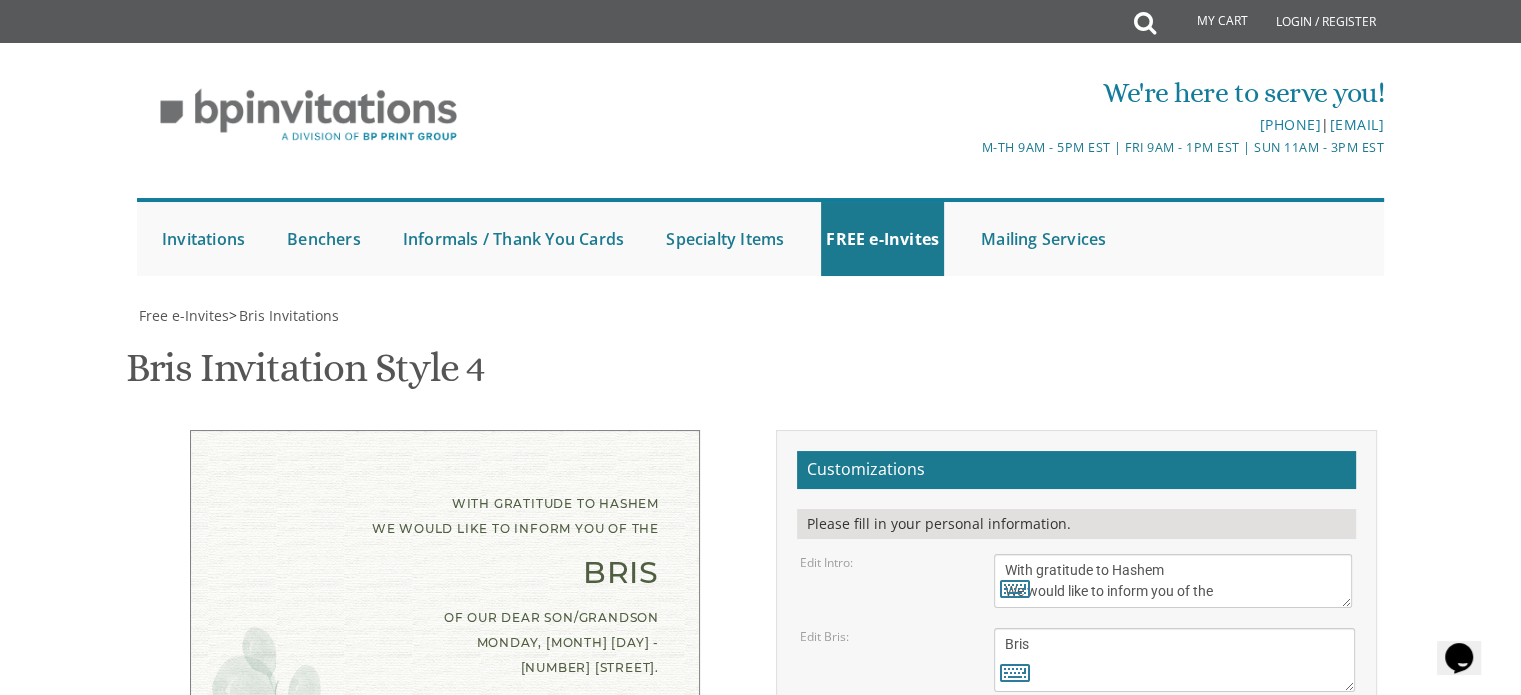 click at bounding box center (1015, 854) 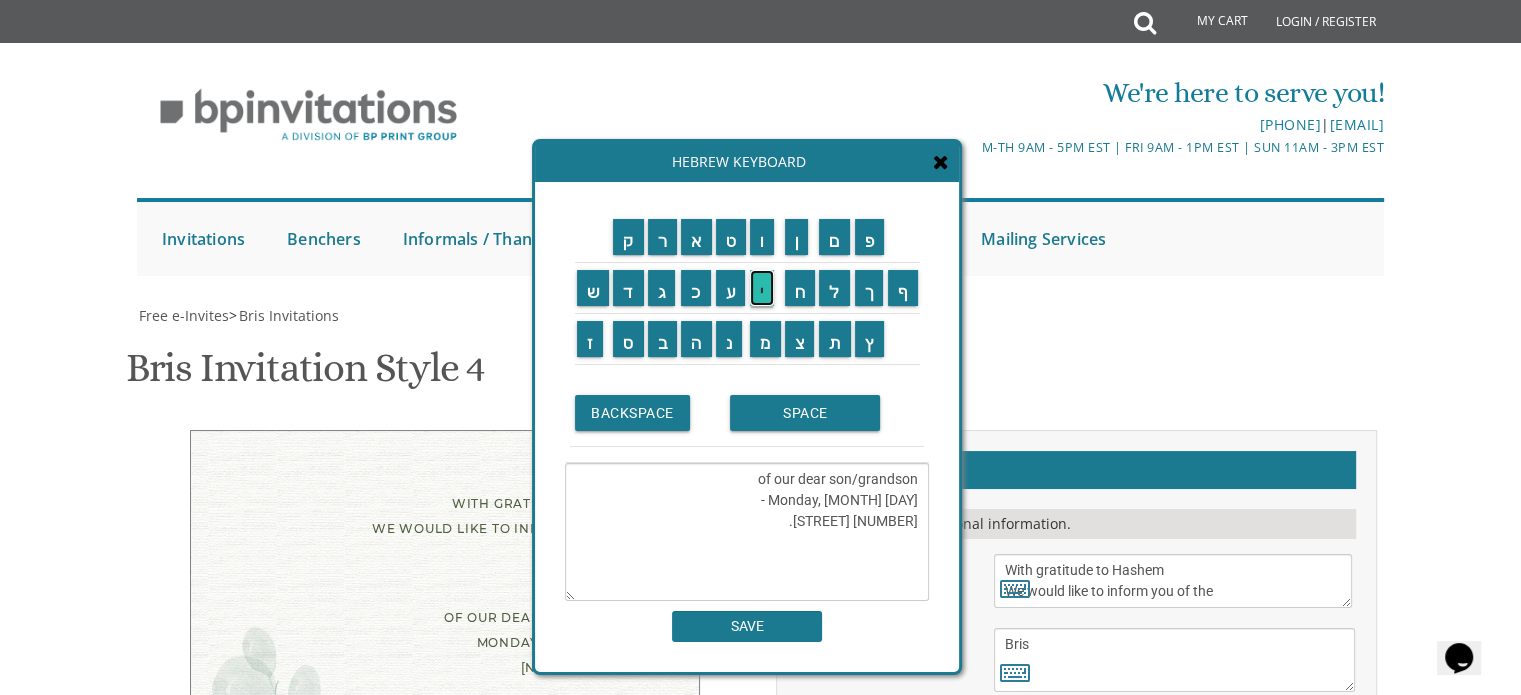 click on "י" at bounding box center [762, 288] 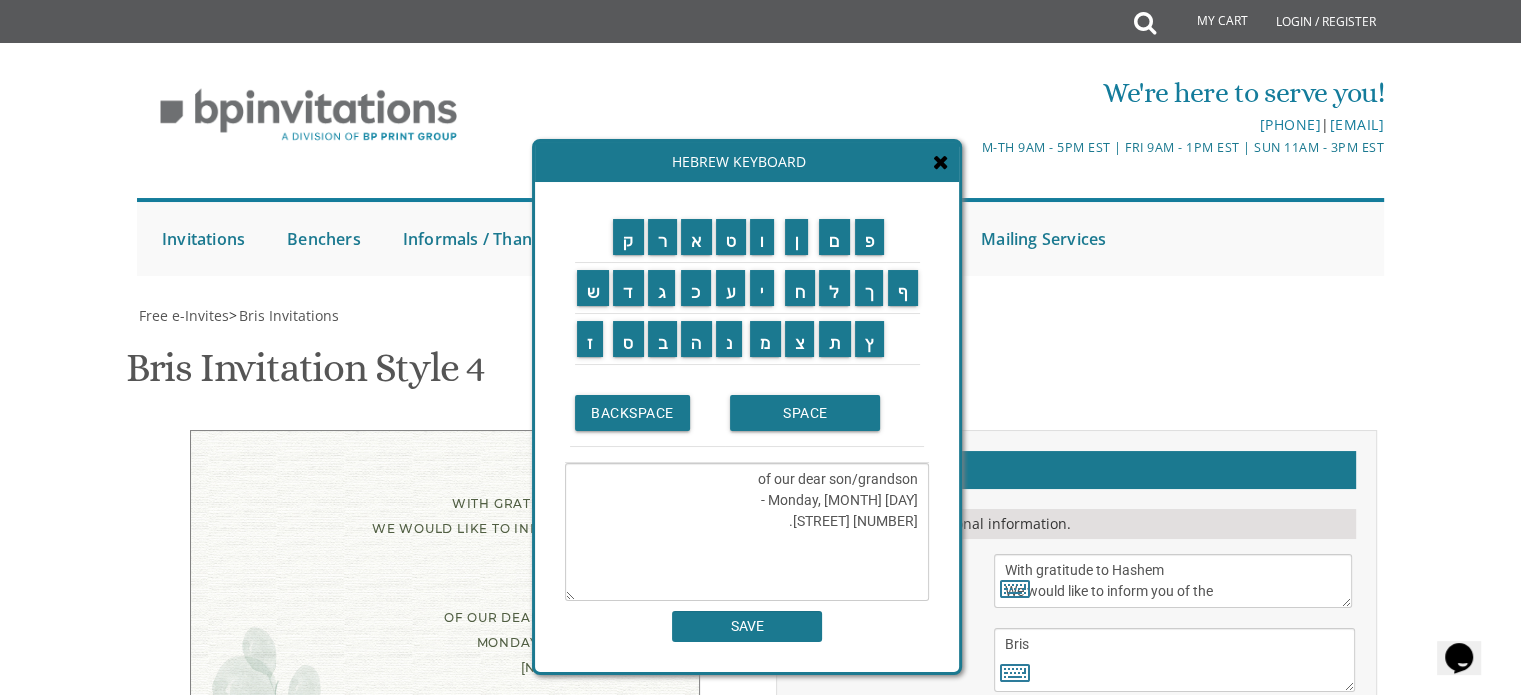 click on "of our dear son/grandson
Monday, [MONTH] [DAY] -
[NUMBER] [STREET]." at bounding box center (747, 532) 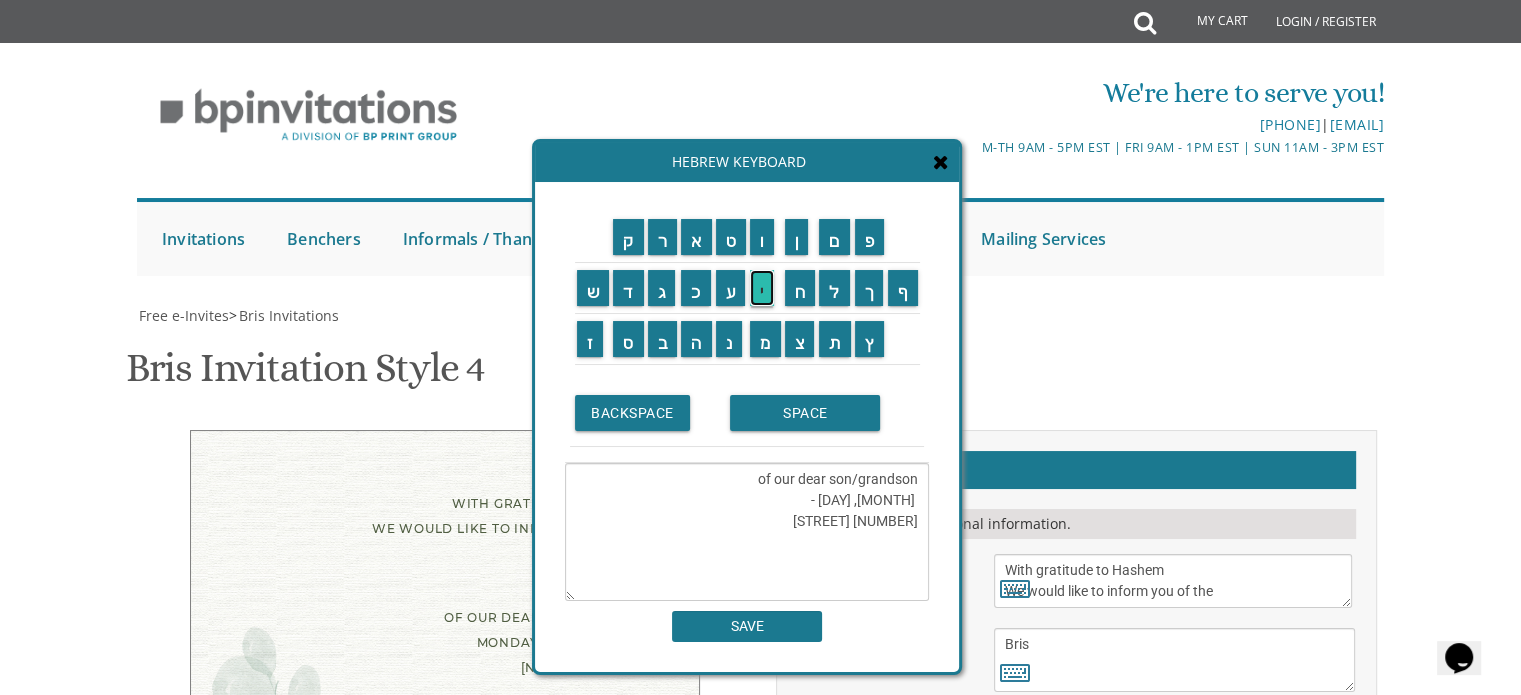 click on "י" at bounding box center (762, 288) 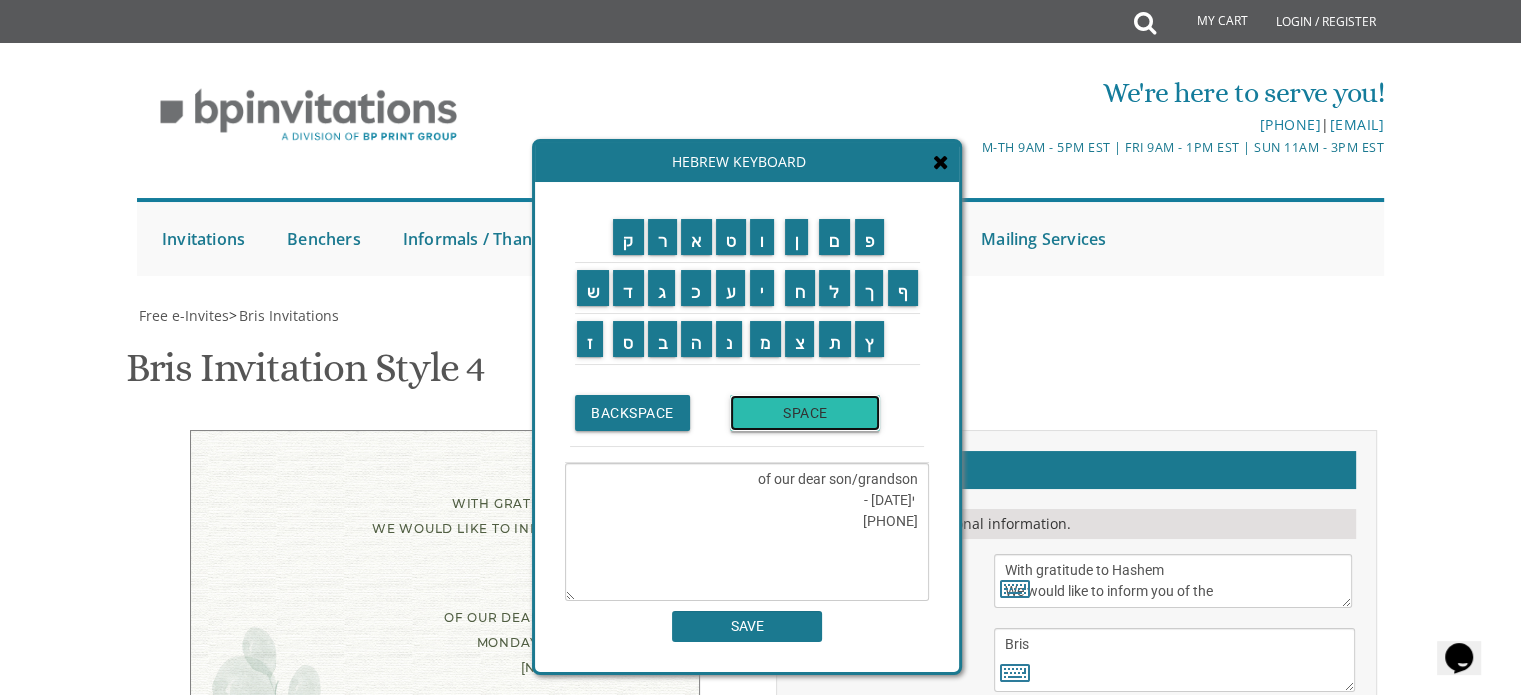 click on "SPACE" at bounding box center (805, 413) 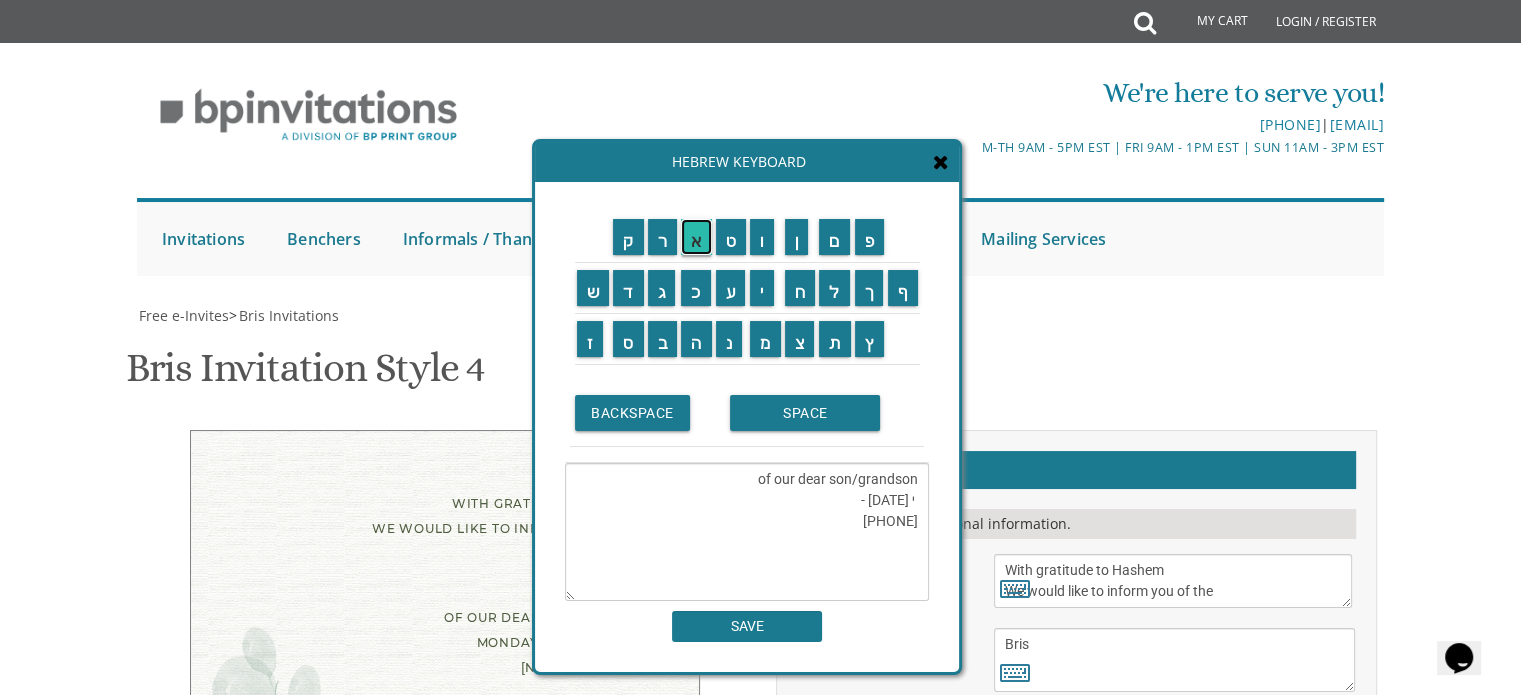 click on "א" at bounding box center [696, 237] 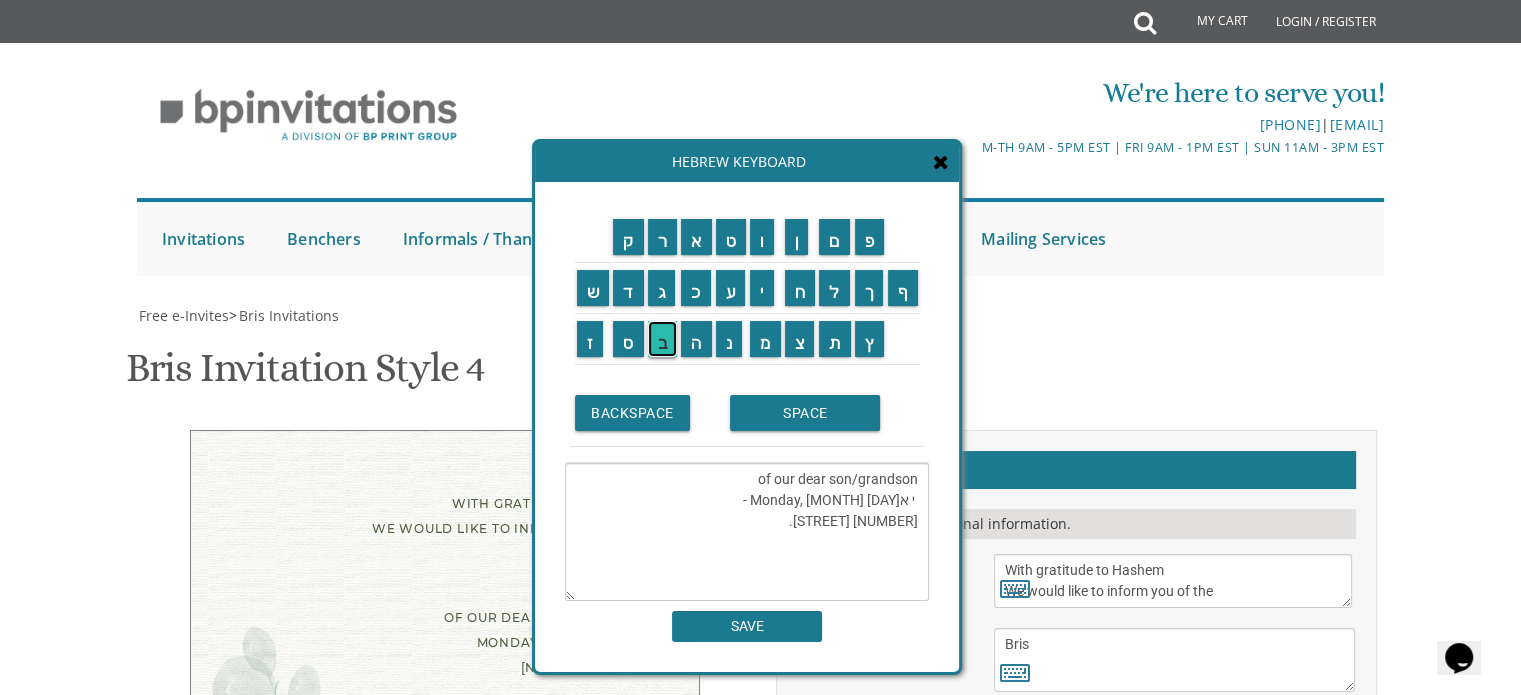 click on "ב" at bounding box center [663, 339] 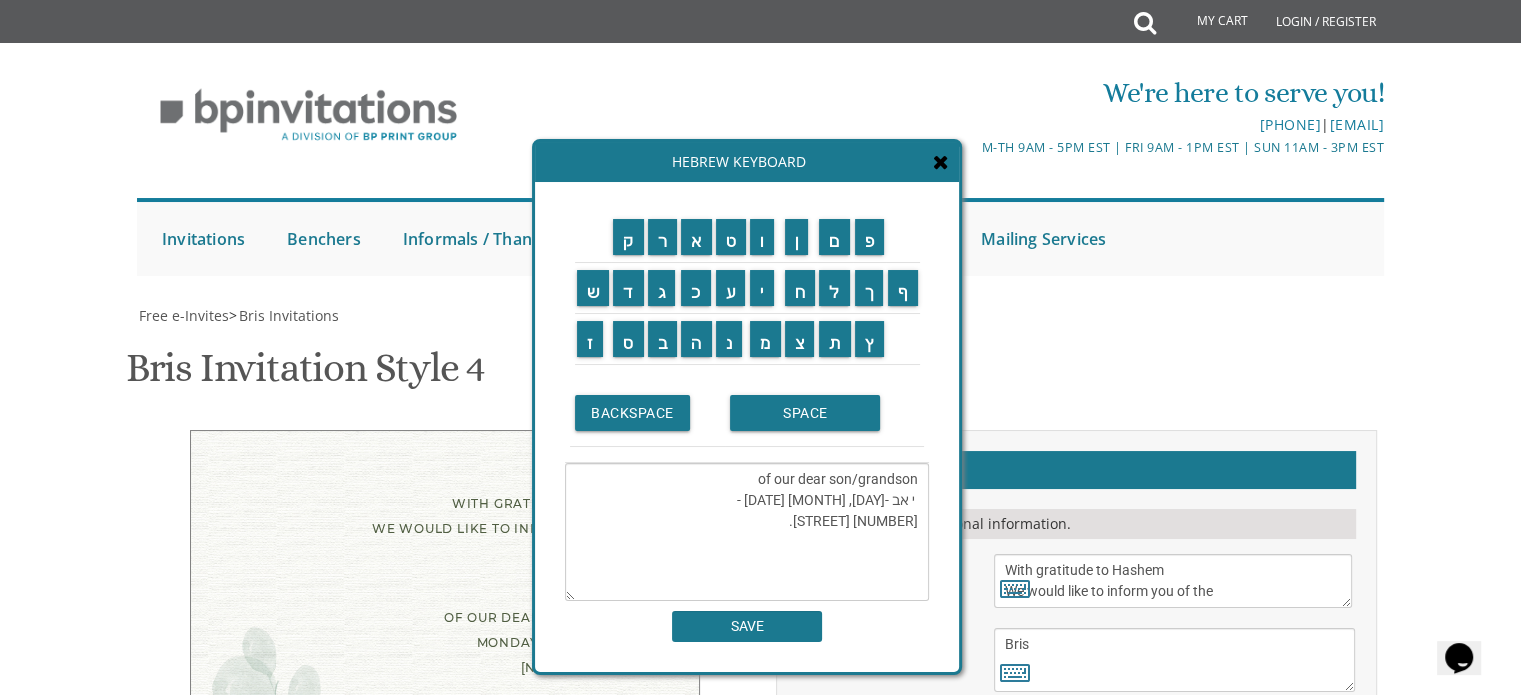 type on "of our dear son/grandson
י אב -[DAY], [MONTH] [DATE] -
[NUMBER] [STREET]." 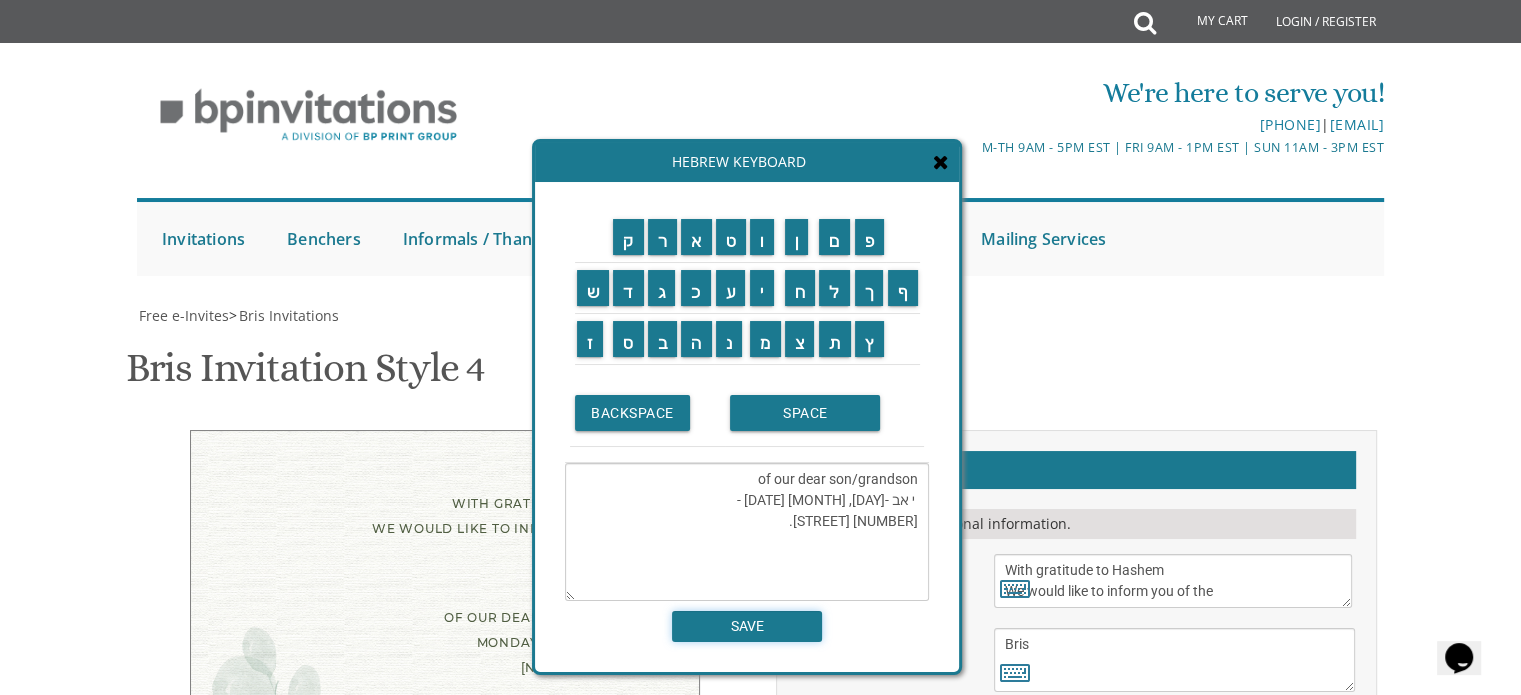 click on "SAVE" at bounding box center (747, 626) 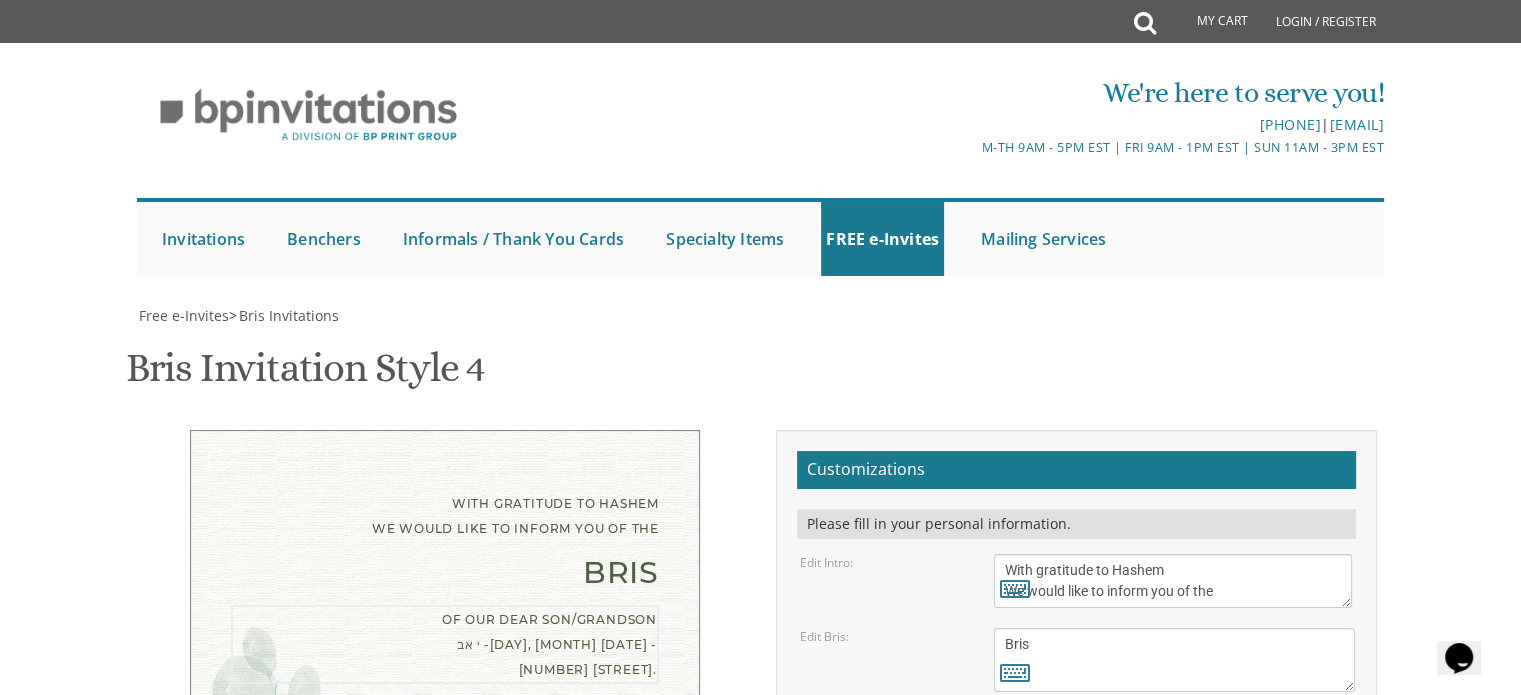 click on "of our dear son/grandson
[DATE]
Shacharis at 7:00  •  Bris at 7:45
Khal [CITY]
[NUMBER] [STREET]
[CITY], [STATE] [POSTAL_CODE]" at bounding box center (1179, 793) 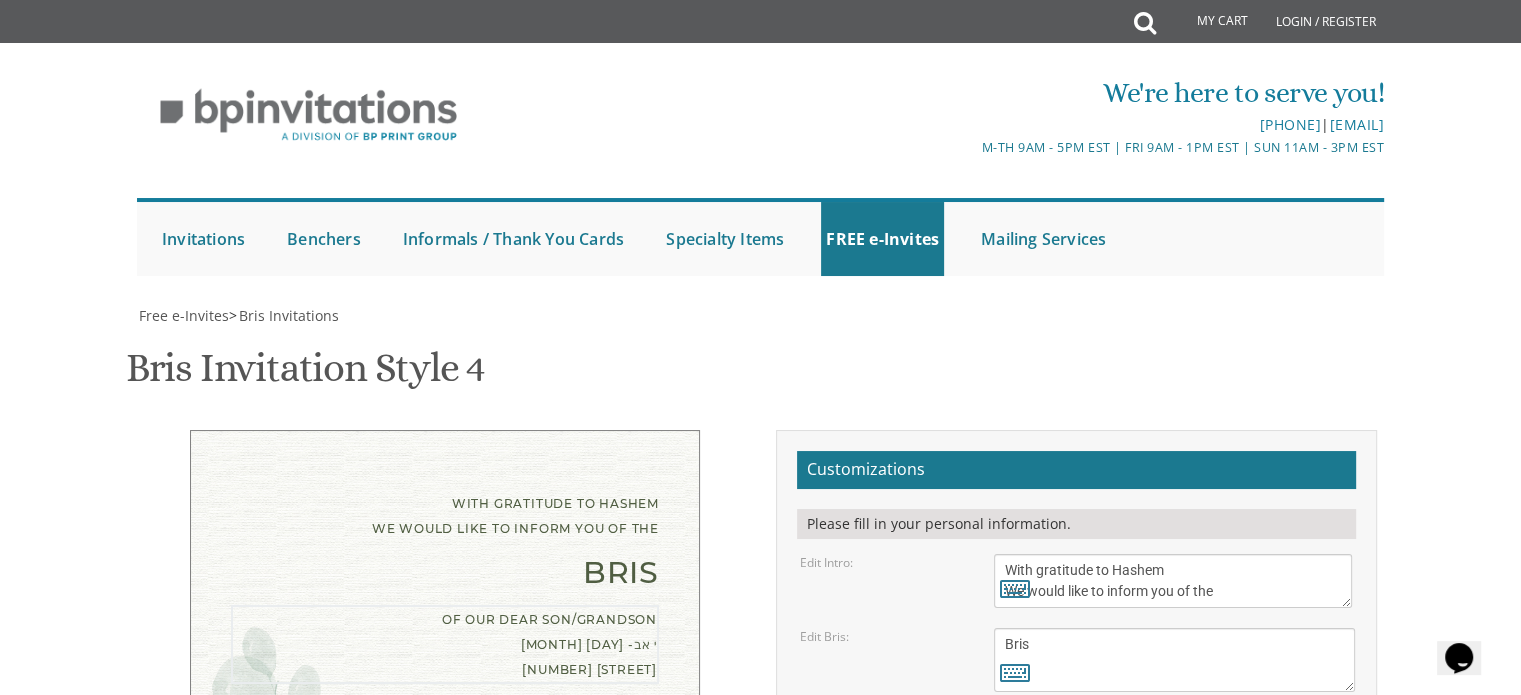 click on "of our dear son/grandson
[DATE]
Shacharis at 7:00  •  Bris at 7:45
Khal [CITY]
[NUMBER] [STREET]
[CITY], [STATE] [POSTAL_CODE]" at bounding box center (1179, 793) 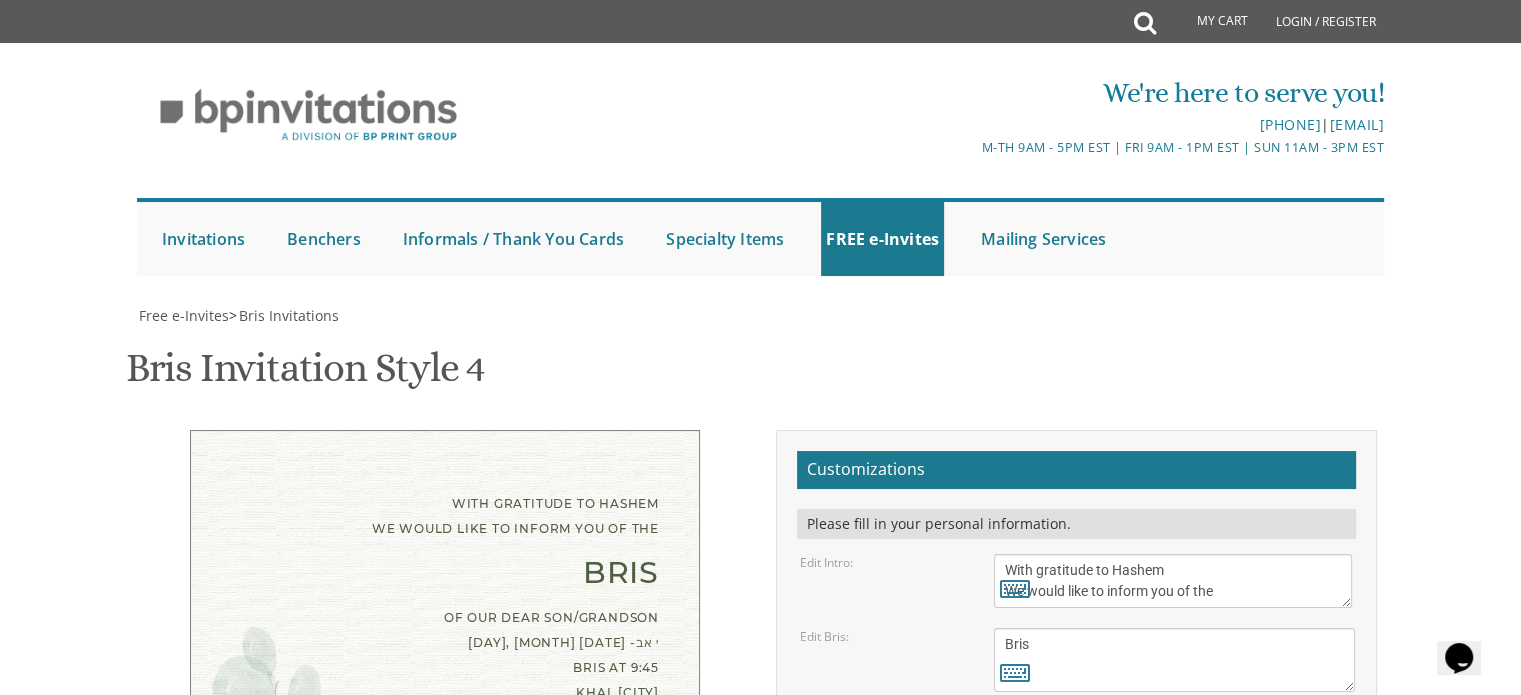 scroll, scrollTop: 512, scrollLeft: 0, axis: vertical 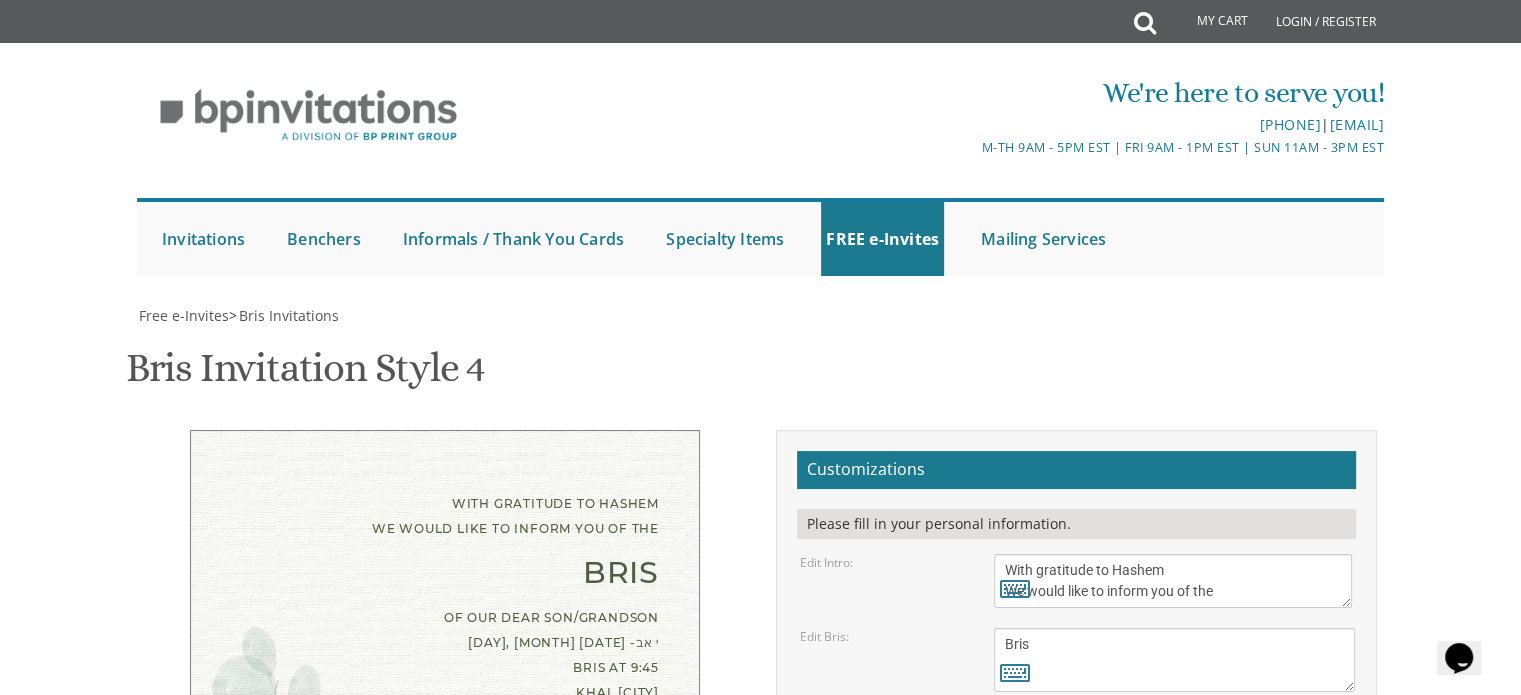 click on "Download Image" at bounding box center [971, 1122] 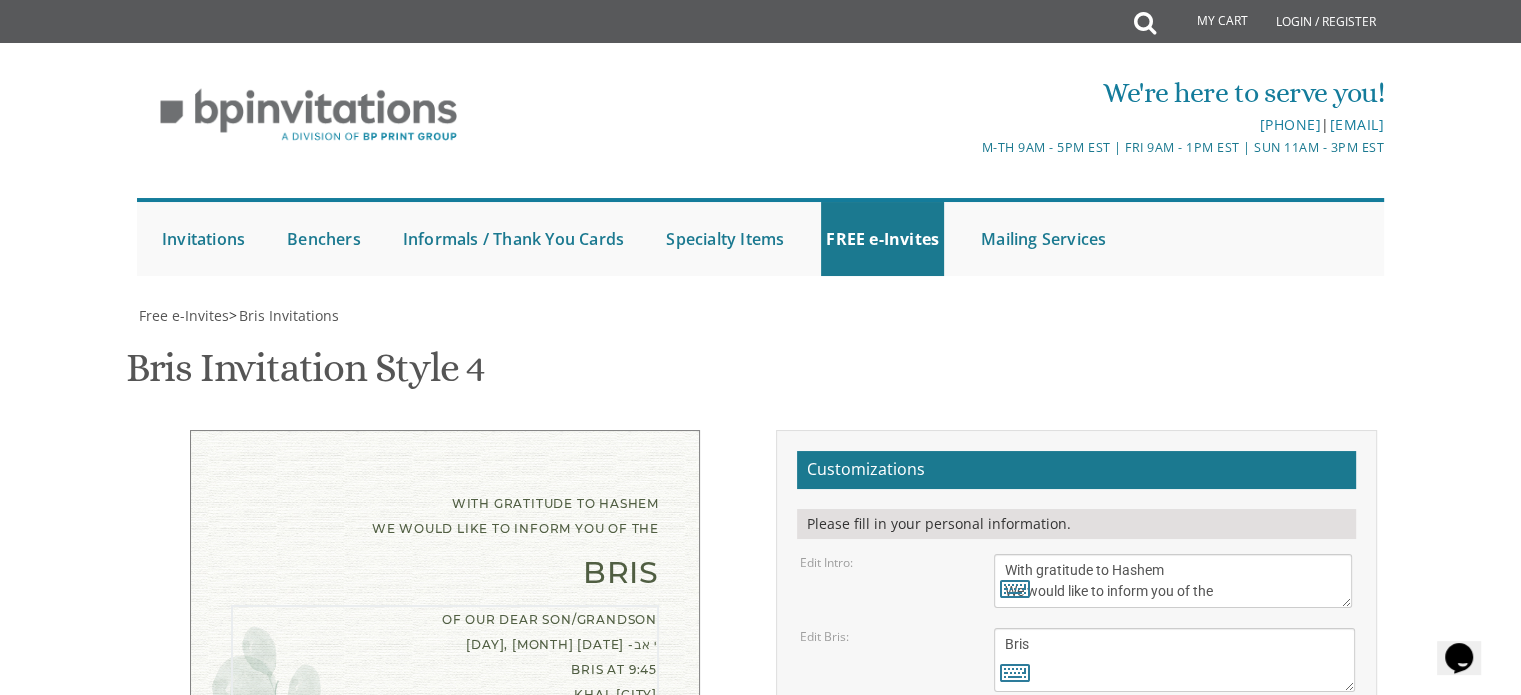 type on "of our dear son/grandson
י אב -[DAY], [MONTH] [DATE] -
[NUMBER] [STREET]." 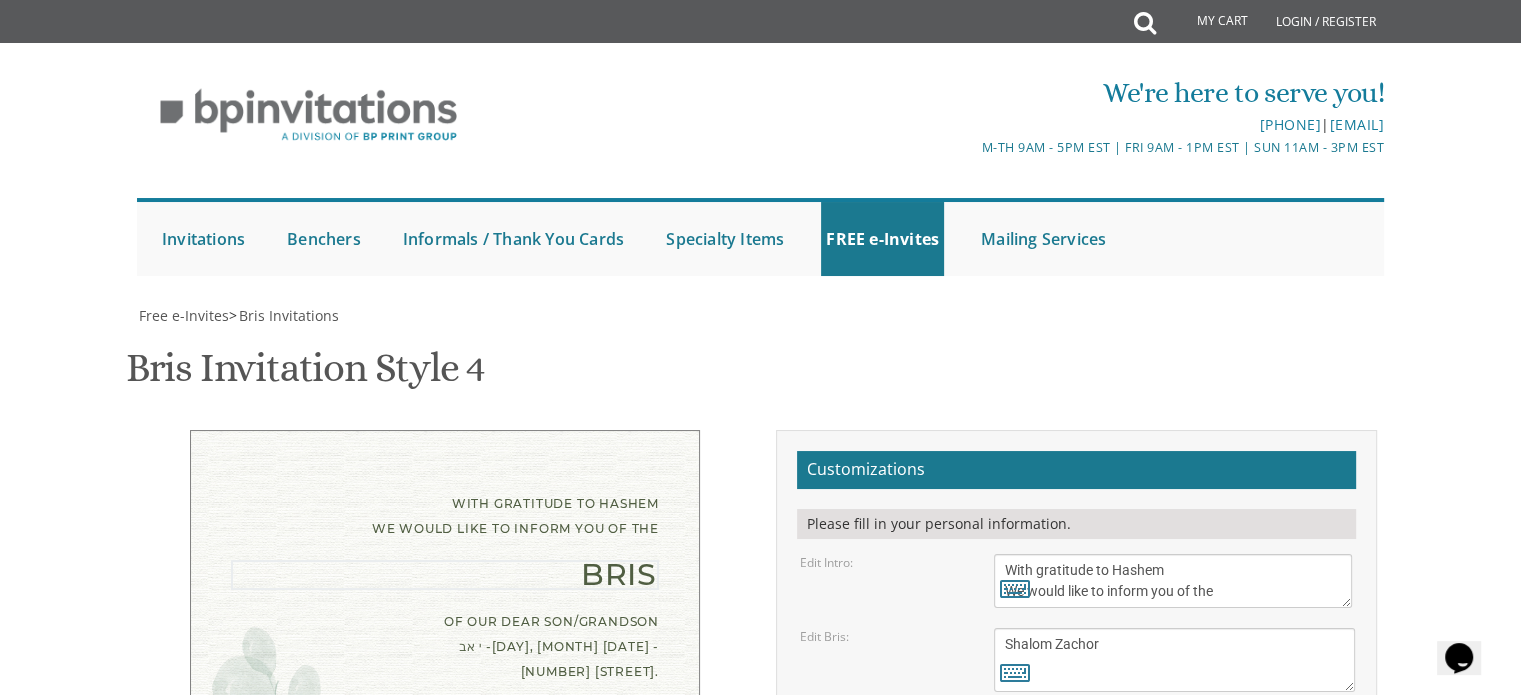 type on "Shalom Zachor" 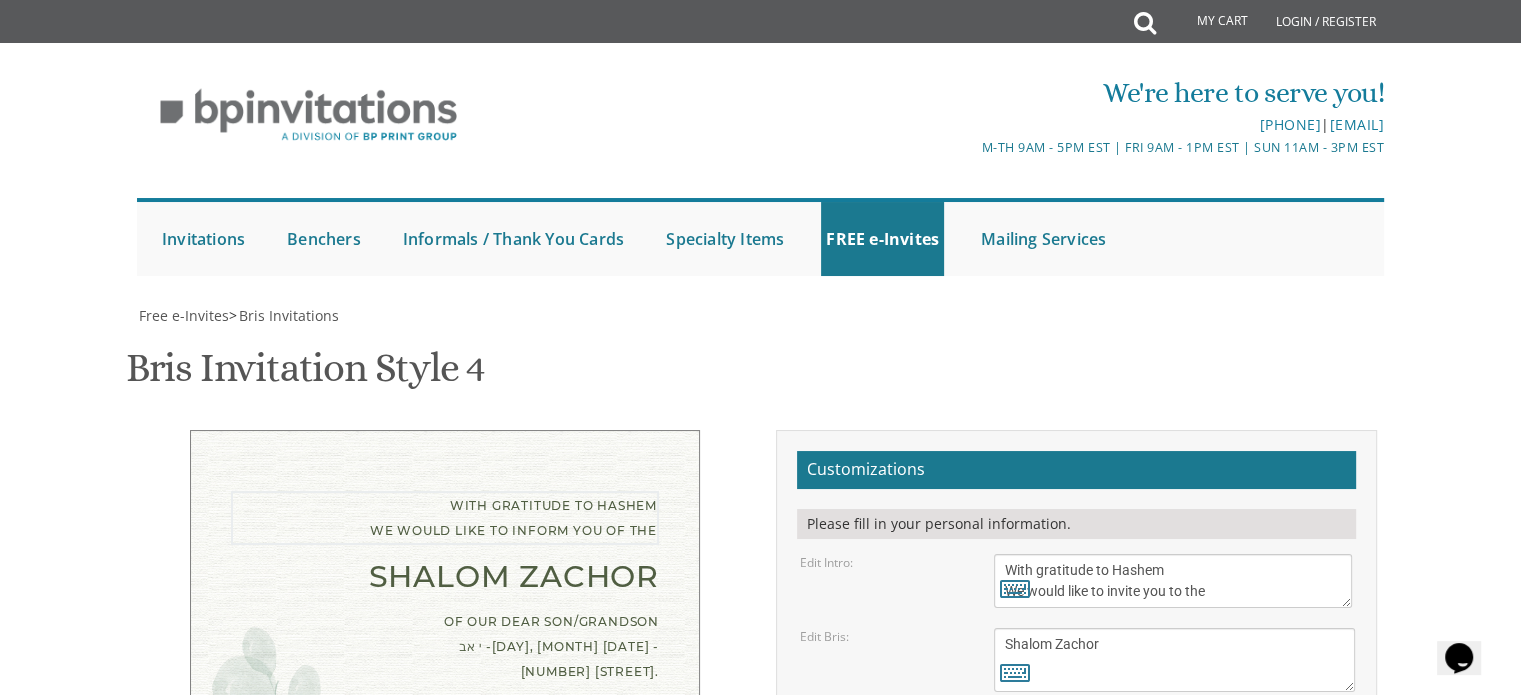 type on "With gratitude to Hashem
We would like to invite you to the" 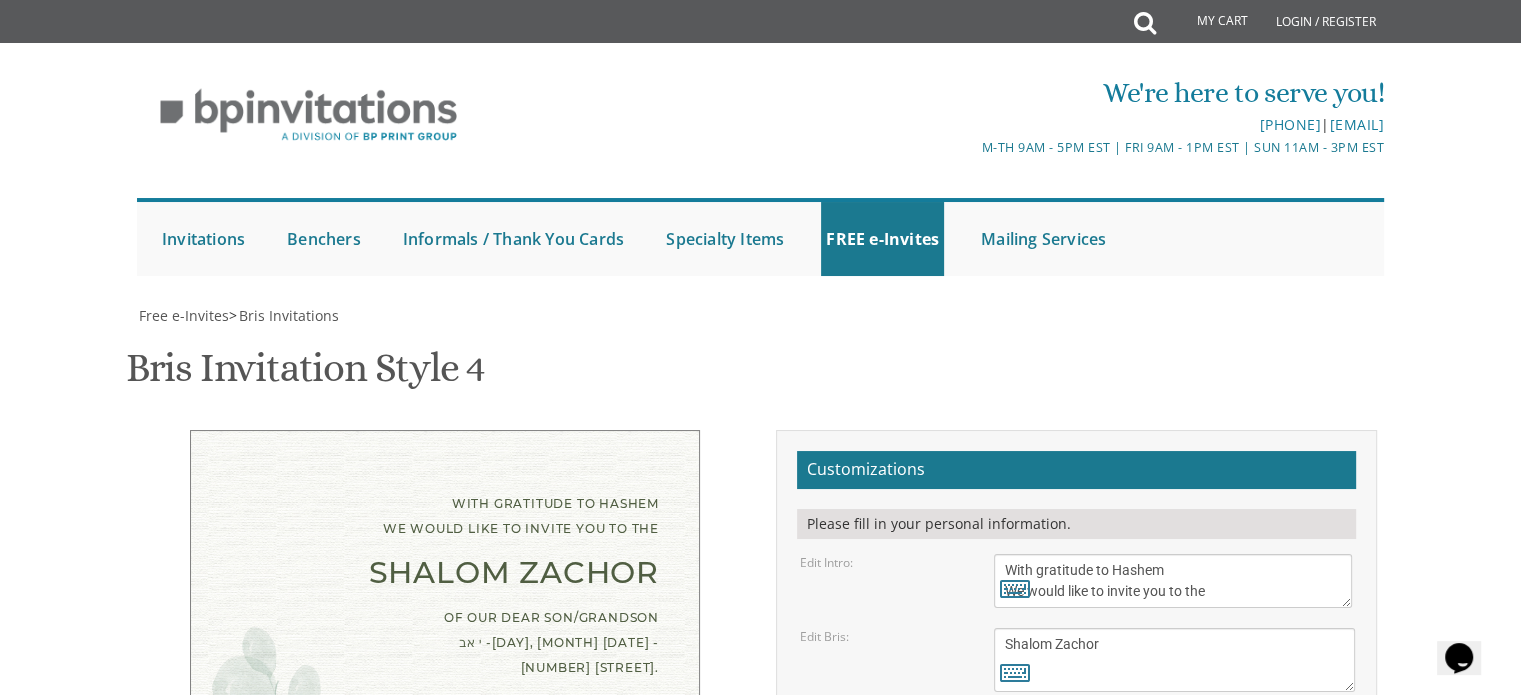 type on "[FIRST] and [LAST]
Rabbi and Mrs. [LAST]
Rabbi and Mrs. [LAST]" 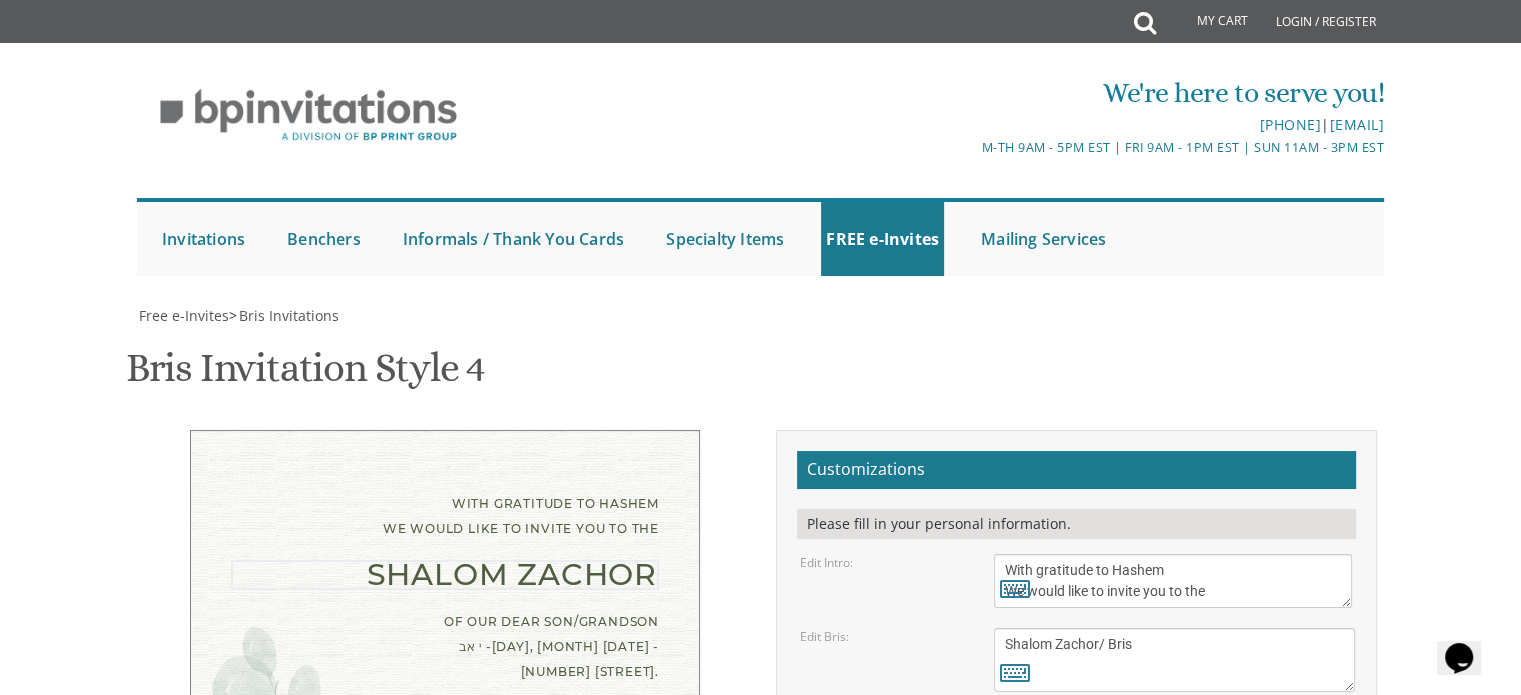 click on "Bris" at bounding box center [1174, 660] 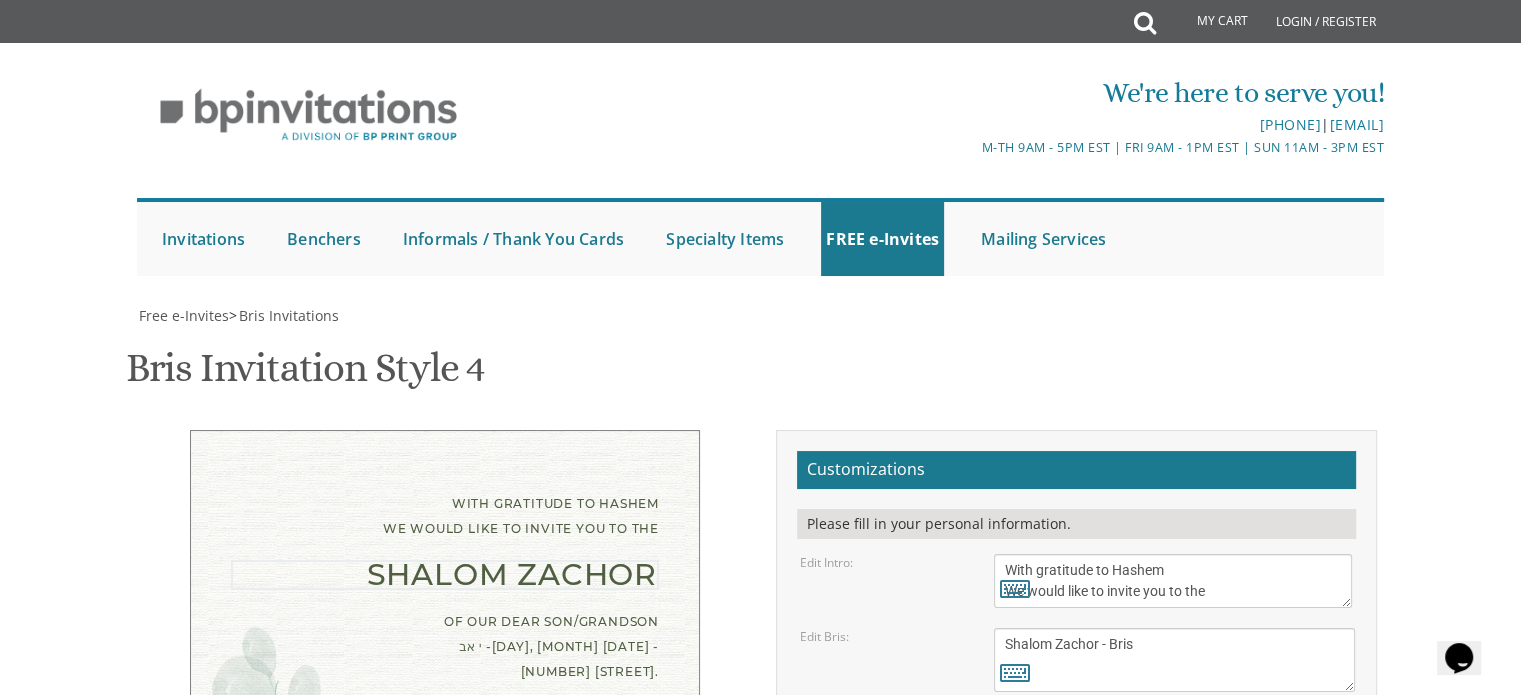 type on "Shalom Zachor - Bris" 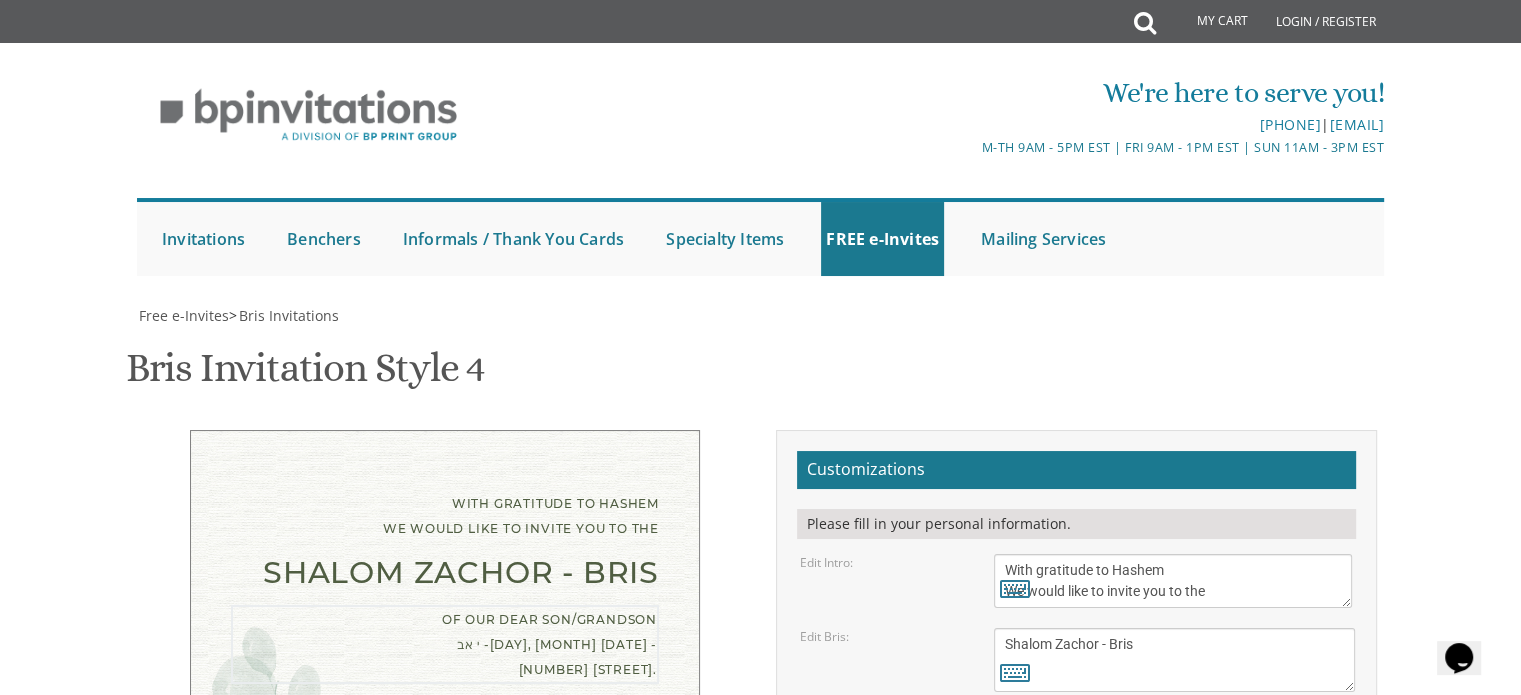 drag, startPoint x: 1140, startPoint y: 432, endPoint x: 1029, endPoint y: 399, distance: 115.80155 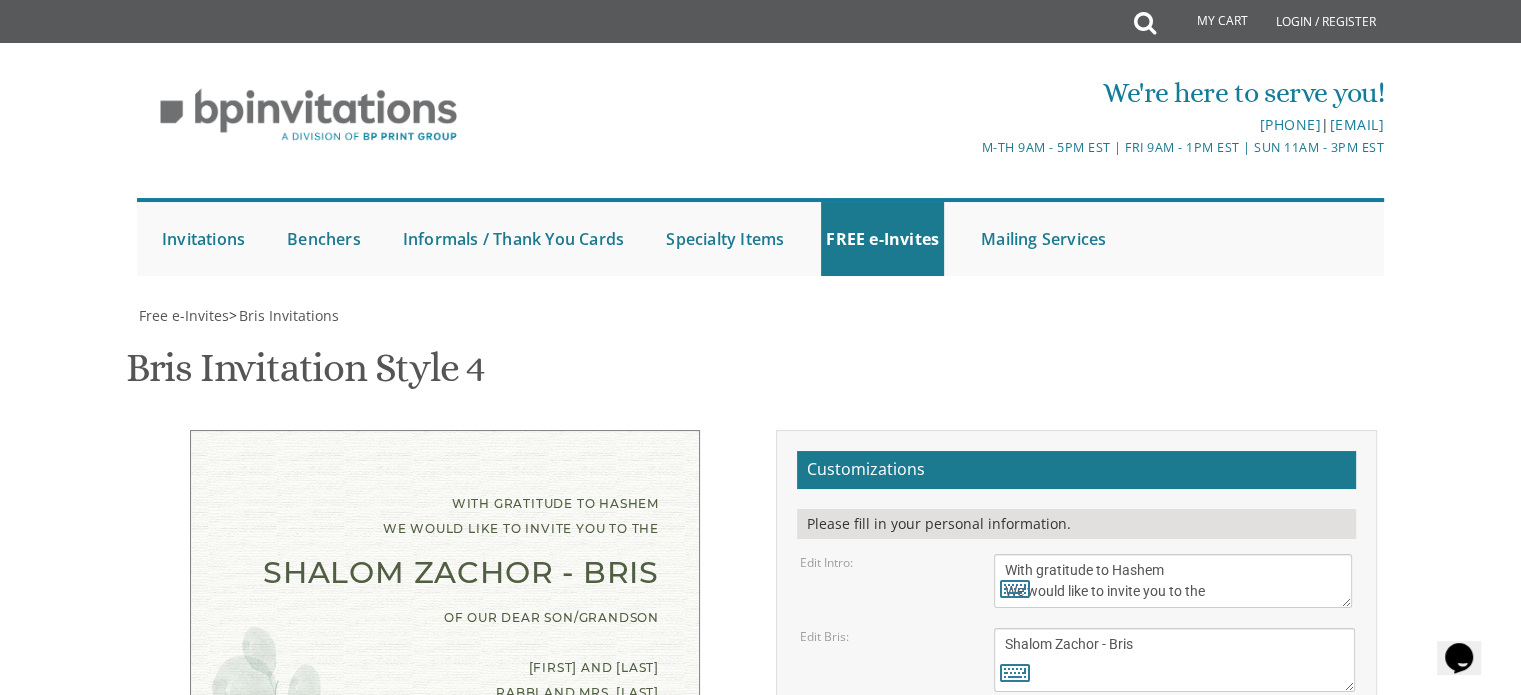 click on "of our dear son/grandson
[DATE]
Shacharis at 7:00  •  Bris at 7:45
Khal [CITY]
[NUMBER] [STREET]
[CITY], [STATE] [POSTAL_CODE]" at bounding box center [1179, 793] 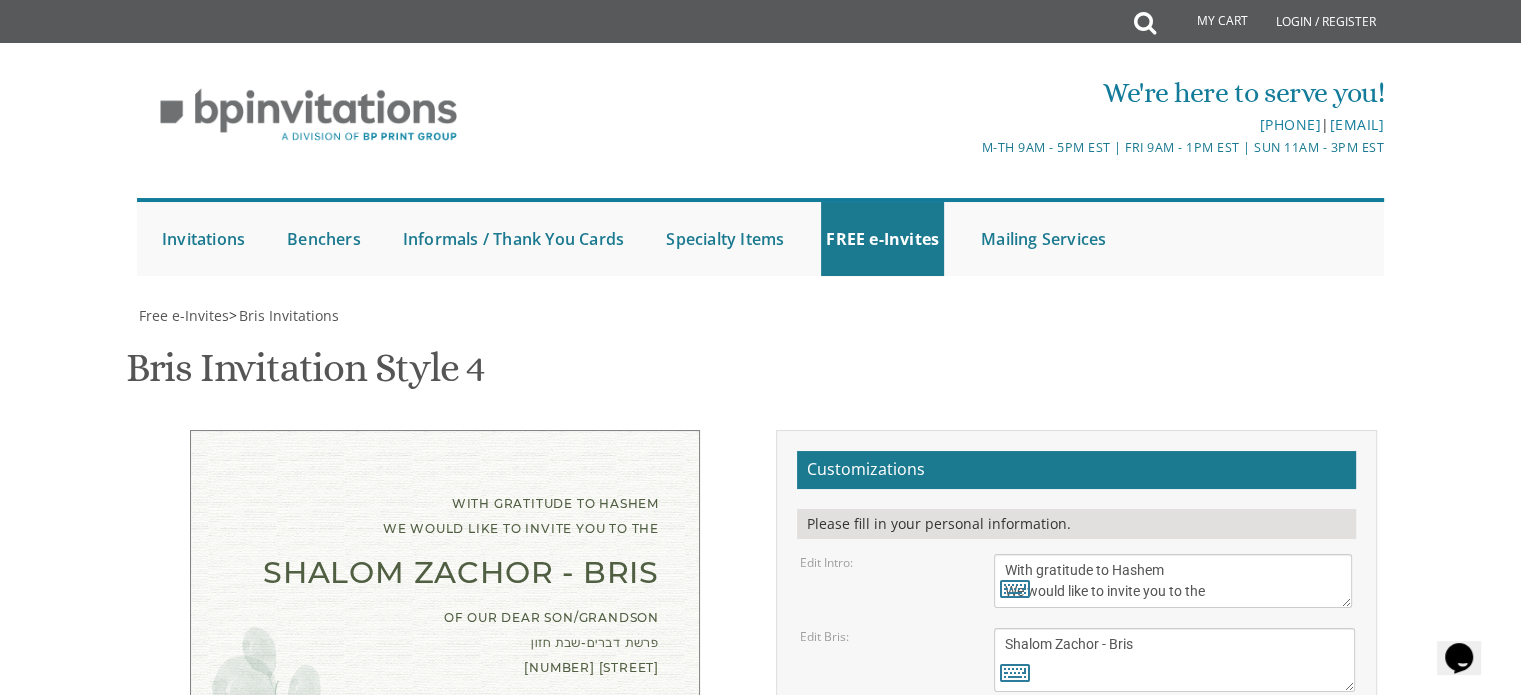 click on "of our dear son/grandson
[DATE]
Shacharis at 7:00  •  Bris at 7:45
Khal [CITY]
[NUMBER] [STREET]
[CITY], [STATE] [POSTAL_CODE]" at bounding box center [1179, 793] 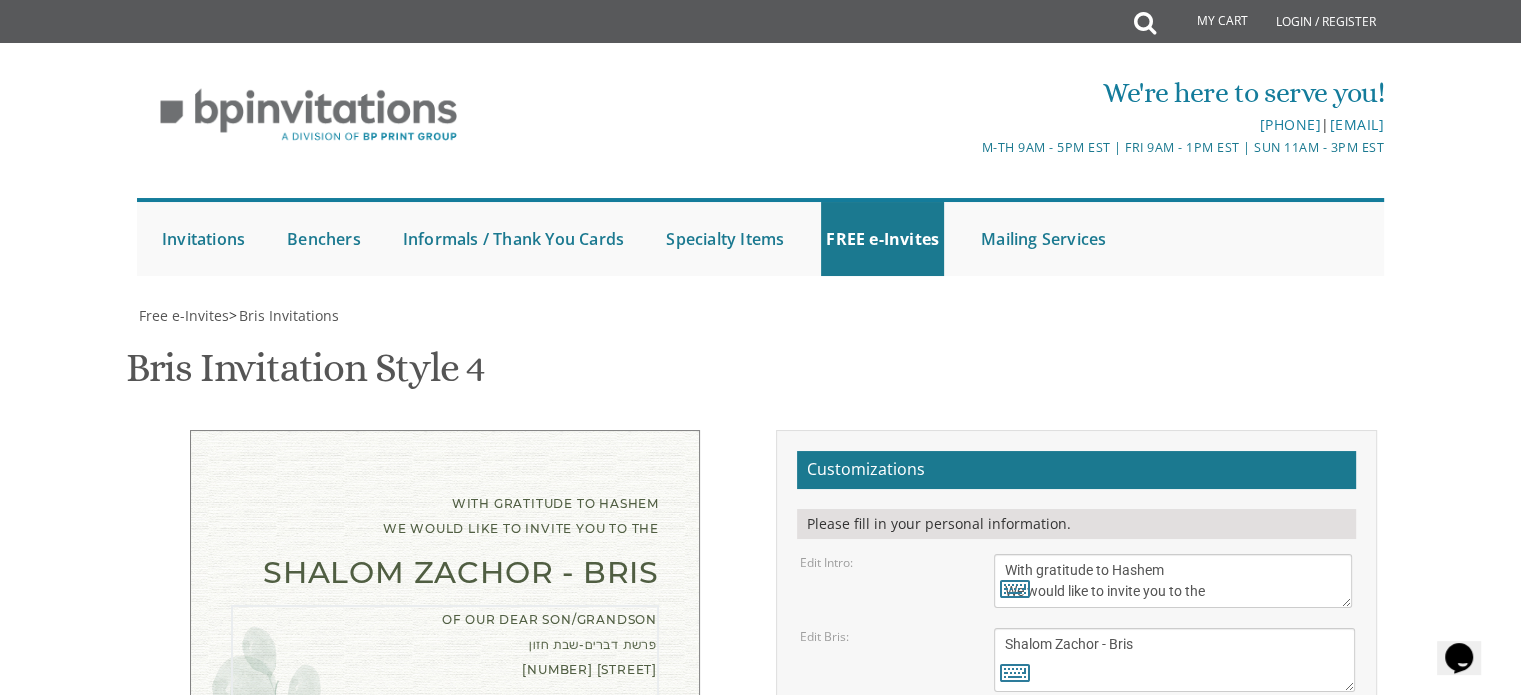 click on "of our dear son/grandson
[DATE]
Shacharis at 7:00  •  Bris at 7:45
Khal [CITY]
[NUMBER] [STREET]
[CITY], [STATE] [POSTAL_CODE]" at bounding box center (1179, 793) 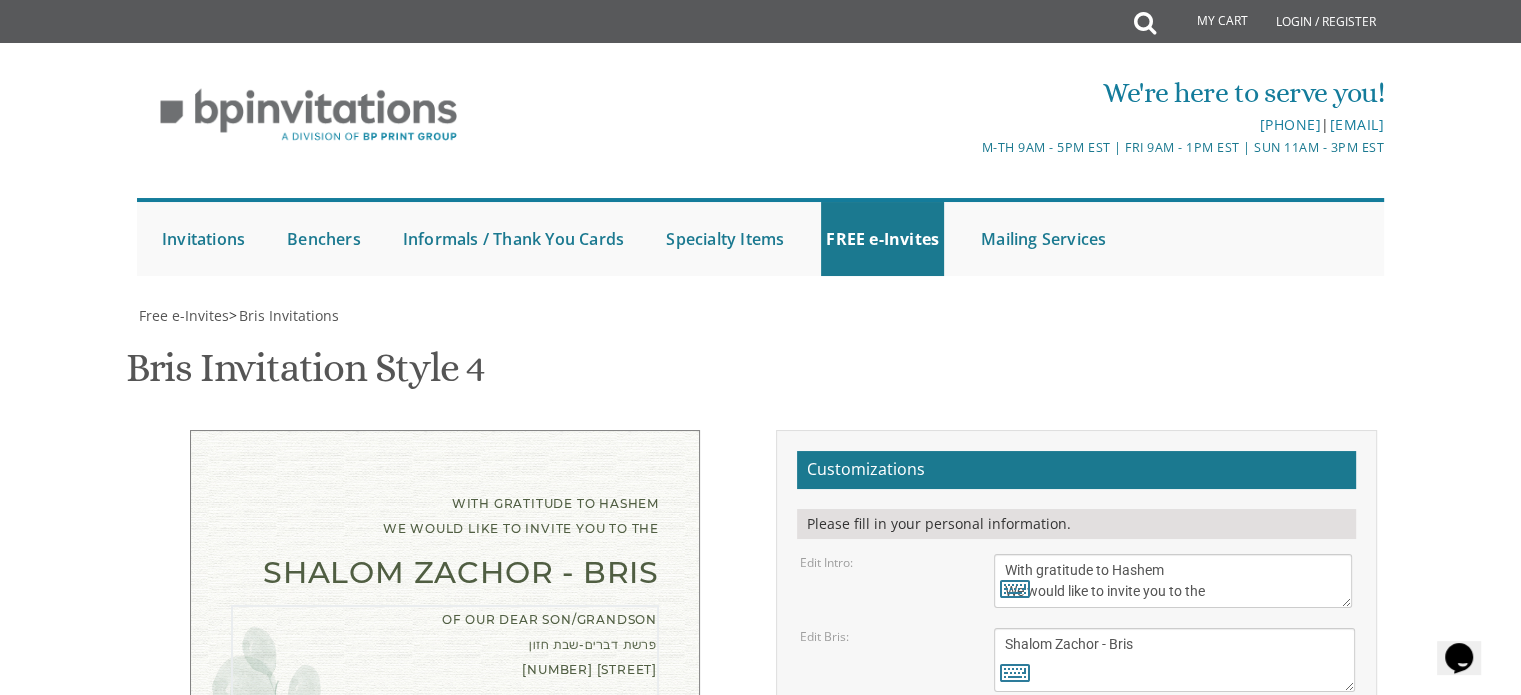 drag, startPoint x: 1150, startPoint y: 470, endPoint x: 1280, endPoint y: 470, distance: 130 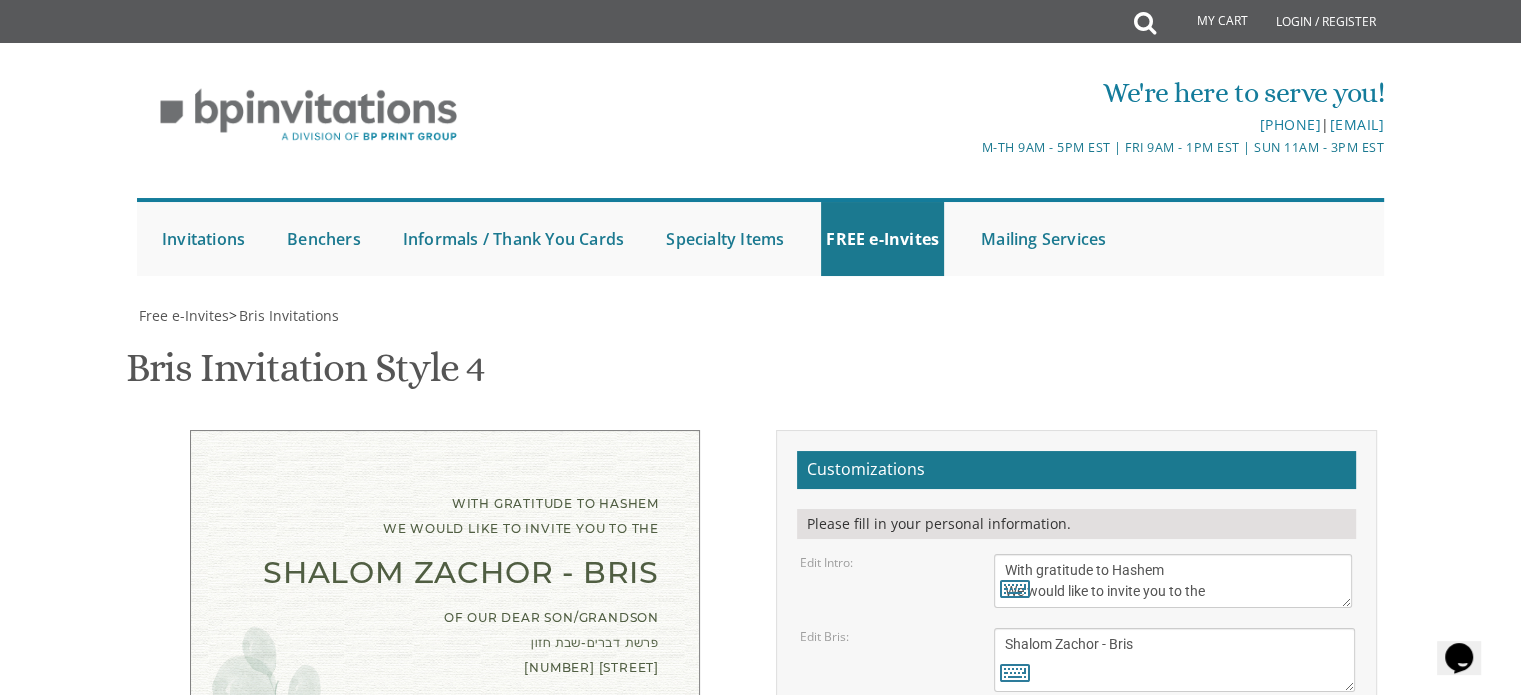 scroll, scrollTop: 469, scrollLeft: 0, axis: vertical 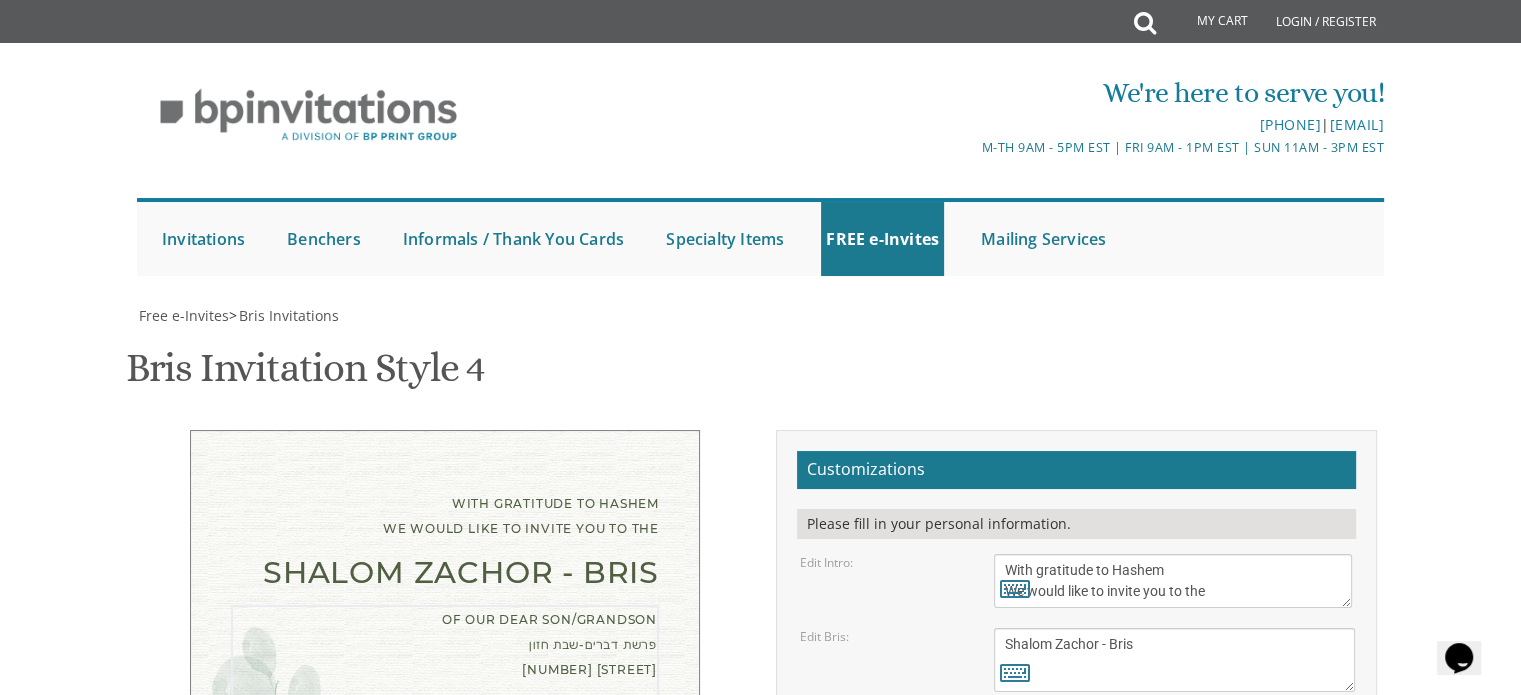 click on "of our dear son/grandson
[DATE]
Shacharis at 7:00  •  Bris at 7:45
Khal [CITY]
[NUMBER] [STREET]
[CITY], [STATE] [POSTAL_CODE]" at bounding box center (1179, 793) 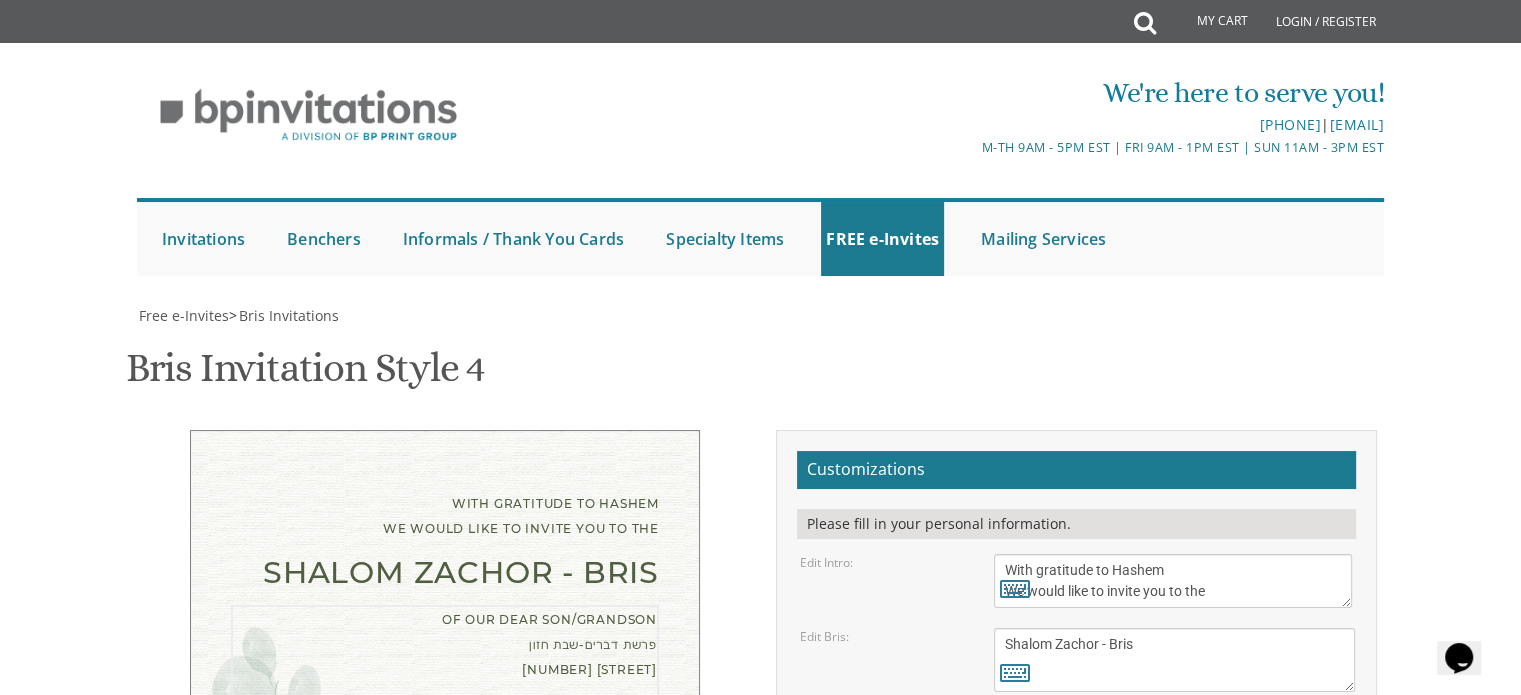 drag, startPoint x: 1072, startPoint y: 385, endPoint x: 1000, endPoint y: 385, distance: 72 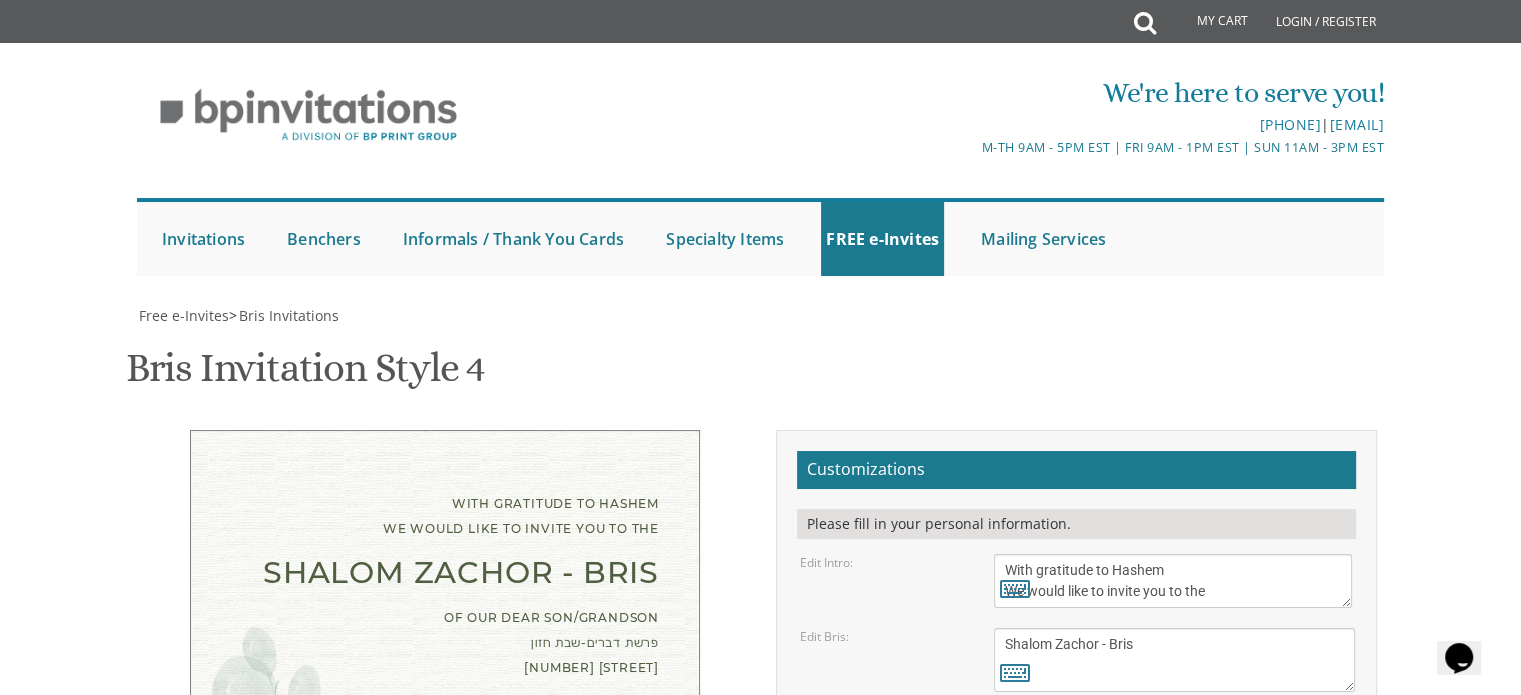 click on "[FIRST] and [FIRST] [LAST]
[FIRST] and [FIRST] [LAST]
[FIRST] and [FIRST] [LAST]" at bounding box center [1173, 931] 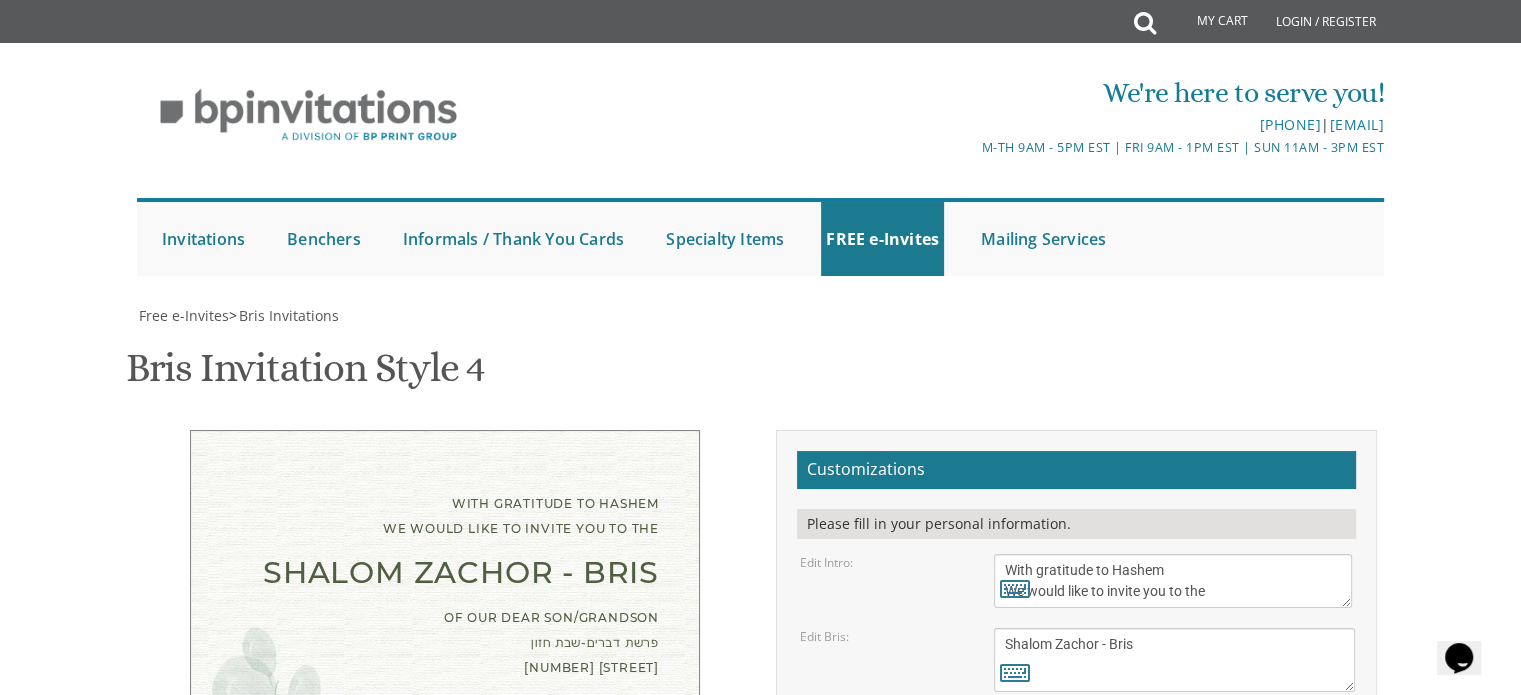 scroll, scrollTop: 407, scrollLeft: 0, axis: vertical 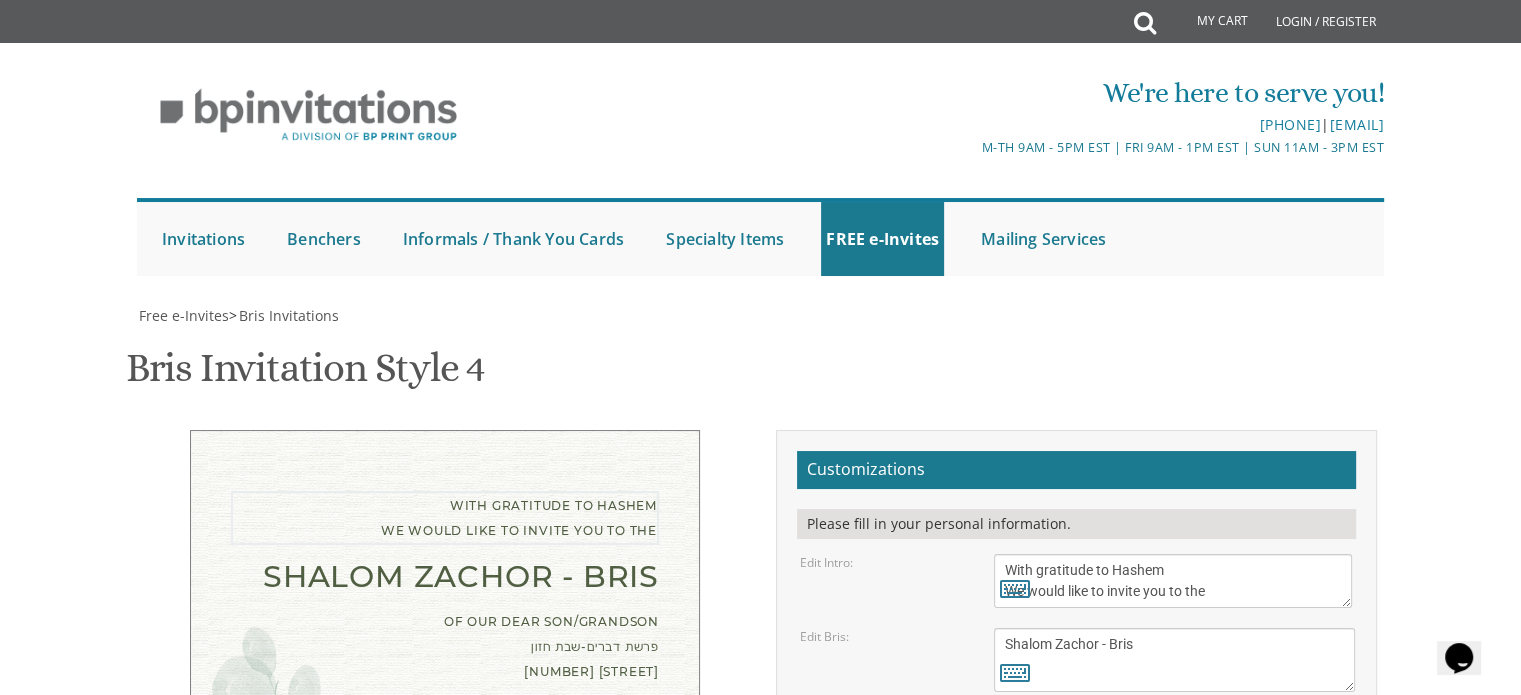 click on "With gratitude to Hashem
We would like to inform you of the" at bounding box center (1173, 581) 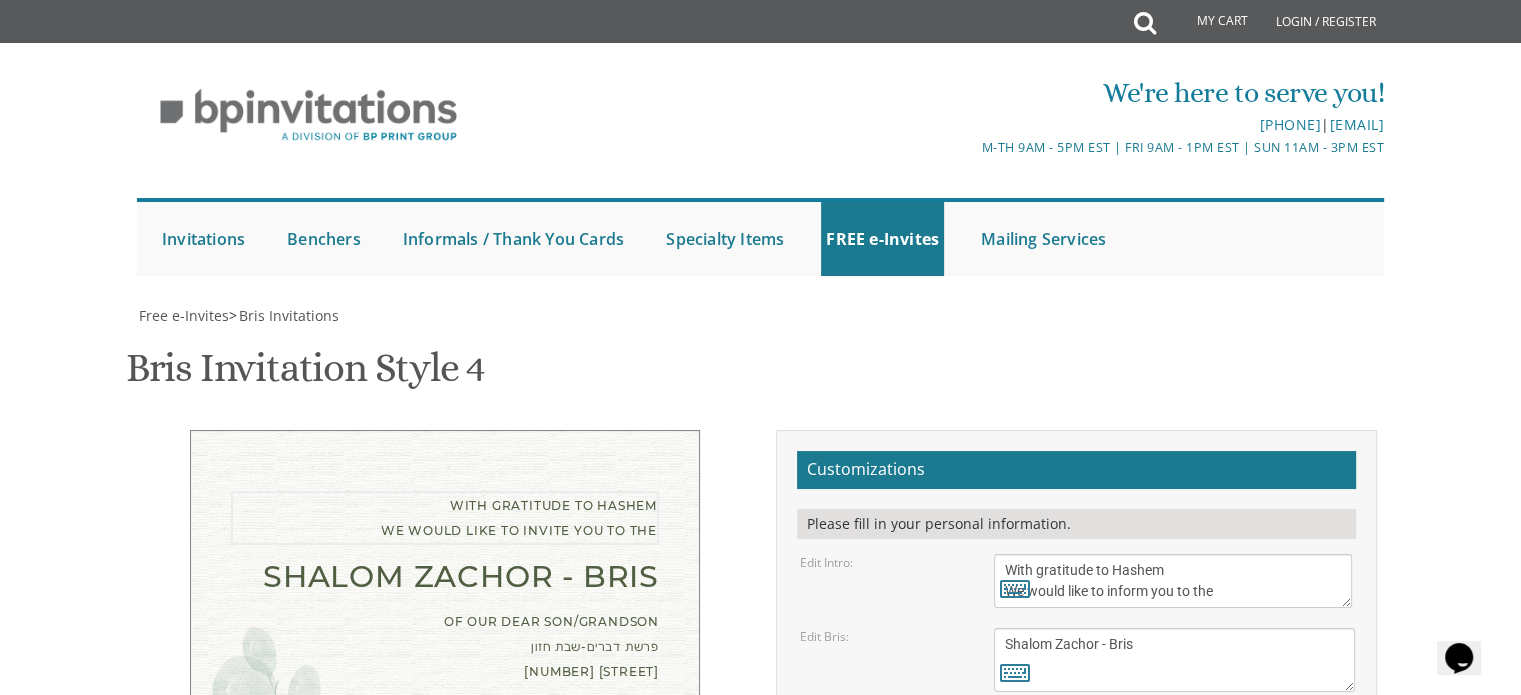 click on "With gratitude to Hashem
We would like to inform you of the" at bounding box center [1173, 581] 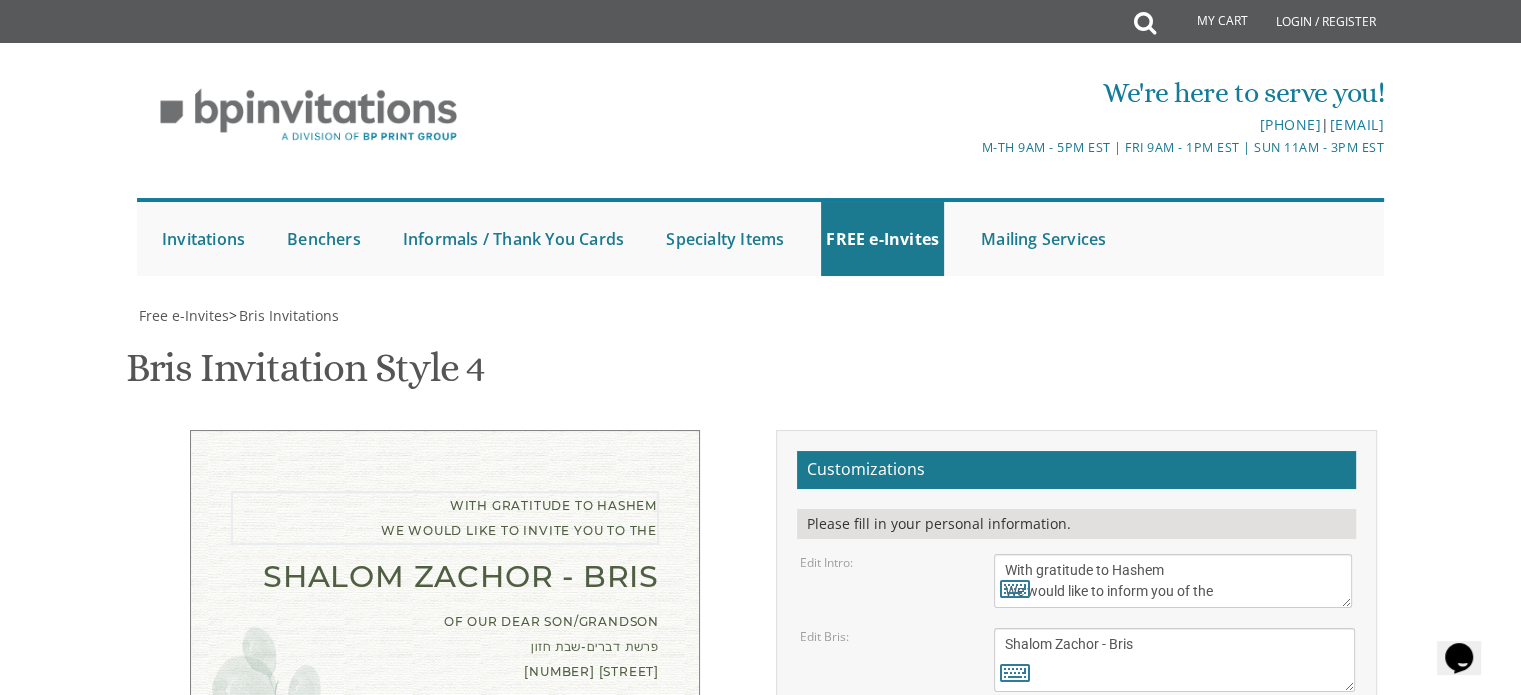 scroll, scrollTop: 41, scrollLeft: 0, axis: vertical 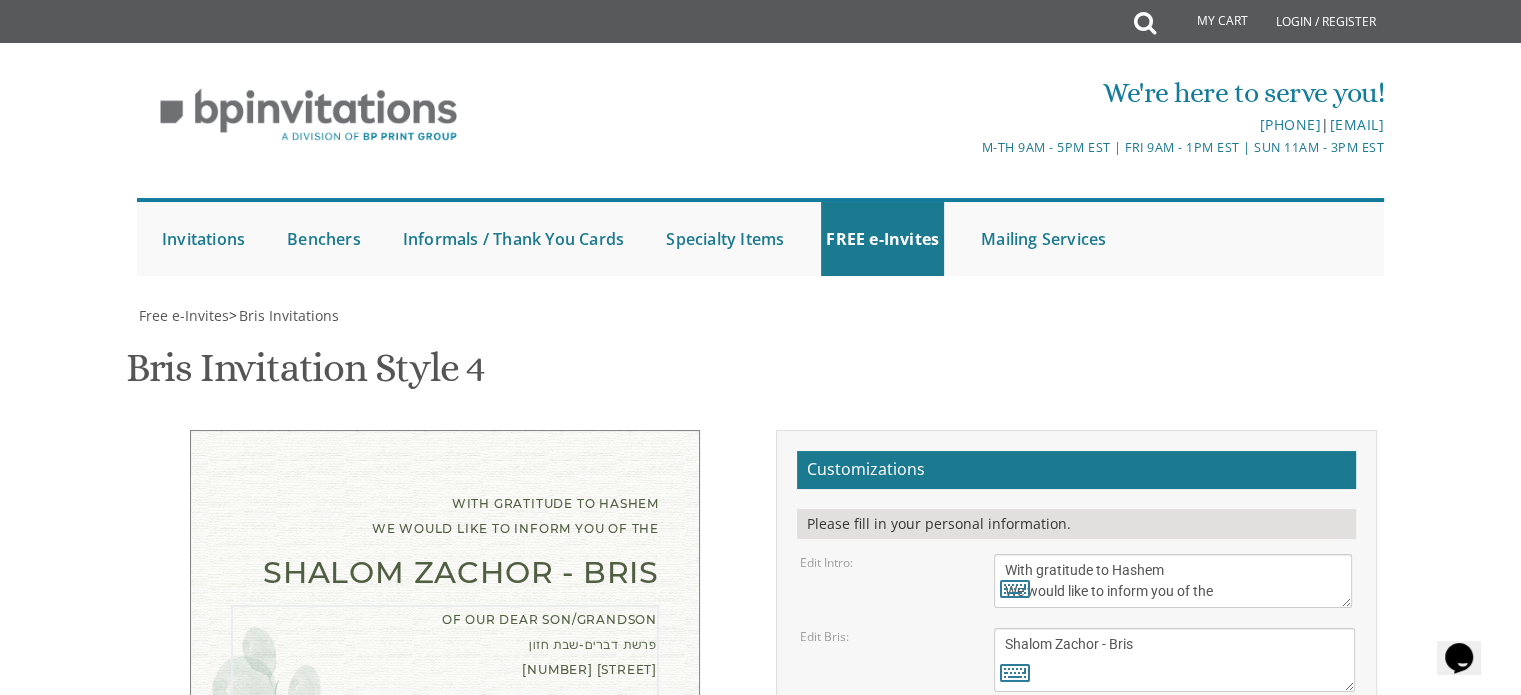 click on "Download Image" at bounding box center (971, 1122) 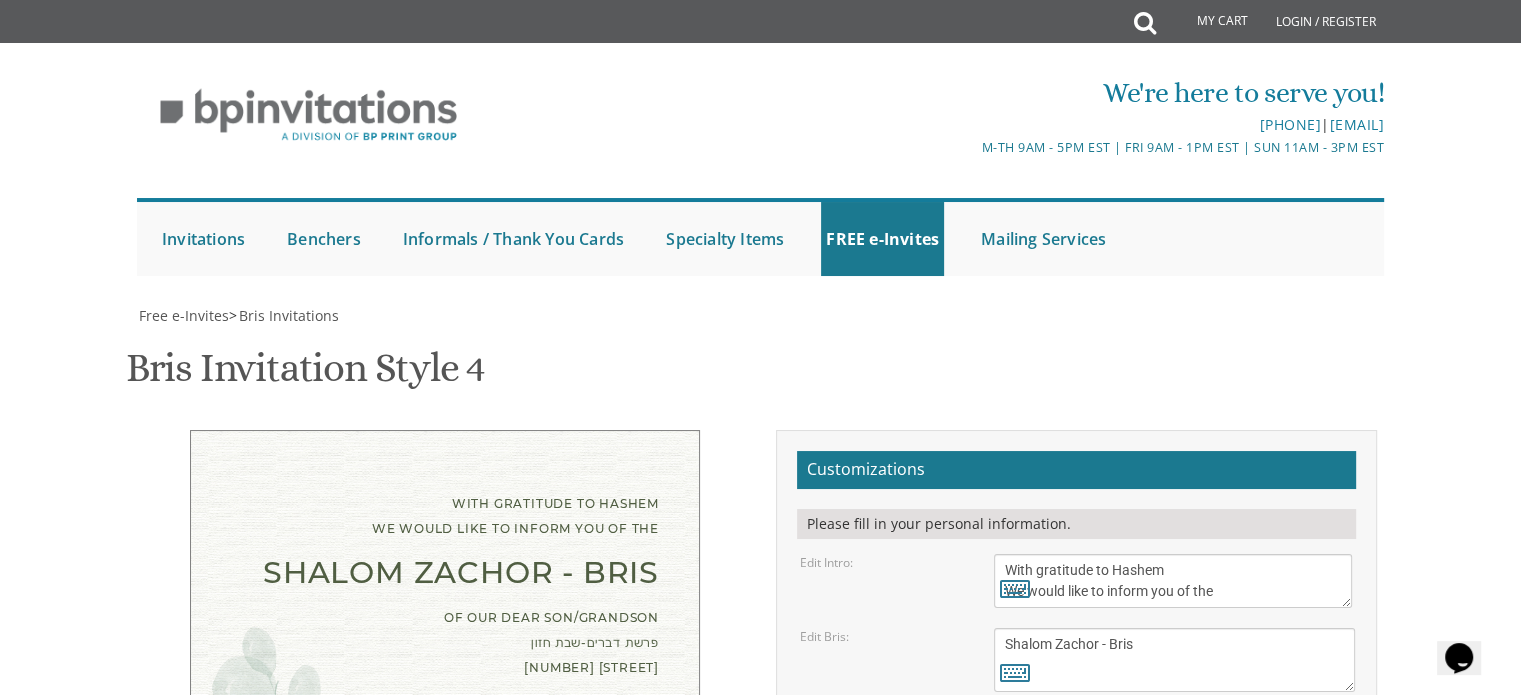 scroll, scrollTop: 692, scrollLeft: 0, axis: vertical 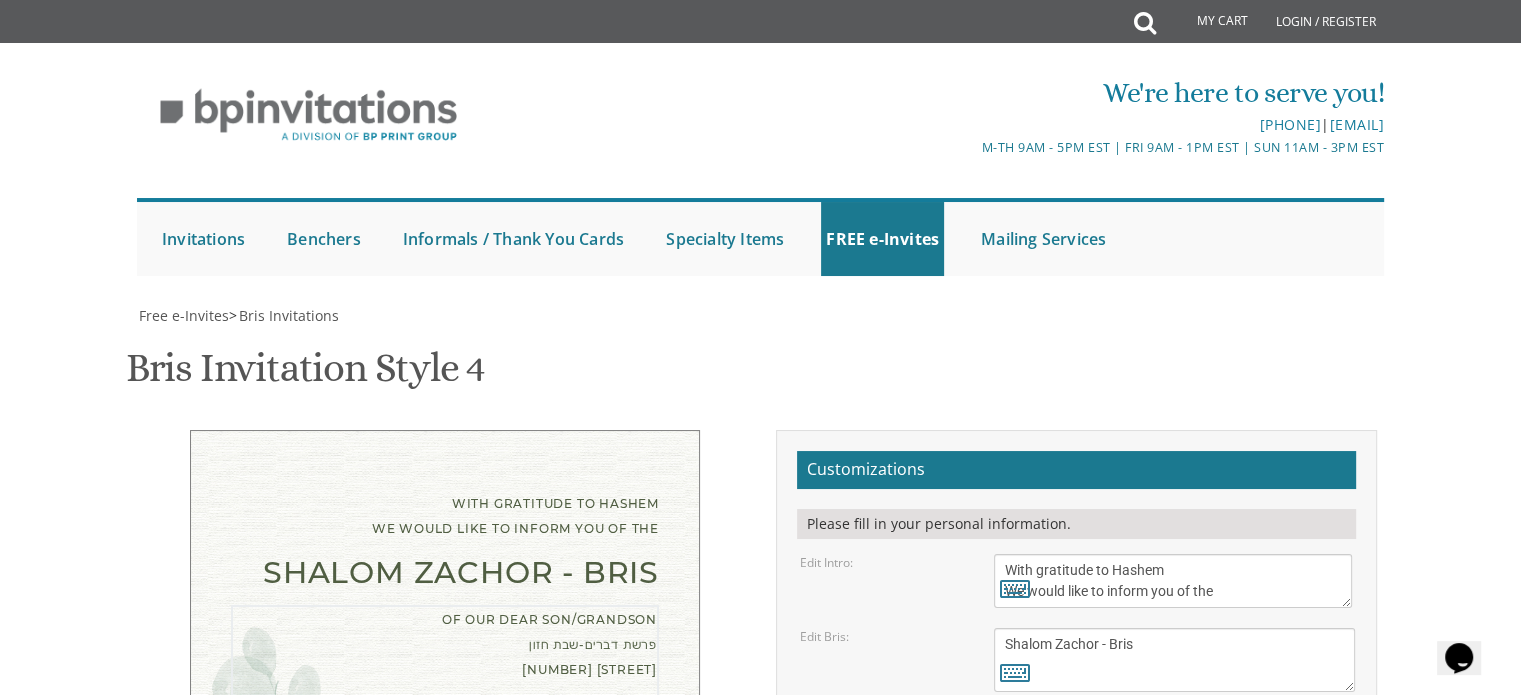 click on "of our dear son/grandson
[DATE]
Shacharis at 7:00  •  Bris at 7:45
Khal [CITY]
[NUMBER] [STREET]
[CITY], [STATE] [POSTAL_CODE]" at bounding box center (1179, 793) 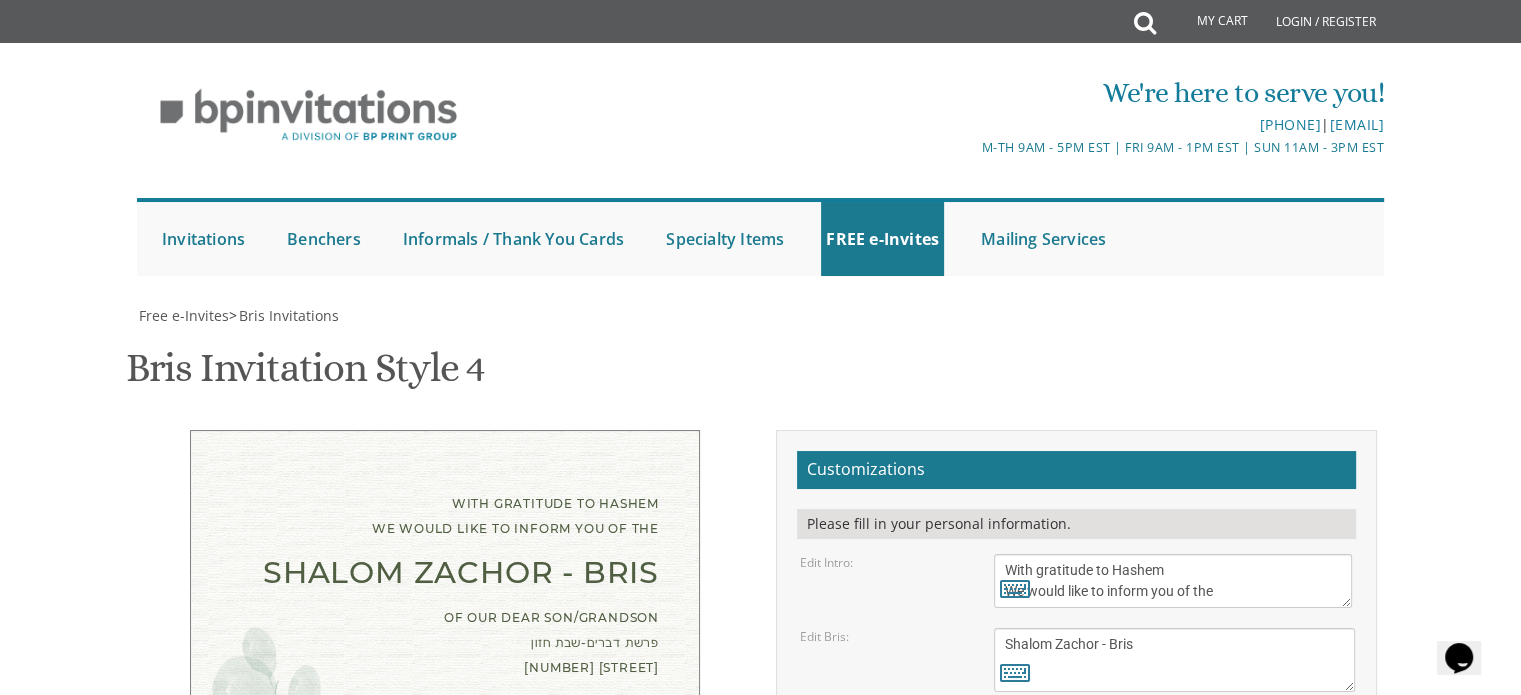 scroll, scrollTop: 8, scrollLeft: 0, axis: vertical 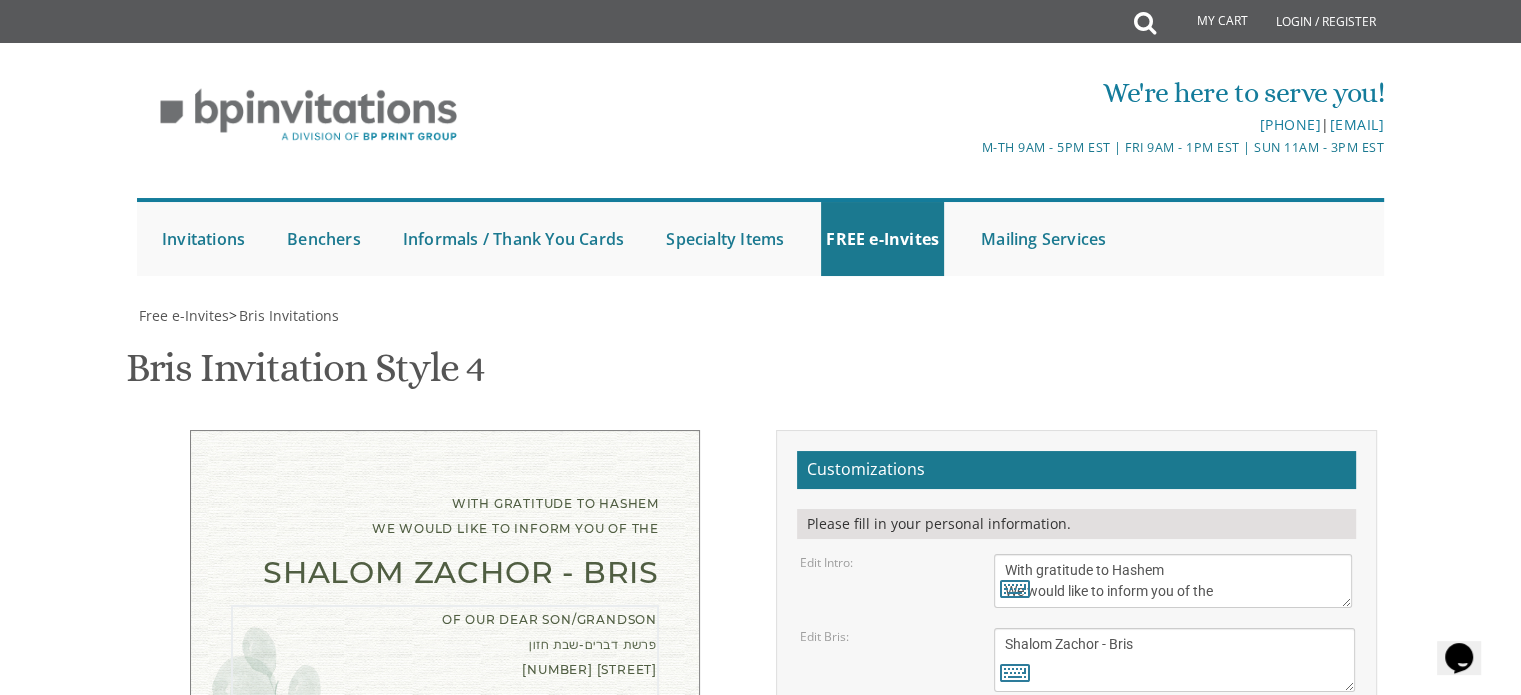 click on "of our dear son/grandson
[DATE]
Shacharis at 7:00  •  Bris at 7:45
Khal [CITY]
[NUMBER] [STREET]
[CITY], [STATE] [POSTAL_CODE]" at bounding box center (1179, 793) 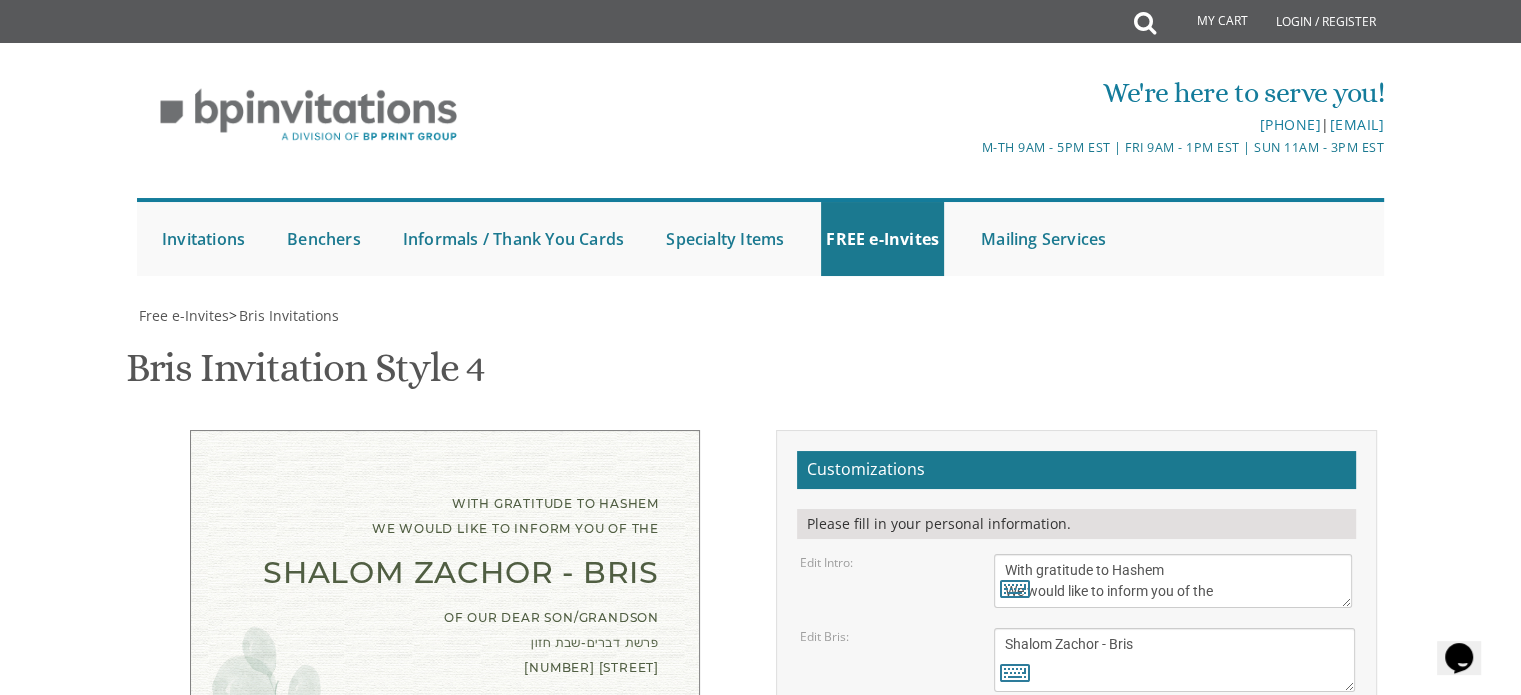 click on "[FIRST] and [FIRST] [LAST]
[FIRST] and [FIRST] [LAST]
[FIRST] and [FIRST] [LAST]" at bounding box center [1173, 931] 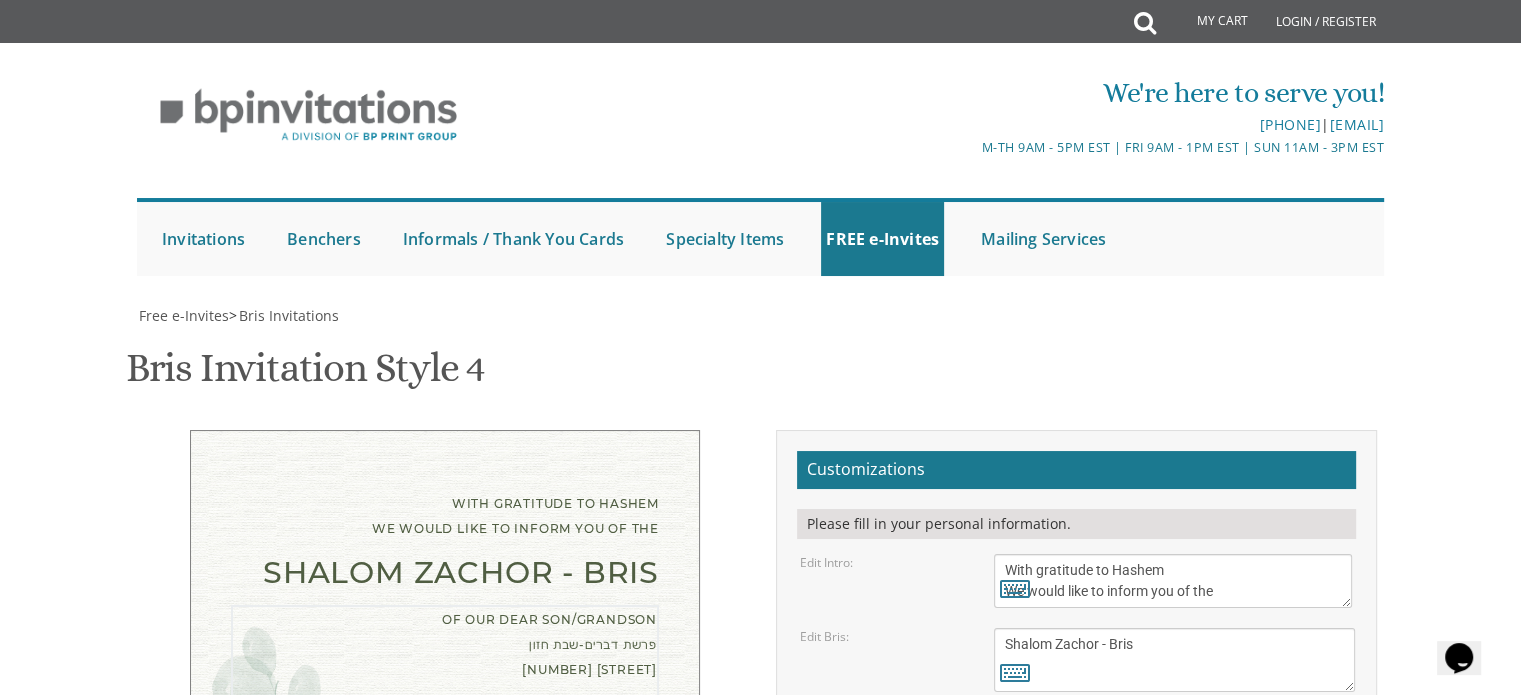 click on "of our dear son/grandson
[DATE]
Shacharis at 7:00  •  Bris at 7:45
Khal [CITY]
[NUMBER] [STREET]
[CITY], [STATE] [POSTAL_CODE]" at bounding box center [1179, 793] 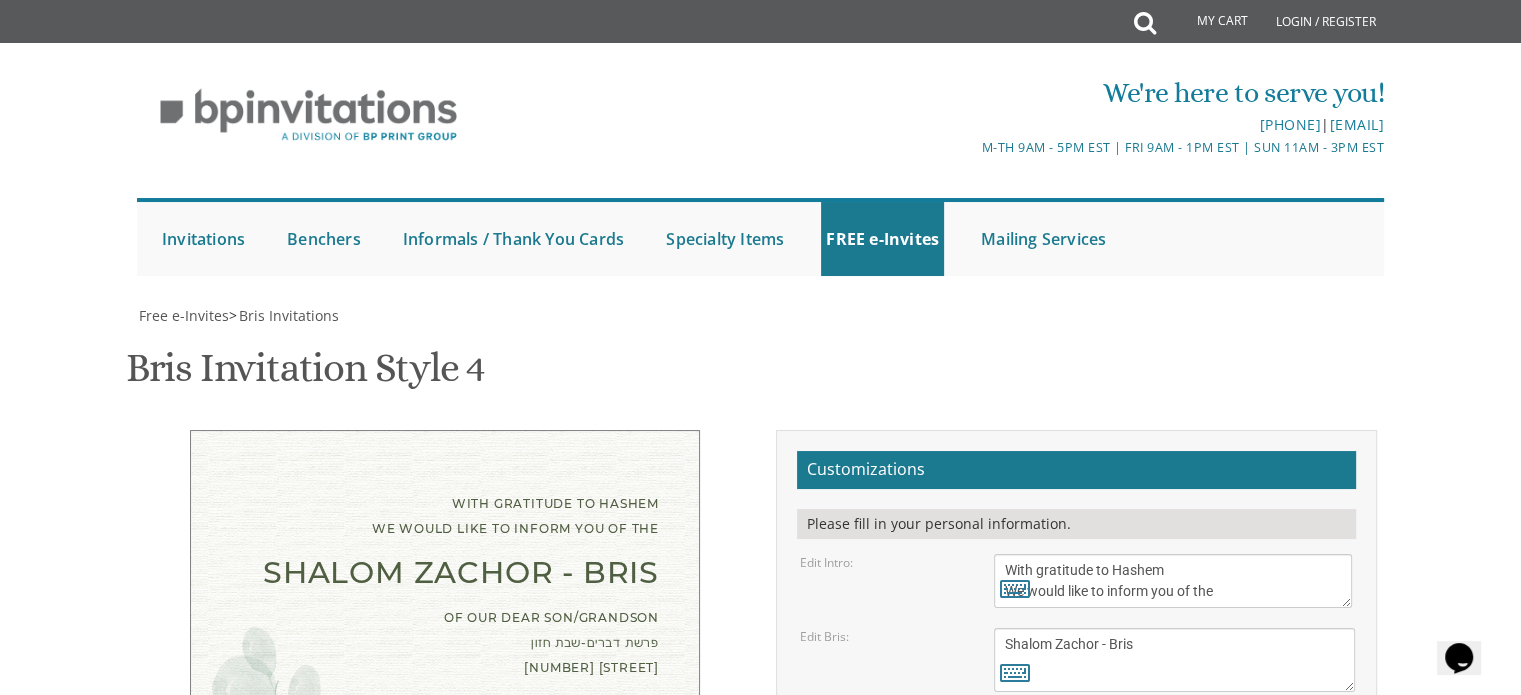 click on "[FIRST] and [FIRST] [LAST]
[FIRST] and [FIRST] [LAST]
[FIRST] and [FIRST] [LAST]" at bounding box center [1173, 931] 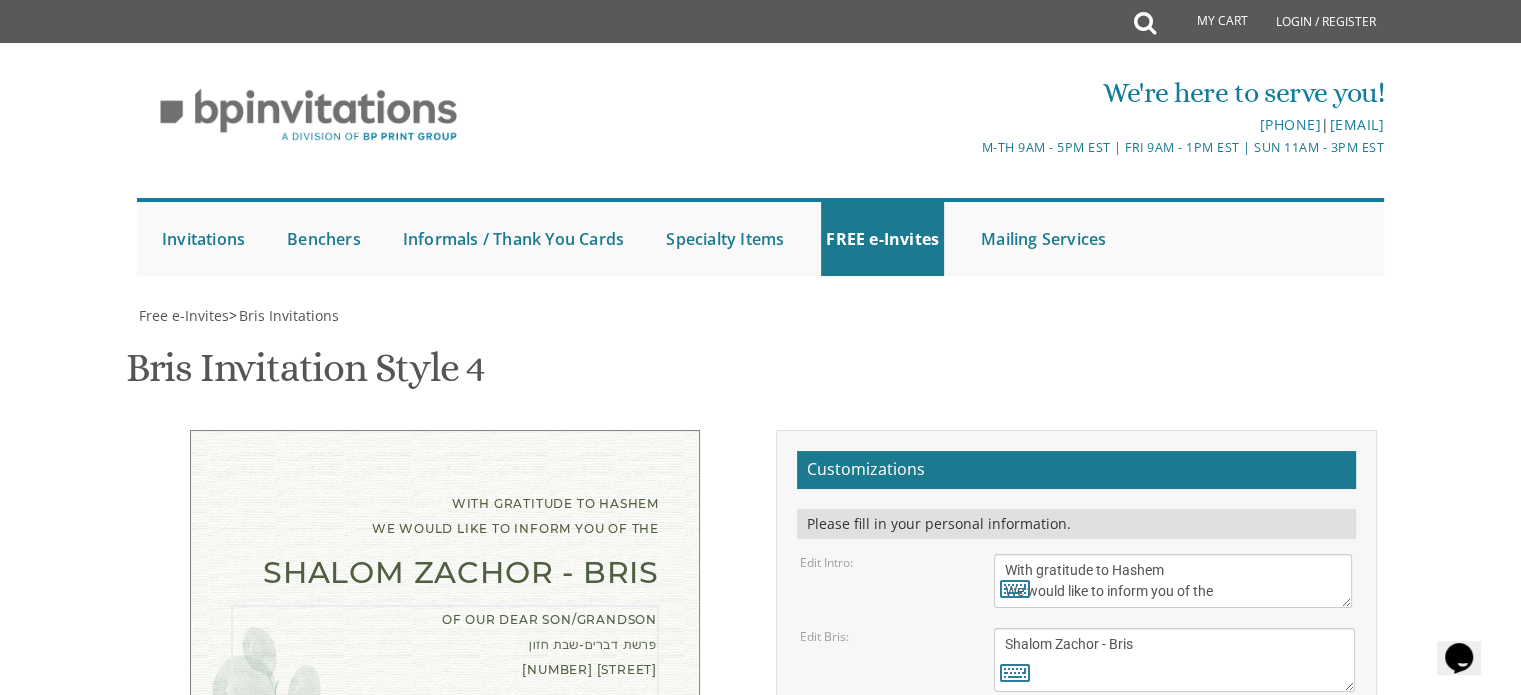 click on "Download Image" at bounding box center (971, 1122) 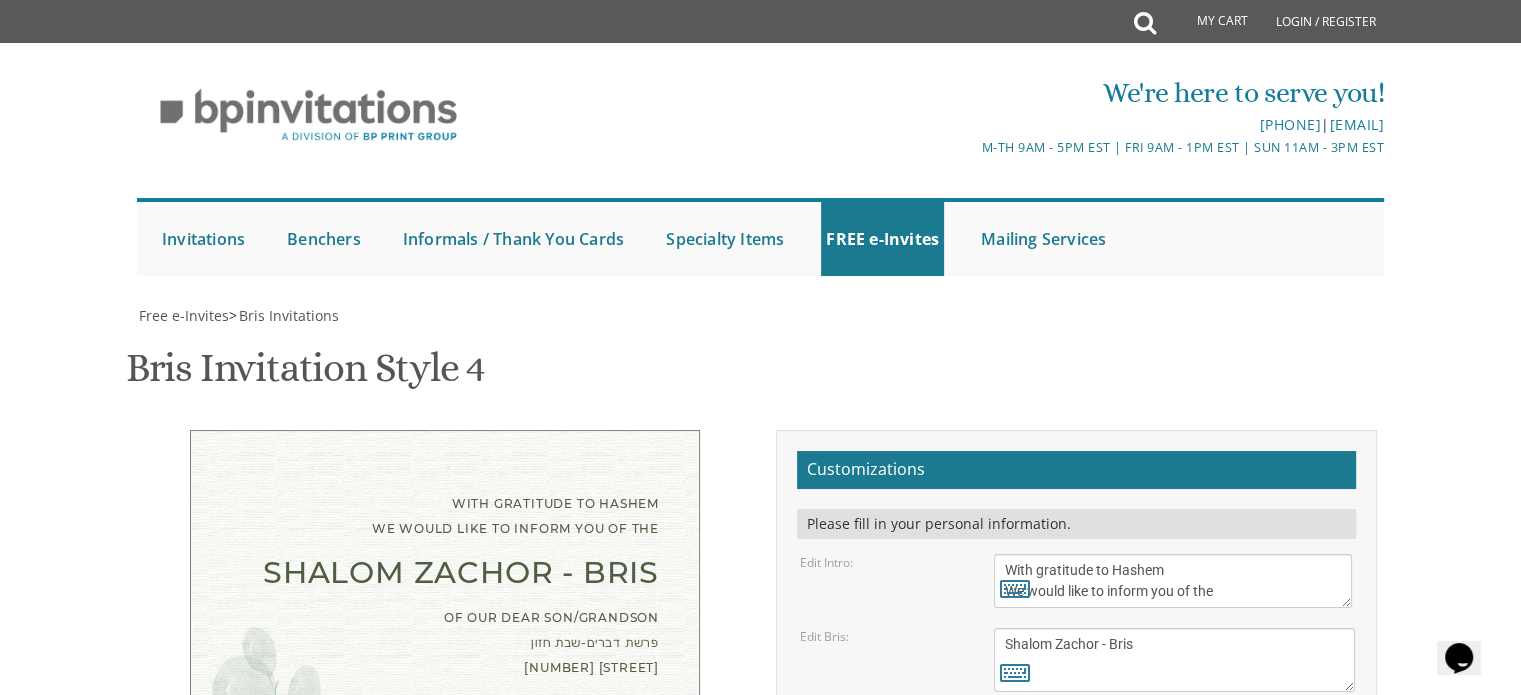 drag, startPoint x: 500, startPoint y: 365, endPoint x: 515, endPoint y: 382, distance: 22.671568 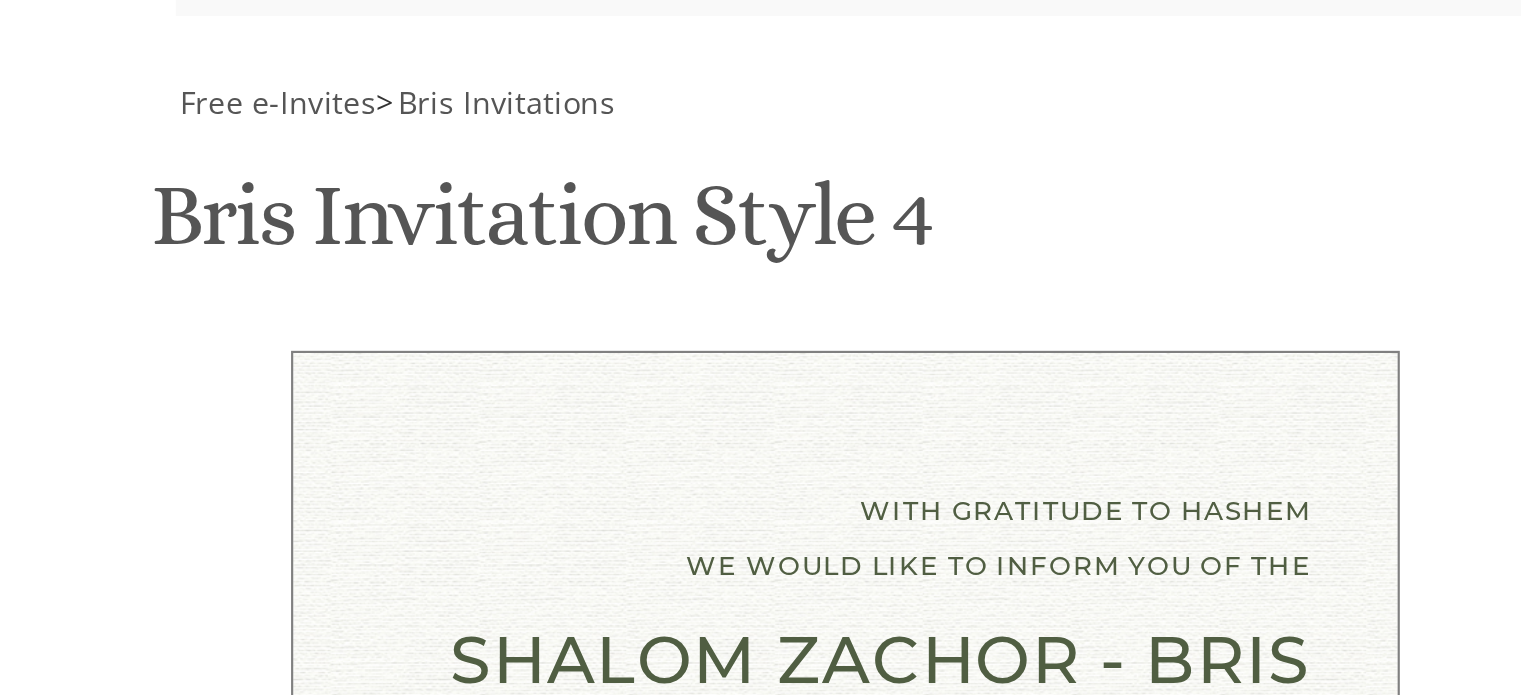 scroll, scrollTop: 324, scrollLeft: 0, axis: vertical 